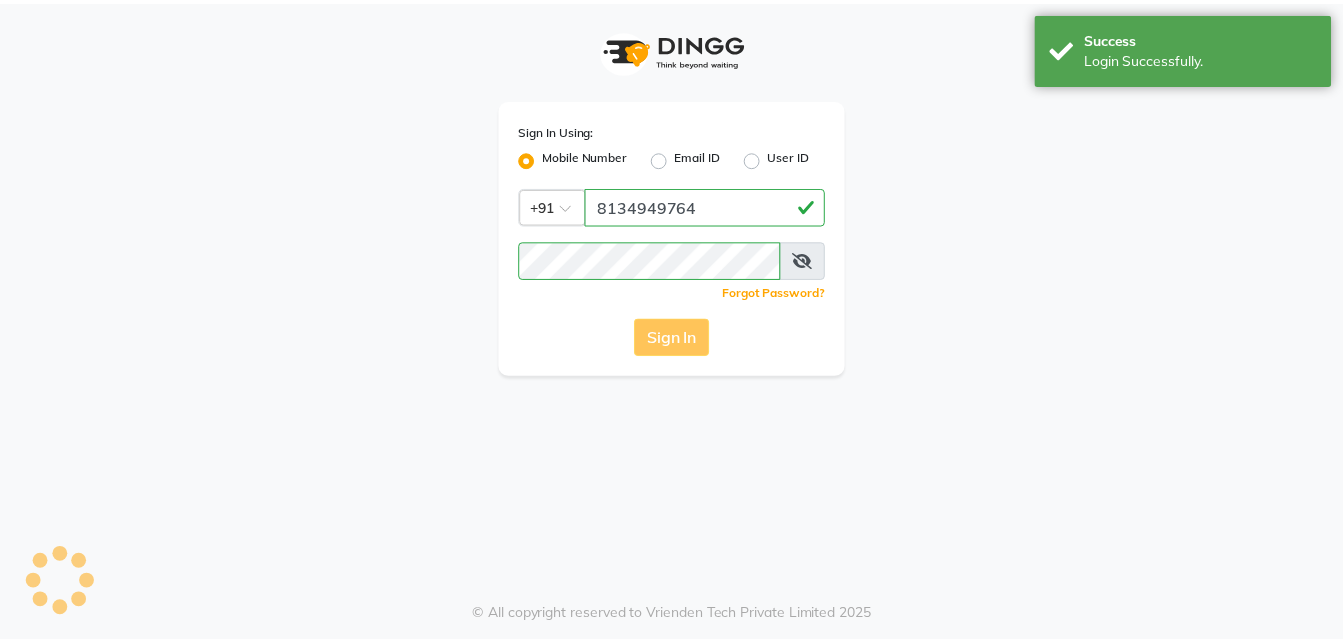 scroll, scrollTop: 0, scrollLeft: 0, axis: both 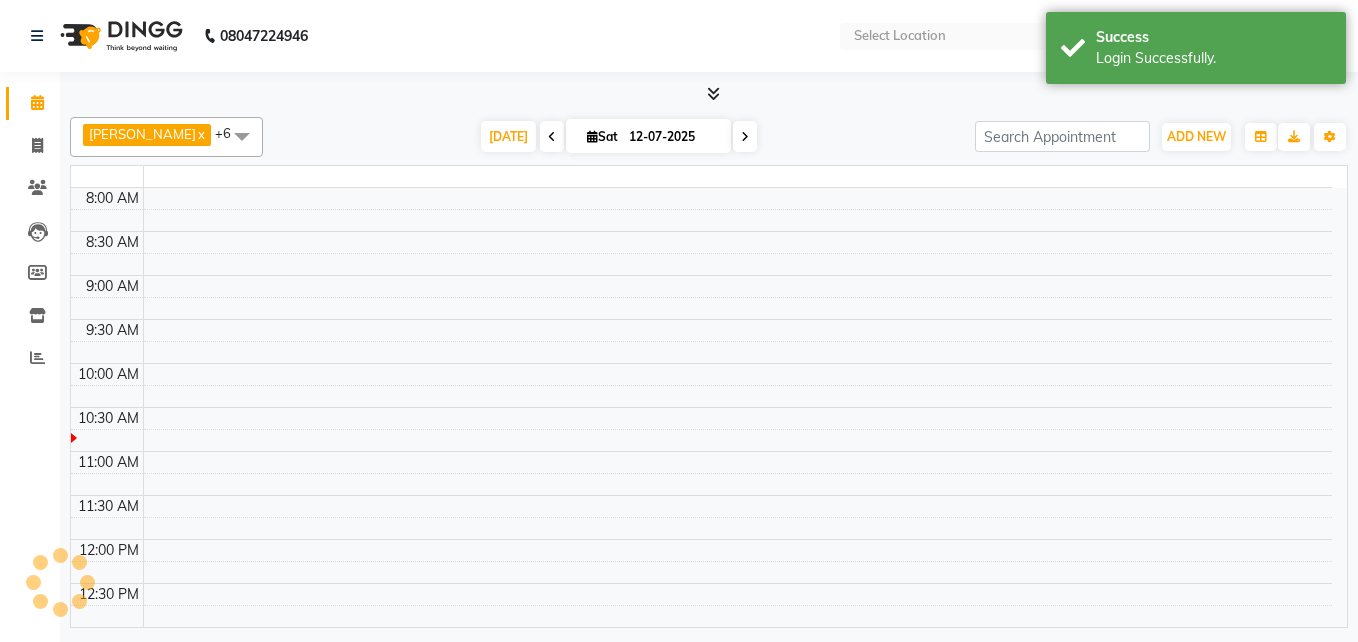 select on "en" 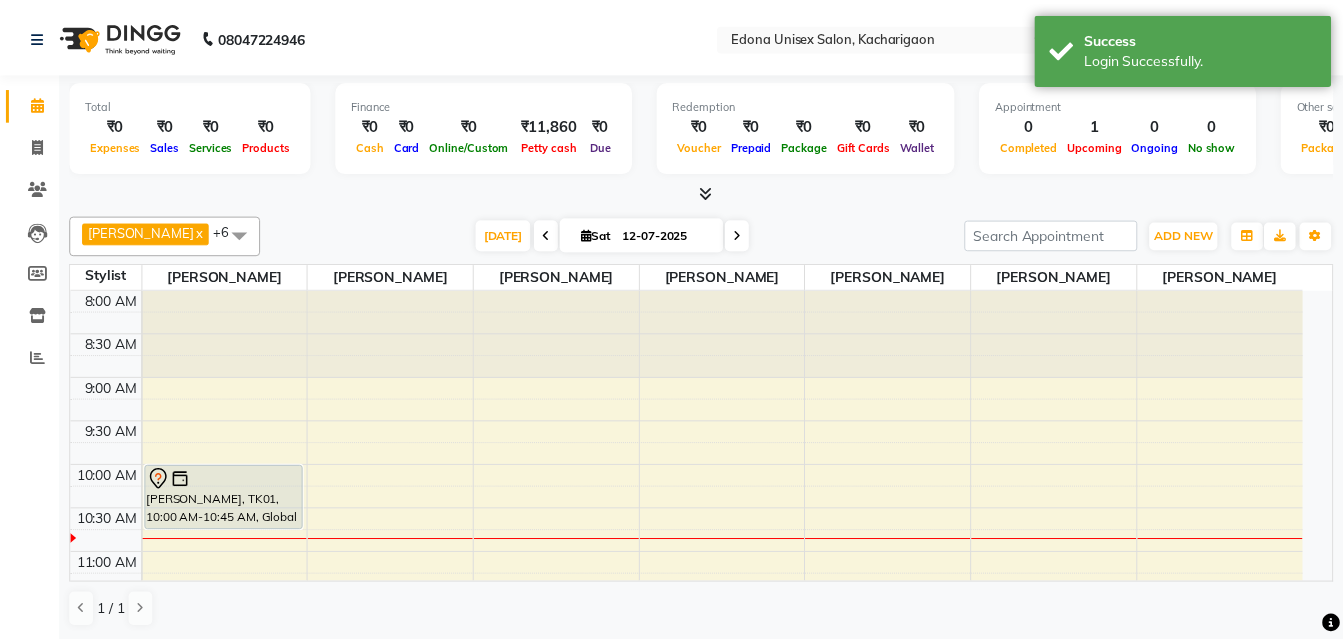 scroll, scrollTop: 0, scrollLeft: 0, axis: both 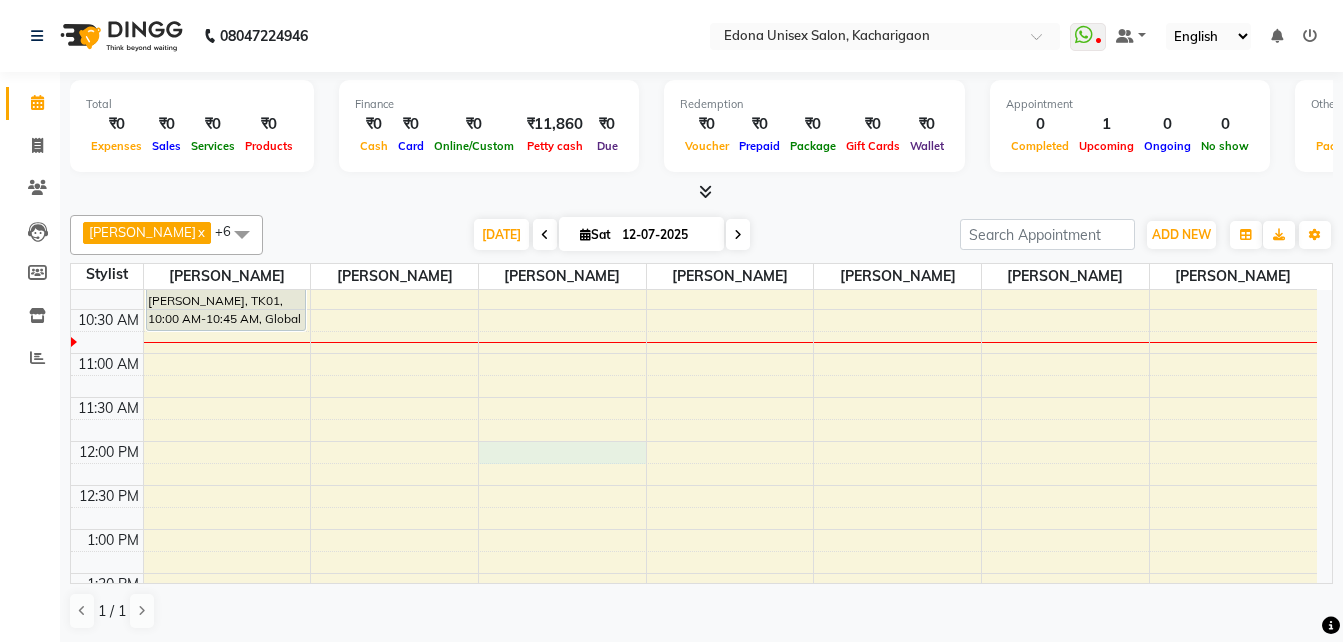 click on "8:00 AM 8:30 AM 9:00 AM 9:30 AM 10:00 AM 10:30 AM 11:00 AM 11:30 AM 12:00 PM 12:30 PM 1:00 PM 1:30 PM 2:00 PM 2:30 PM 3:00 PM 3:30 PM 4:00 PM 4:30 PM 5:00 PM 5:30 PM 6:00 PM 6:30 PM 7:00 PM 7:30 PM 8:00 PM 8:30 PM             [PERSON_NAME][GEOGRAPHIC_DATA], 10:00 AM-10:45 AM, Global Hair Colour (Inoa)" at bounding box center [694, 661] 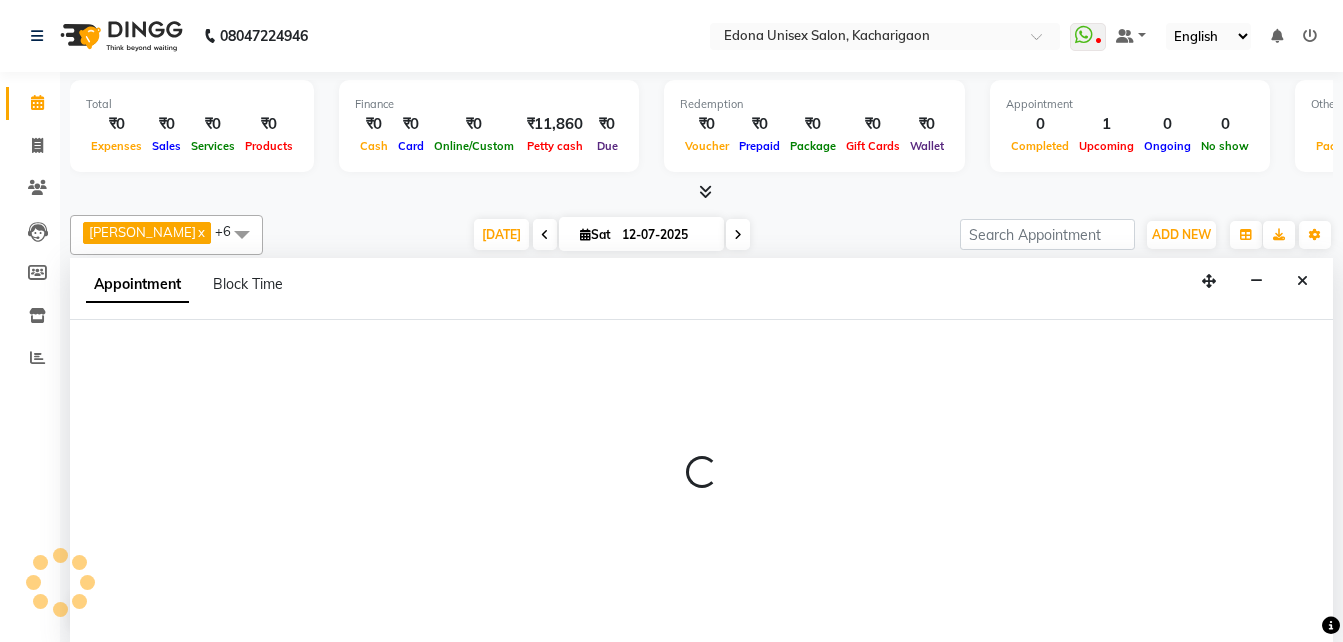 scroll, scrollTop: 1, scrollLeft: 0, axis: vertical 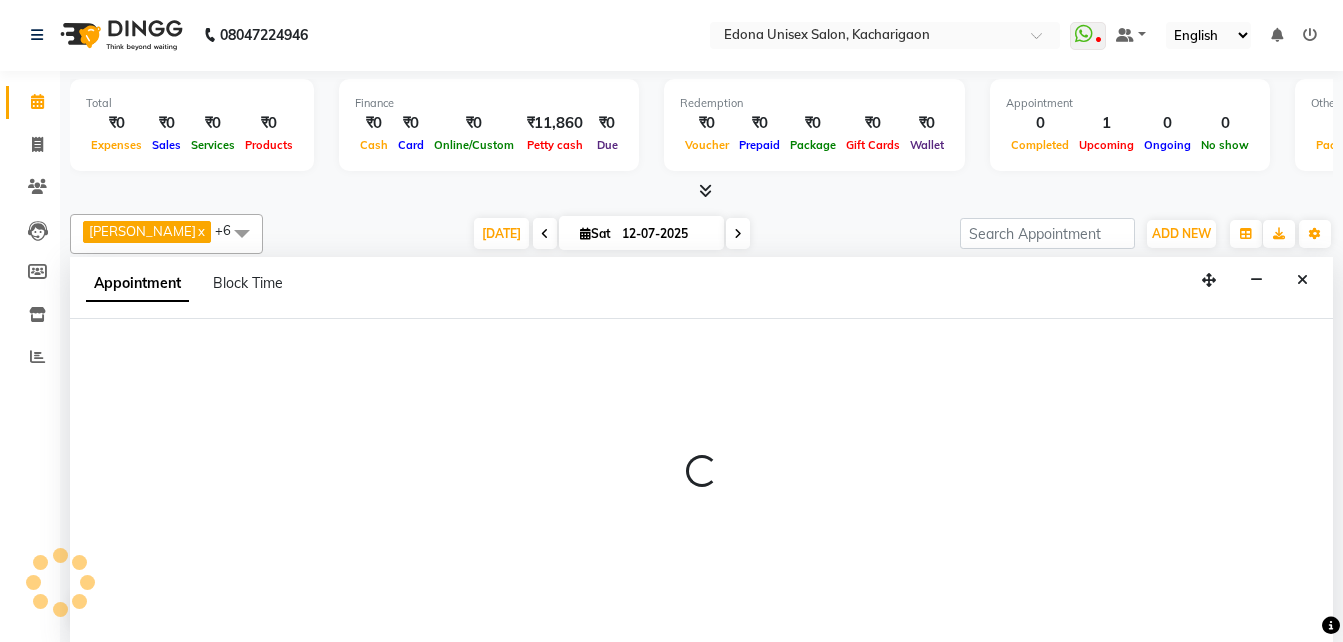select on "35945" 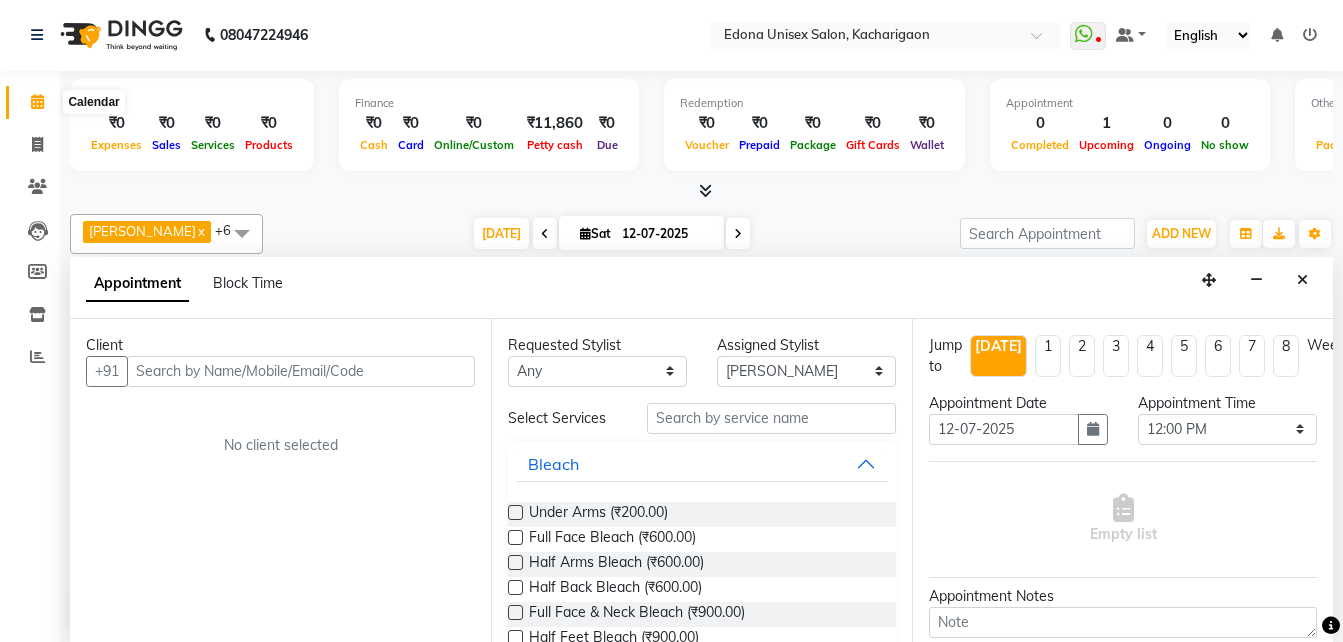 click 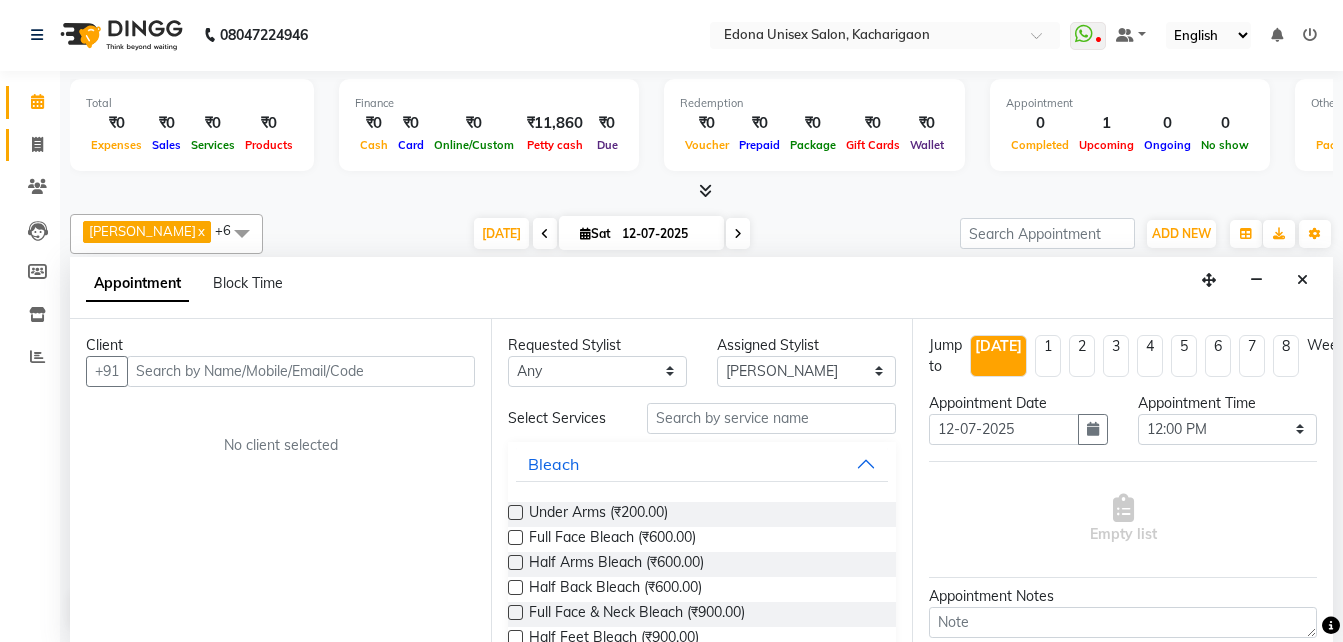 click on "Invoice" 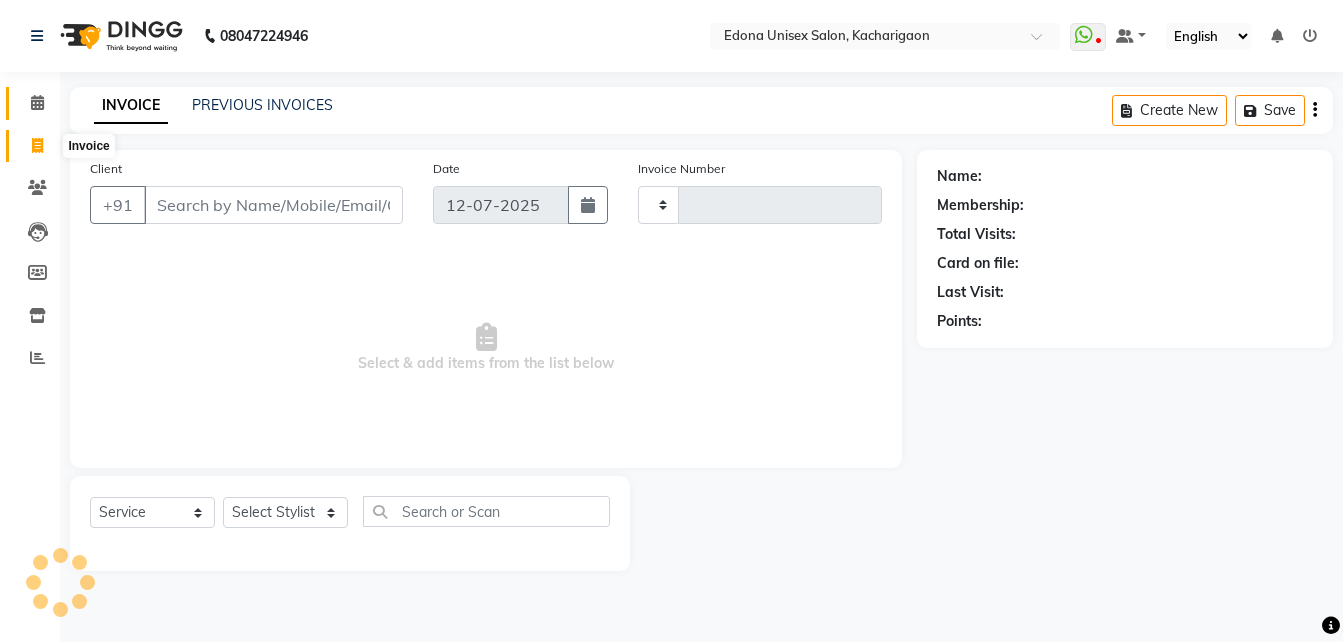 scroll, scrollTop: 0, scrollLeft: 0, axis: both 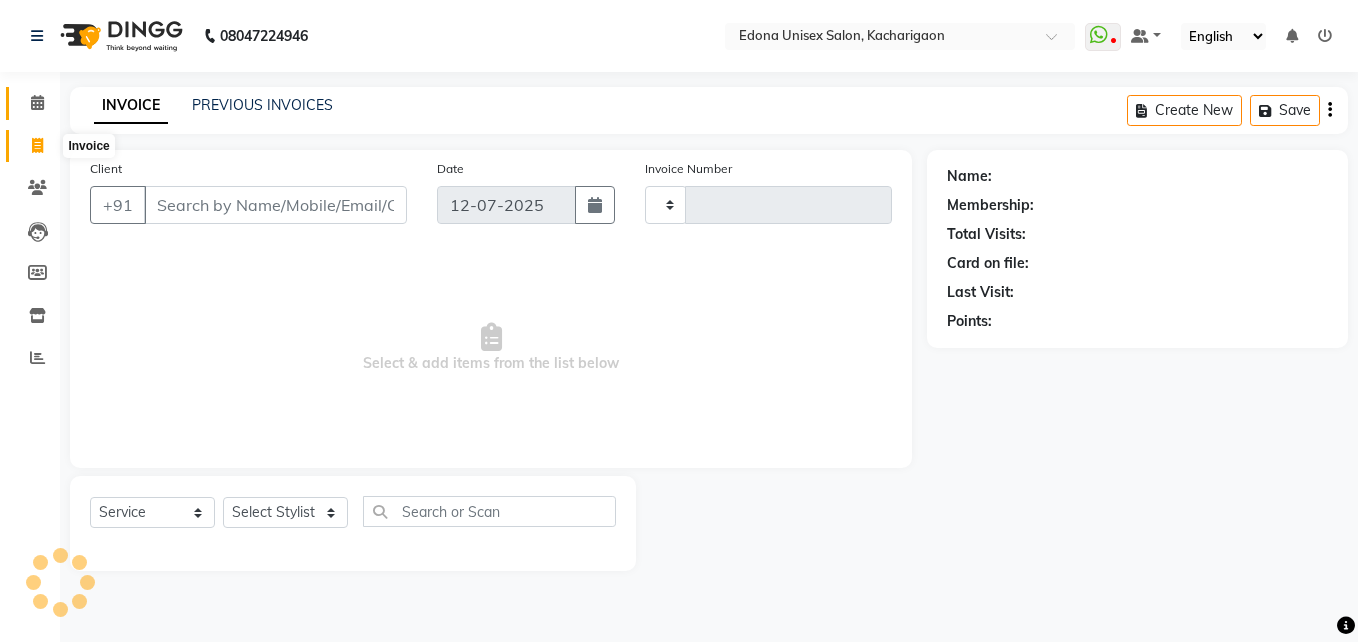 type on "1521" 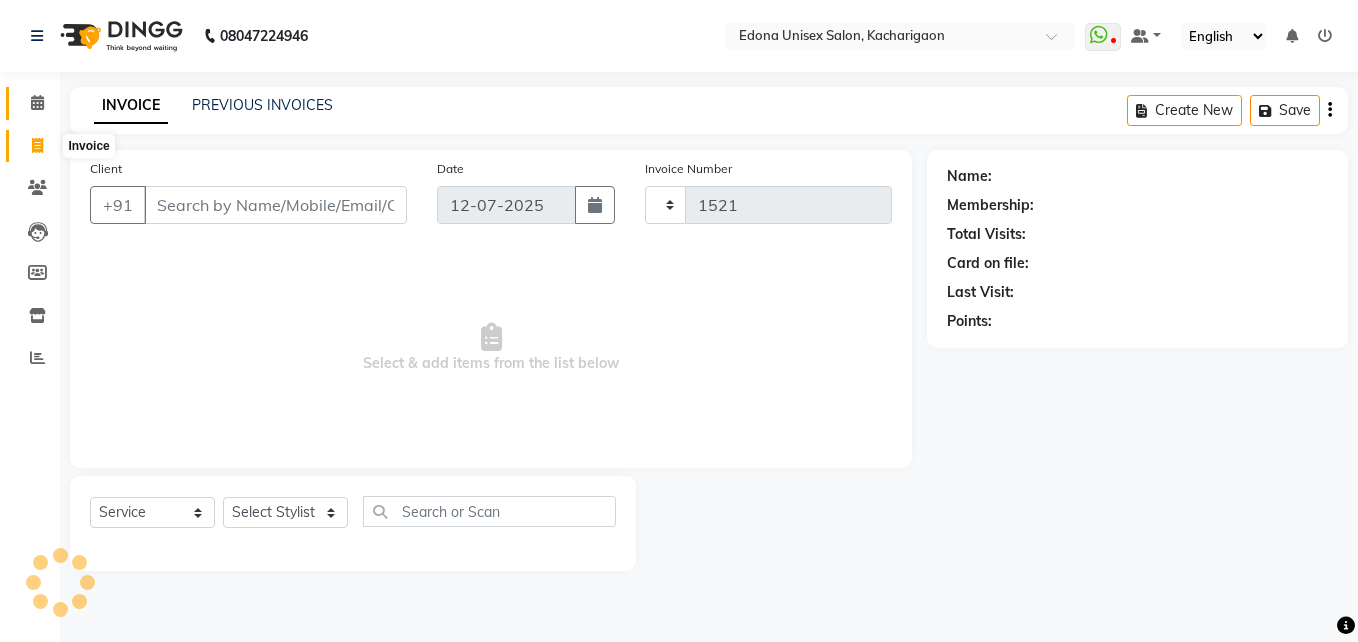 select on "5389" 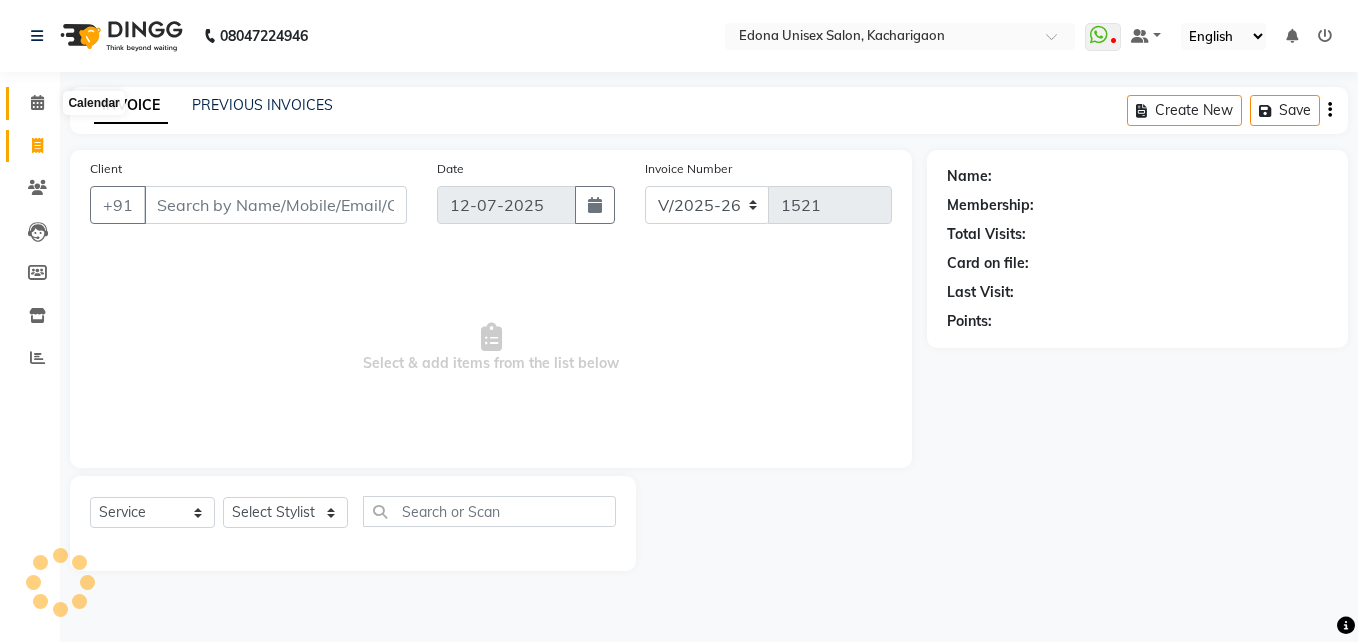 click 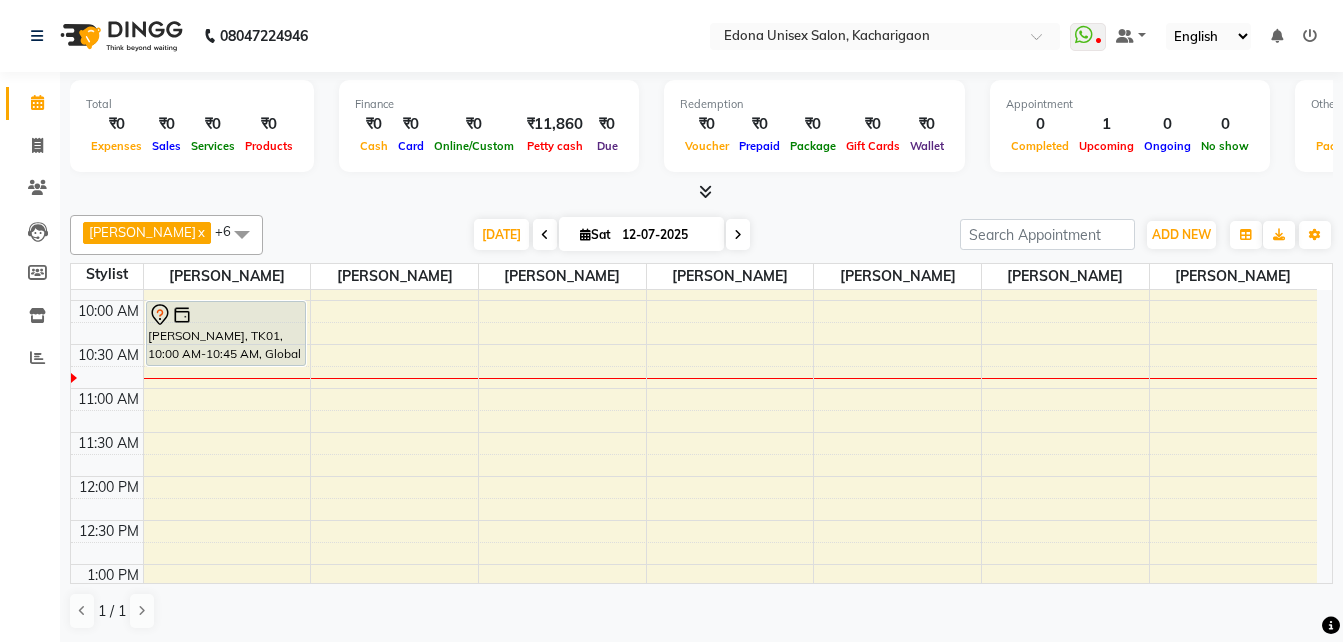 scroll, scrollTop: 200, scrollLeft: 0, axis: vertical 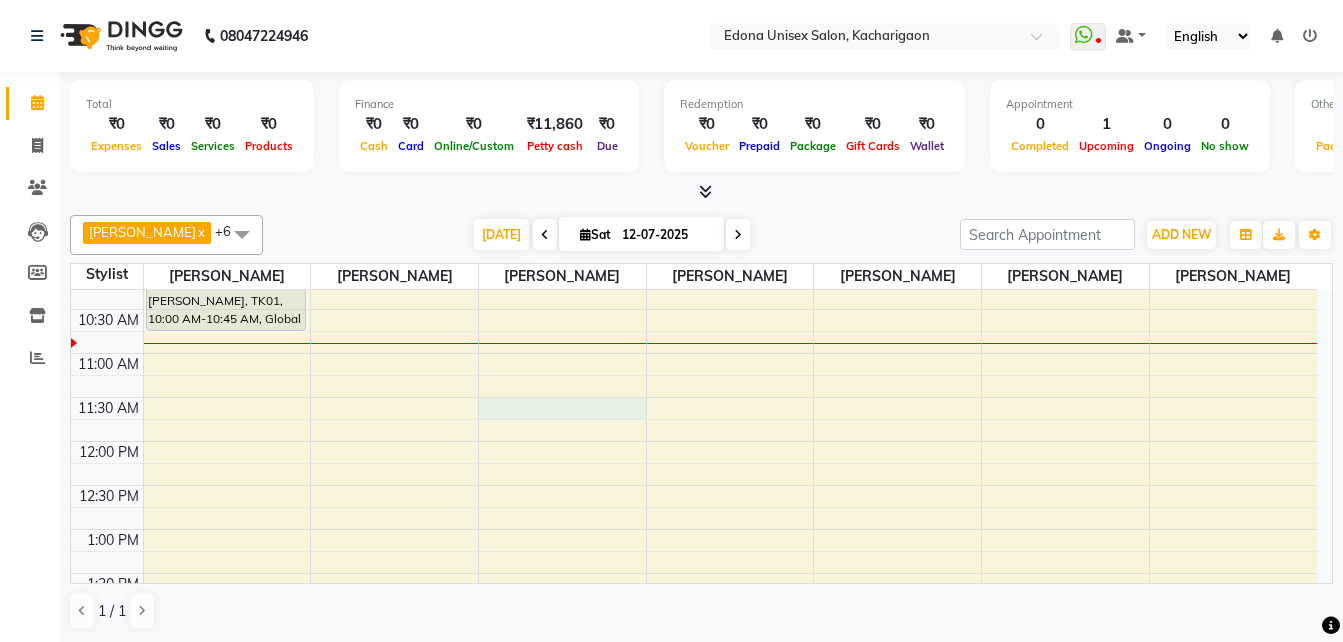click on "8:00 AM 8:30 AM 9:00 AM 9:30 AM 10:00 AM 10:30 AM 11:00 AM 11:30 AM 12:00 PM 12:30 PM 1:00 PM 1:30 PM 2:00 PM 2:30 PM 3:00 PM 3:30 PM 4:00 PM 4:30 PM 5:00 PM 5:30 PM 6:00 PM 6:30 PM 7:00 PM 7:30 PM 8:00 PM 8:30 PM             [PERSON_NAME][GEOGRAPHIC_DATA], 10:00 AM-10:45 AM, Global Hair Colour (Inoa)" at bounding box center (694, 661) 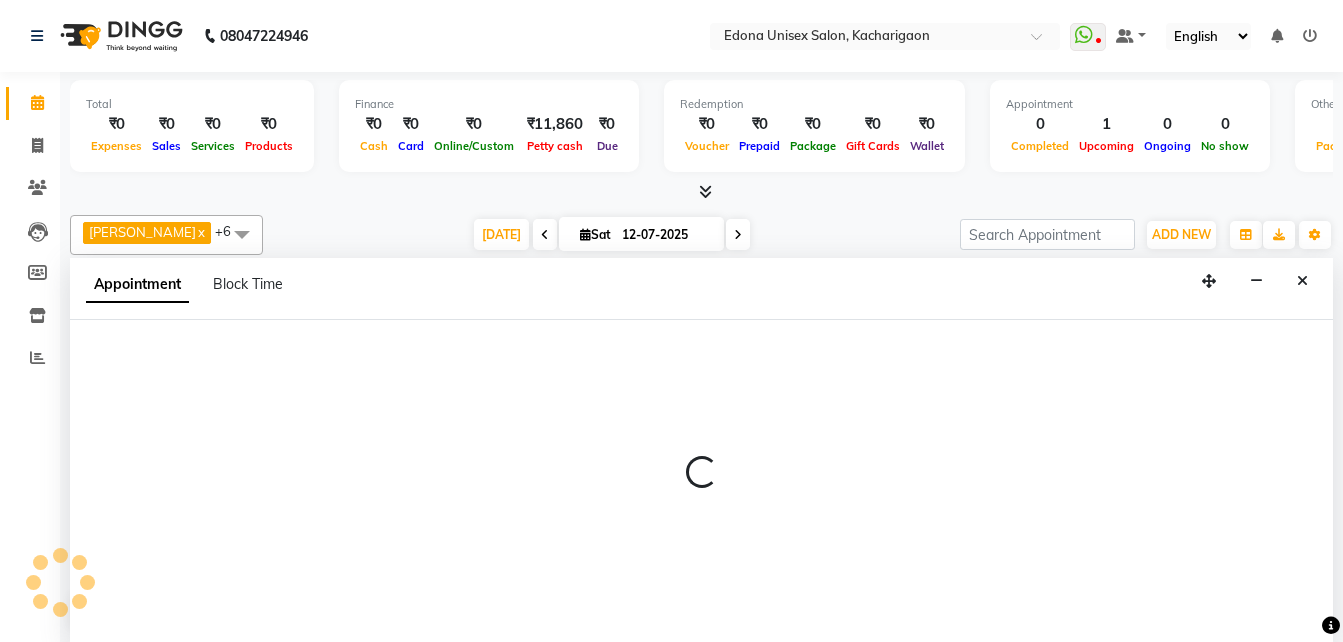 scroll, scrollTop: 1, scrollLeft: 0, axis: vertical 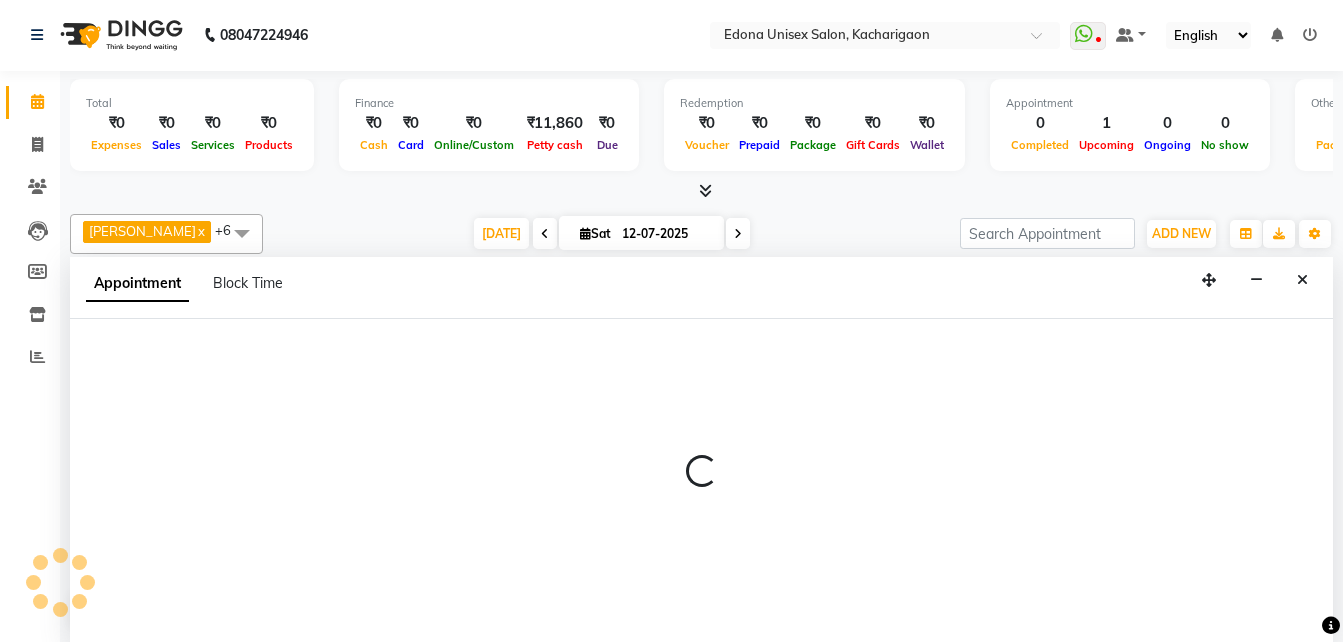 select on "35945" 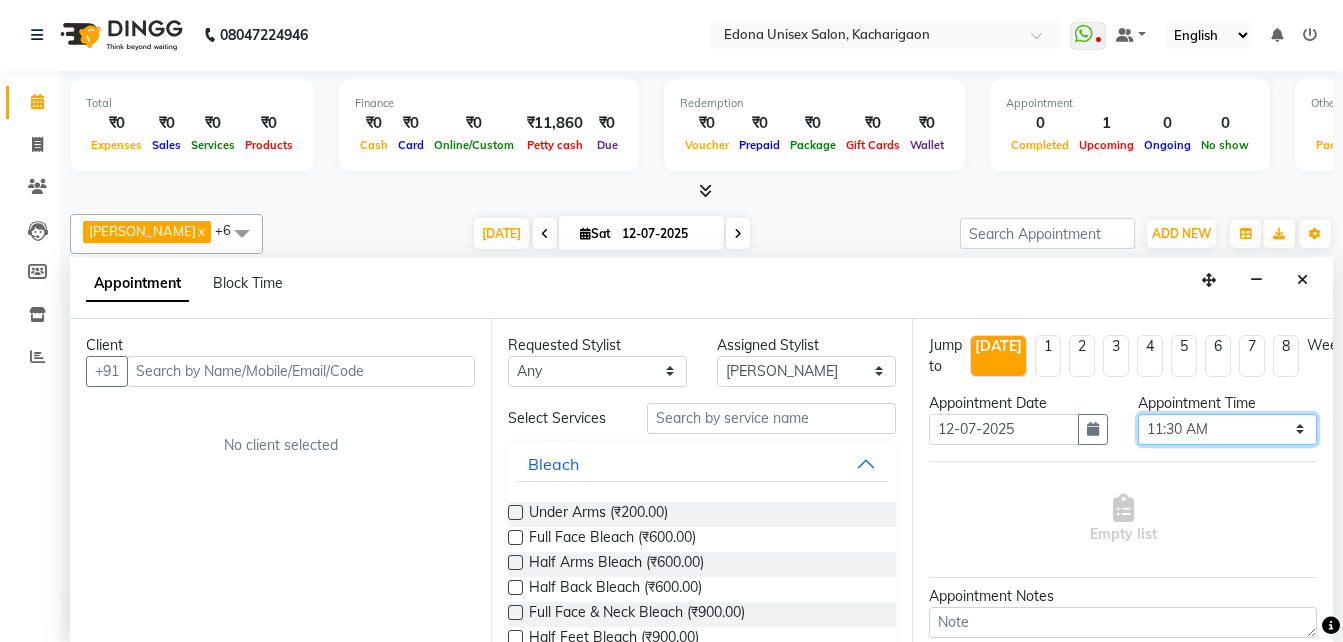 click on "Select 09:00 AM 09:15 AM 09:30 AM 09:45 AM 10:00 AM 10:15 AM 10:30 AM 10:45 AM 11:00 AM 11:15 AM 11:30 AM 11:45 AM 12:00 PM 12:15 PM 12:30 PM 12:45 PM 01:00 PM 01:15 PM 01:30 PM 01:45 PM 02:00 PM 02:15 PM 02:30 PM 02:45 PM 03:00 PM 03:15 PM 03:30 PM 03:45 PM 04:00 PM 04:15 PM 04:30 PM 04:45 PM 05:00 PM 05:15 PM 05:30 PM 05:45 PM 06:00 PM 06:15 PM 06:30 PM 06:45 PM 07:00 PM 07:15 PM 07:30 PM 07:45 PM 08:00 PM" at bounding box center [1227, 429] 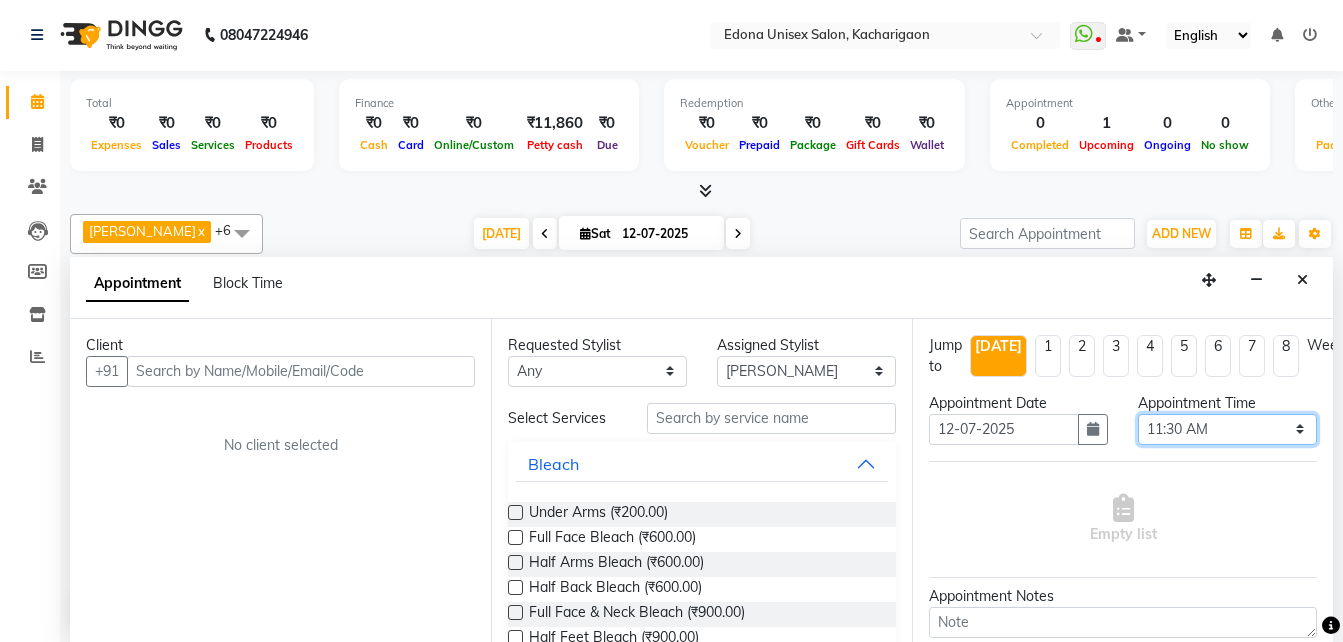 select on "705" 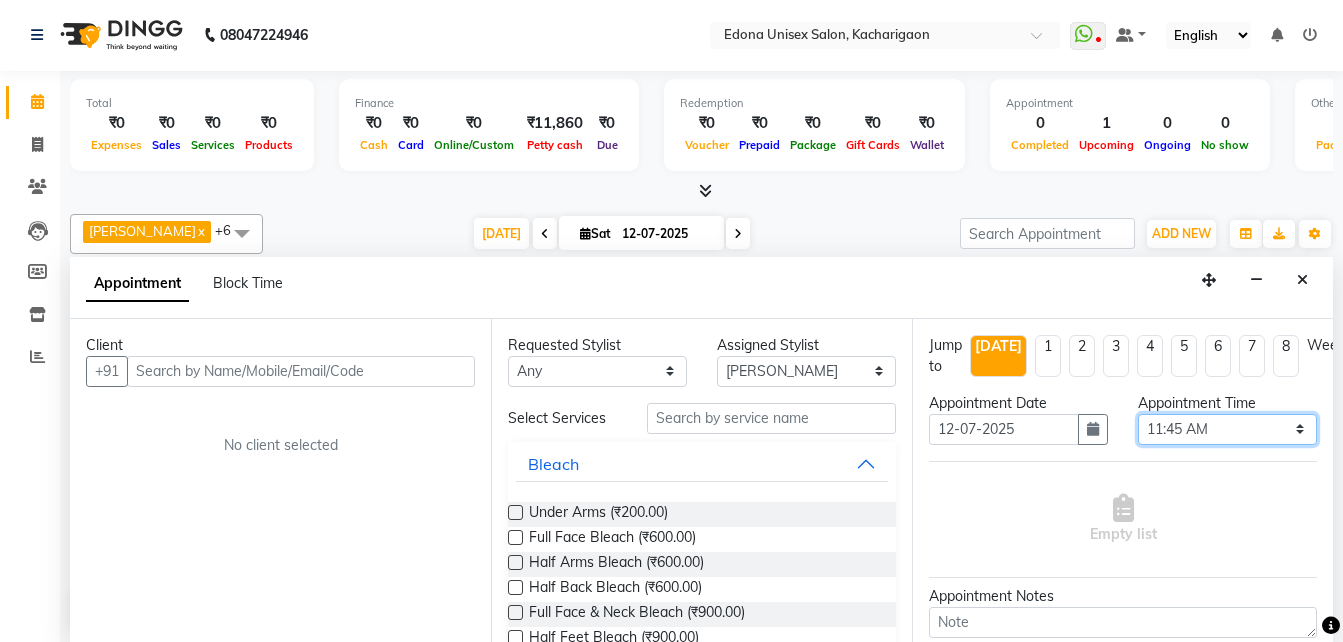 click on "Select 09:00 AM 09:15 AM 09:30 AM 09:45 AM 10:00 AM 10:15 AM 10:30 AM 10:45 AM 11:00 AM 11:15 AM 11:30 AM 11:45 AM 12:00 PM 12:15 PM 12:30 PM 12:45 PM 01:00 PM 01:15 PM 01:30 PM 01:45 PM 02:00 PM 02:15 PM 02:30 PM 02:45 PM 03:00 PM 03:15 PM 03:30 PM 03:45 PM 04:00 PM 04:15 PM 04:30 PM 04:45 PM 05:00 PM 05:15 PM 05:30 PM 05:45 PM 06:00 PM 06:15 PM 06:30 PM 06:45 PM 07:00 PM 07:15 PM 07:30 PM 07:45 PM 08:00 PM" at bounding box center [1227, 429] 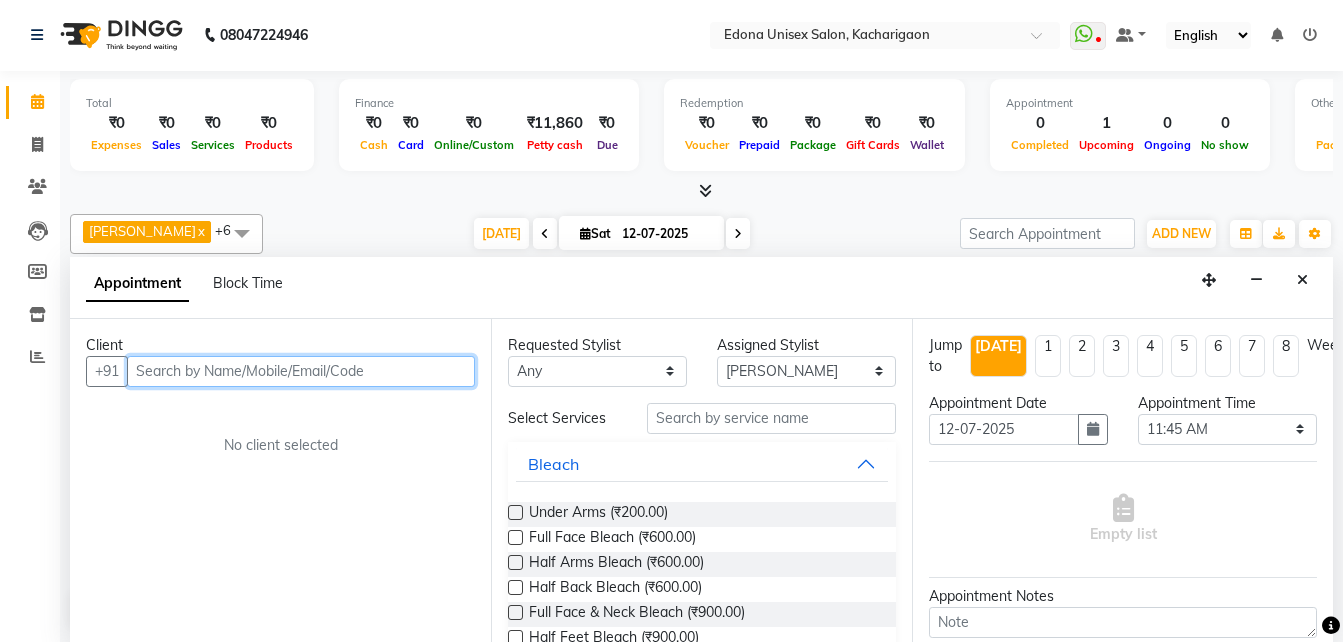 click at bounding box center (301, 371) 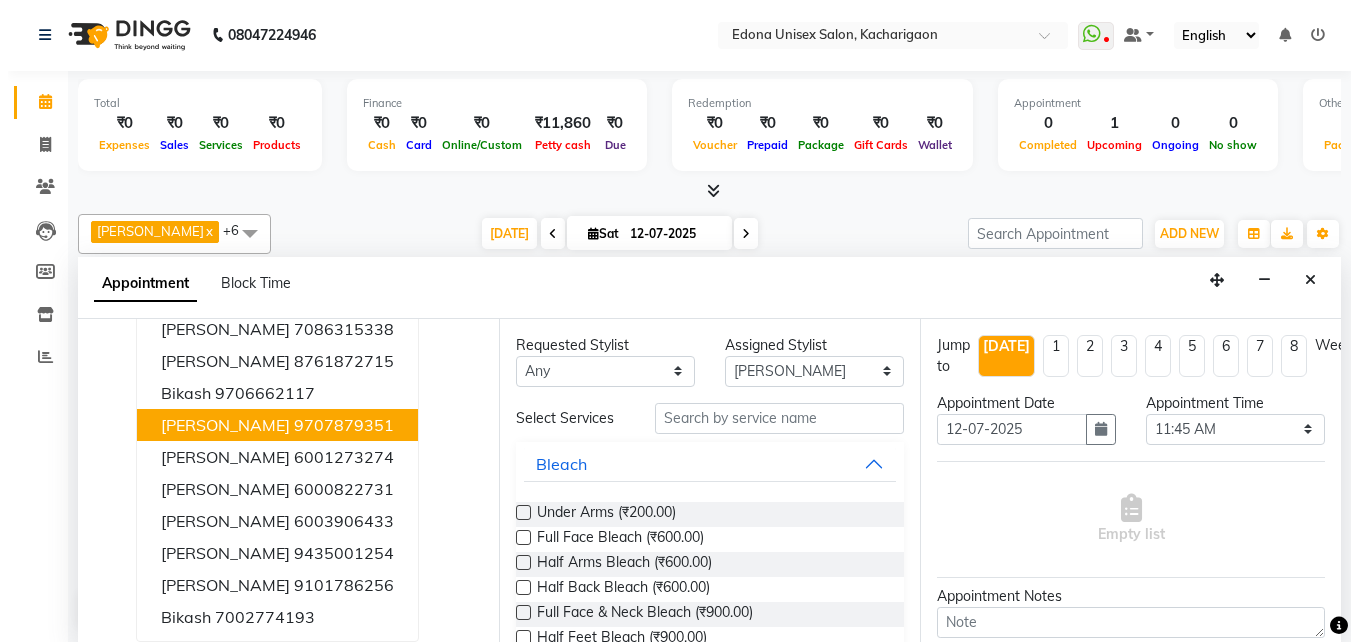 scroll, scrollTop: 0, scrollLeft: 0, axis: both 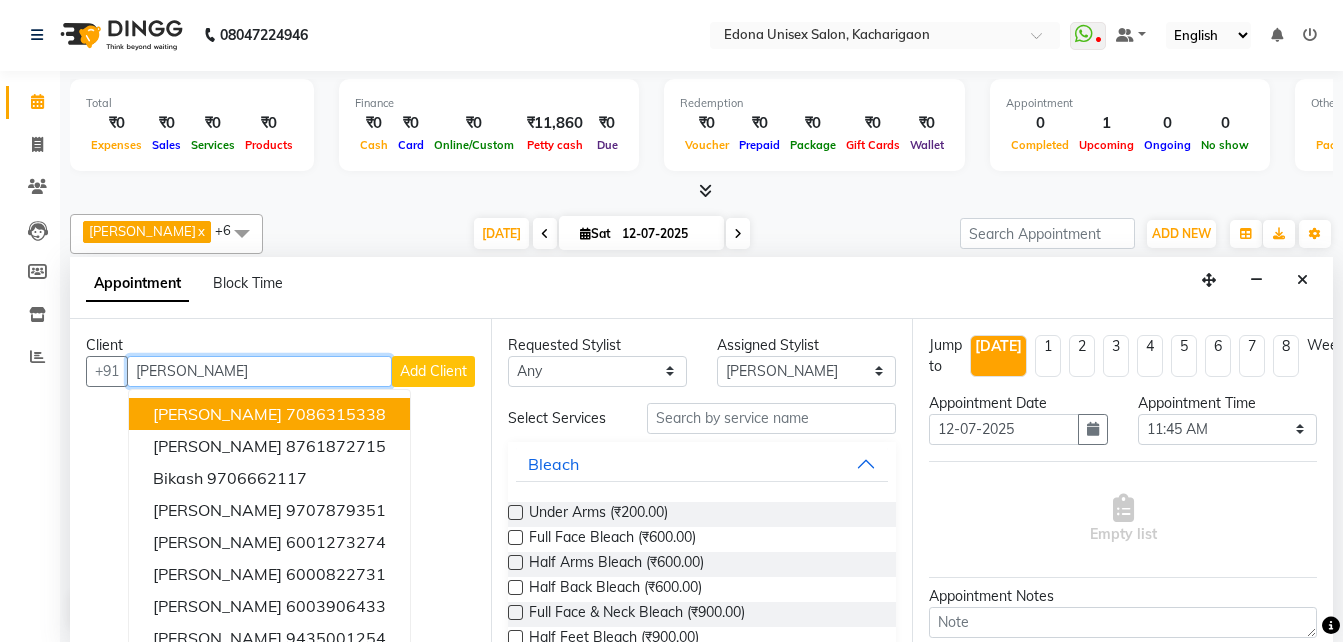 click on "[PERSON_NAME]" at bounding box center [259, 371] 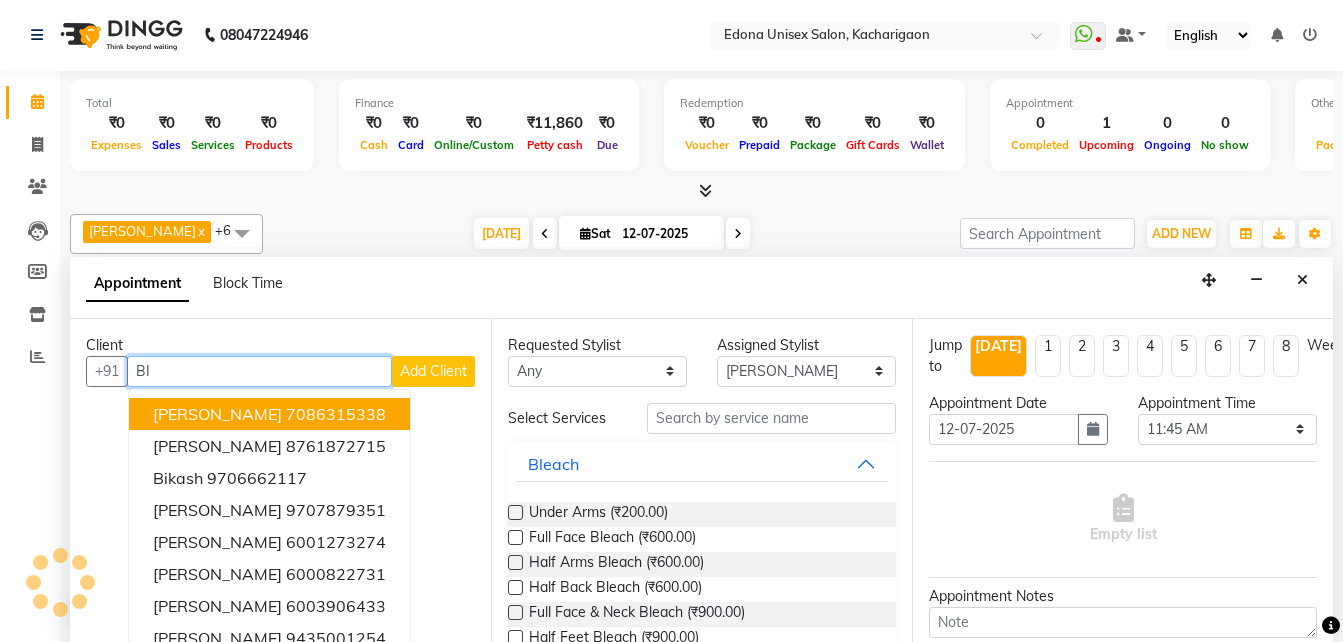 type on "B" 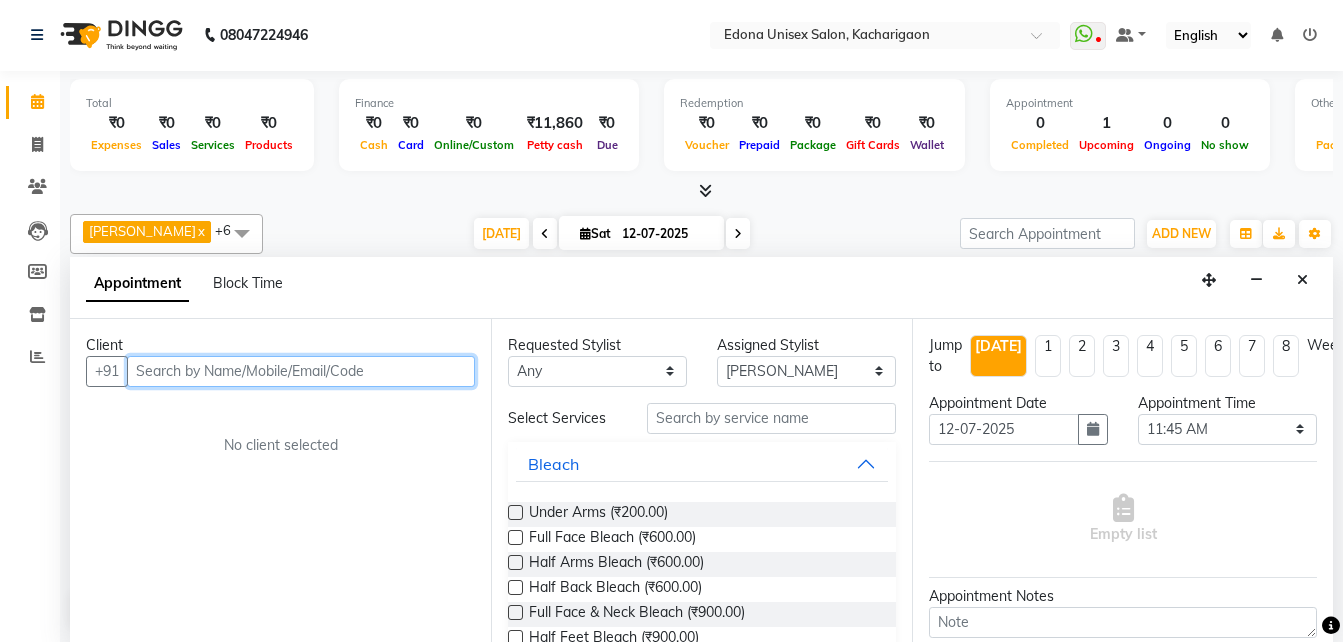 click at bounding box center (301, 371) 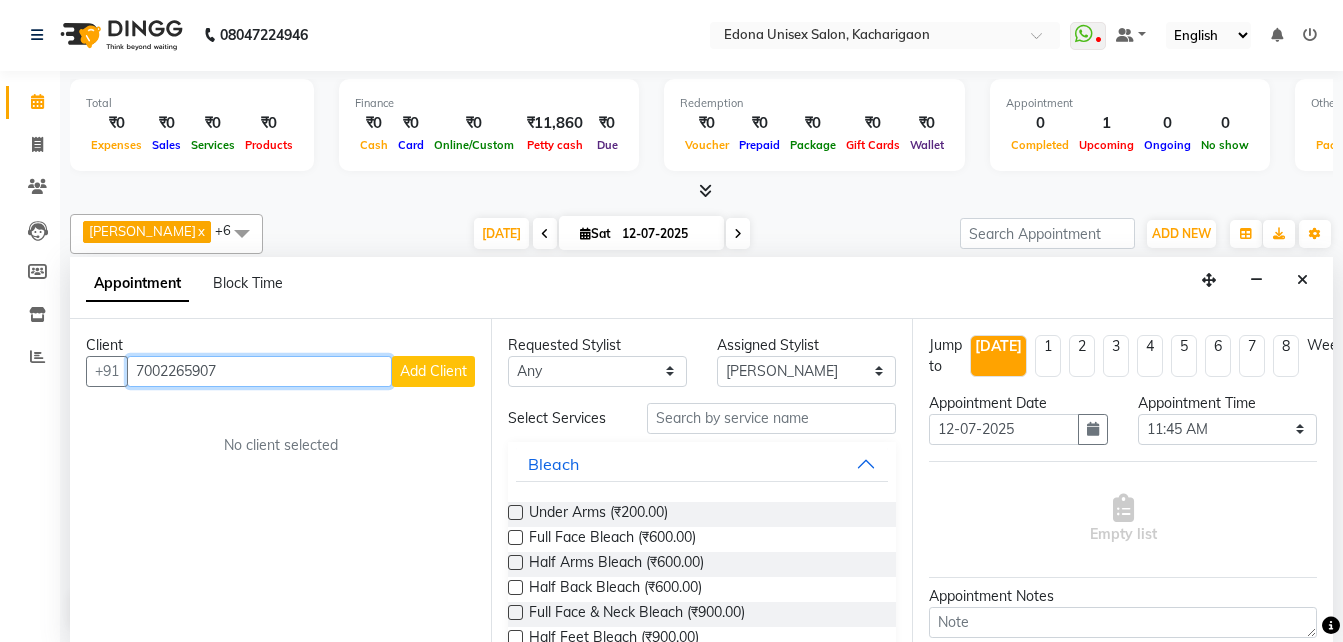 type on "7002265907" 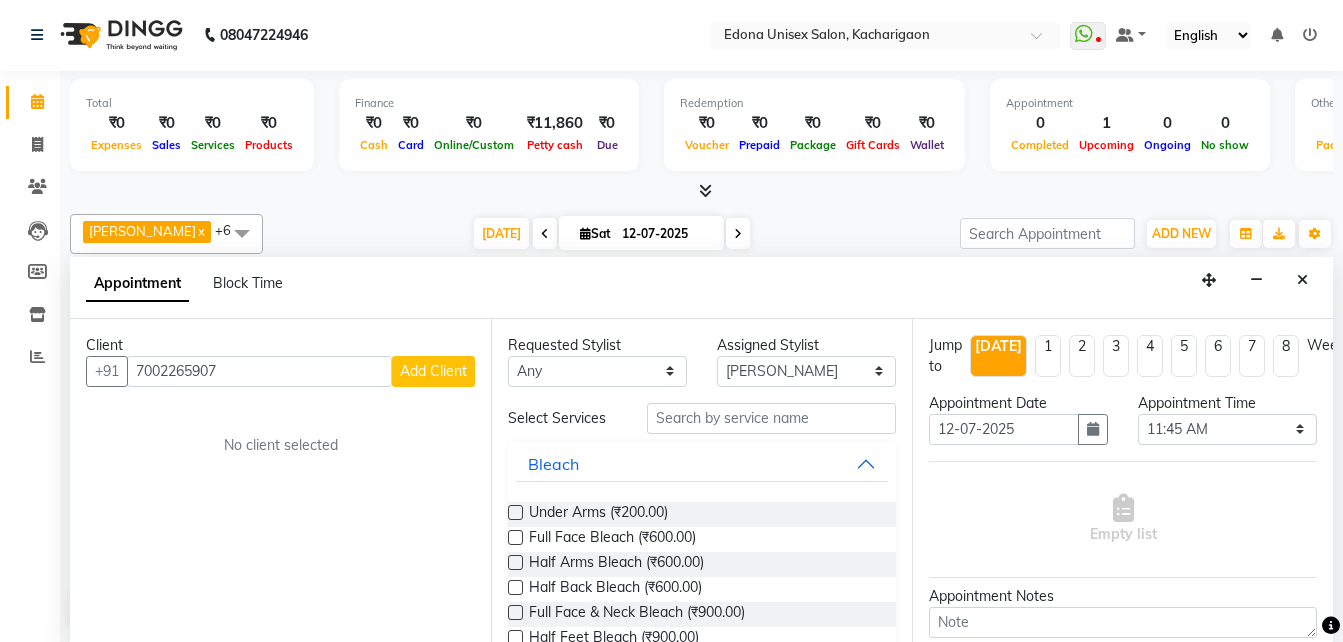 click on "Add Client" at bounding box center (433, 371) 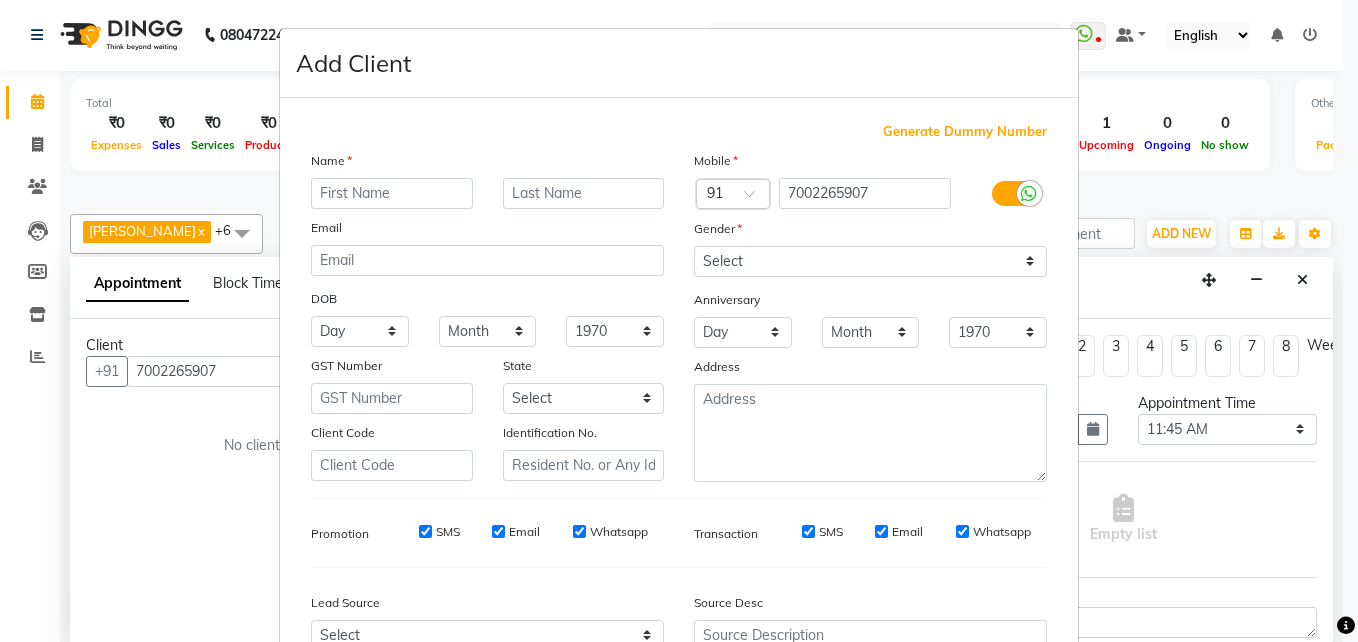 click on "Name" at bounding box center [487, 164] 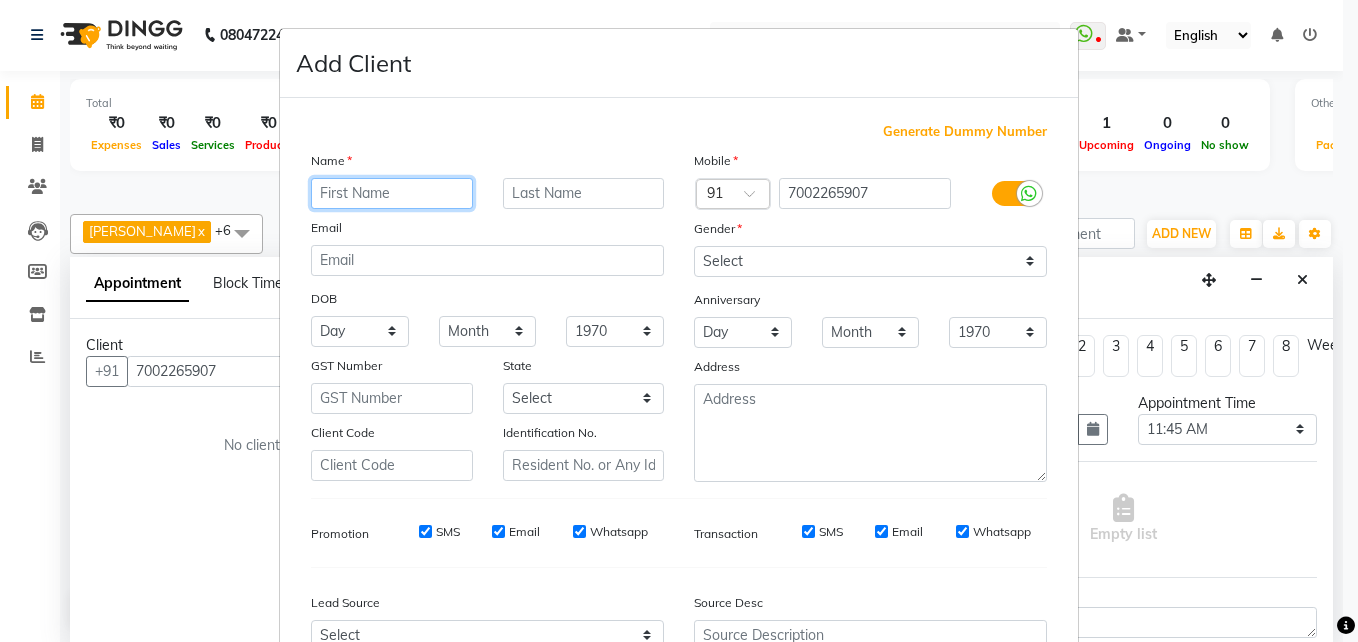 click at bounding box center [392, 193] 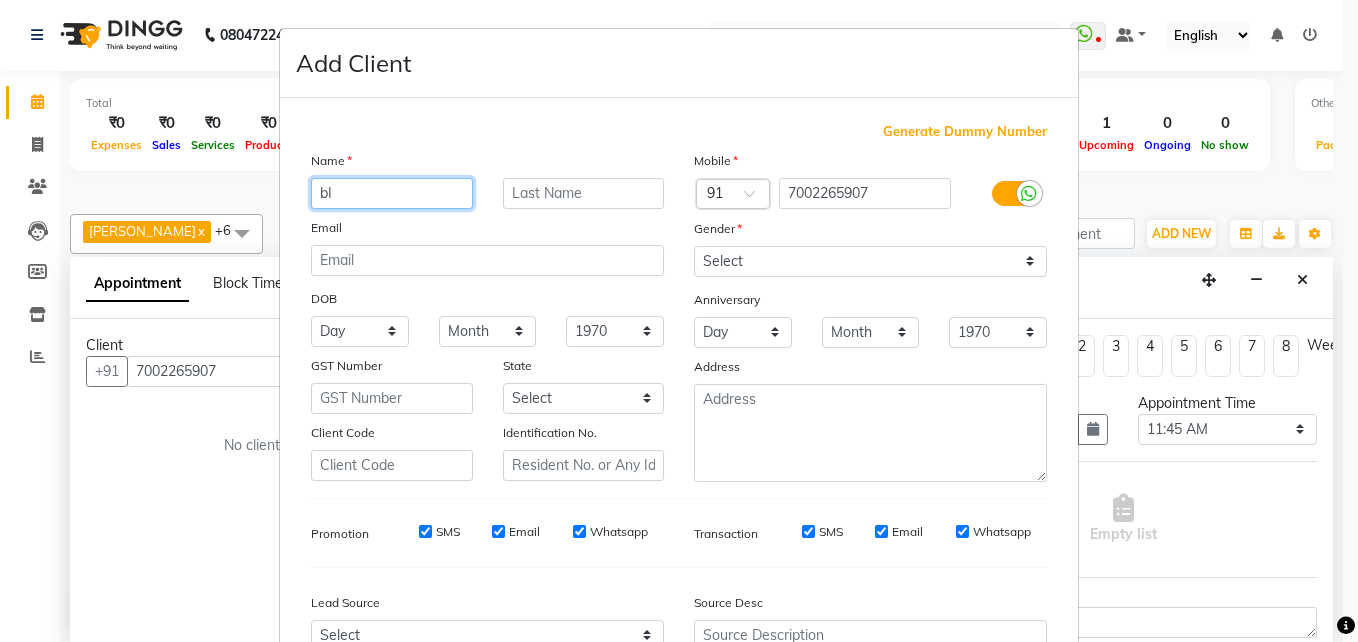 type on "b" 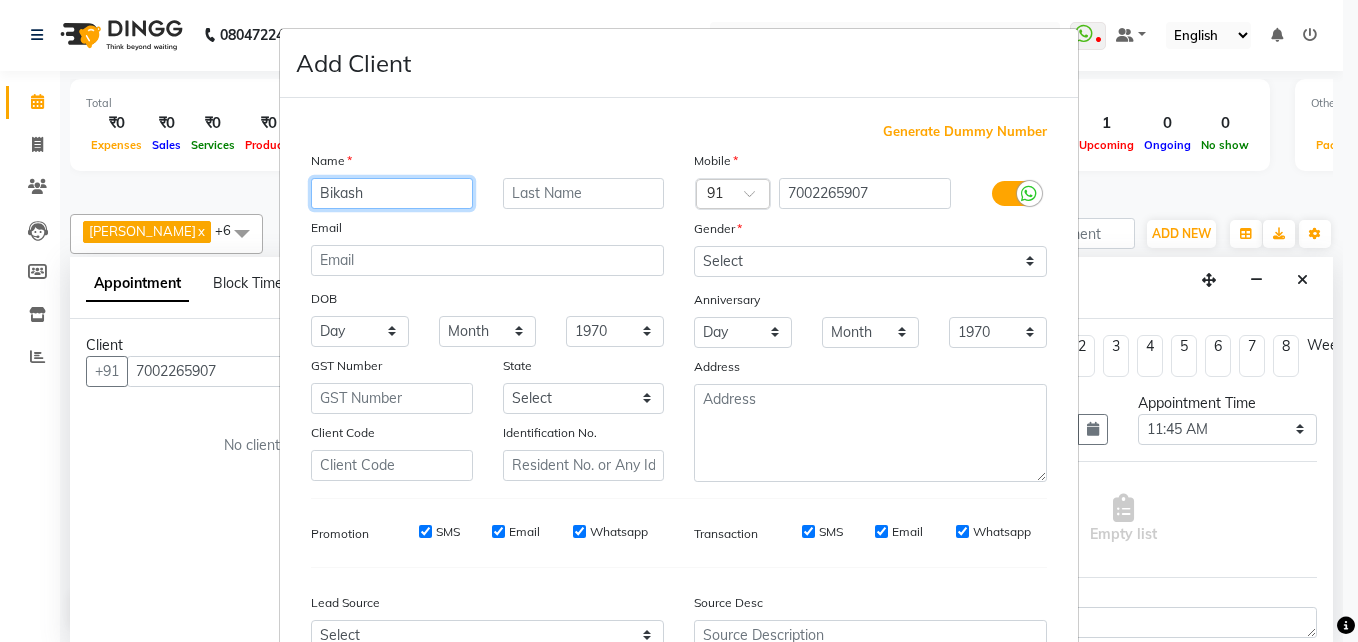 type on "Bikash" 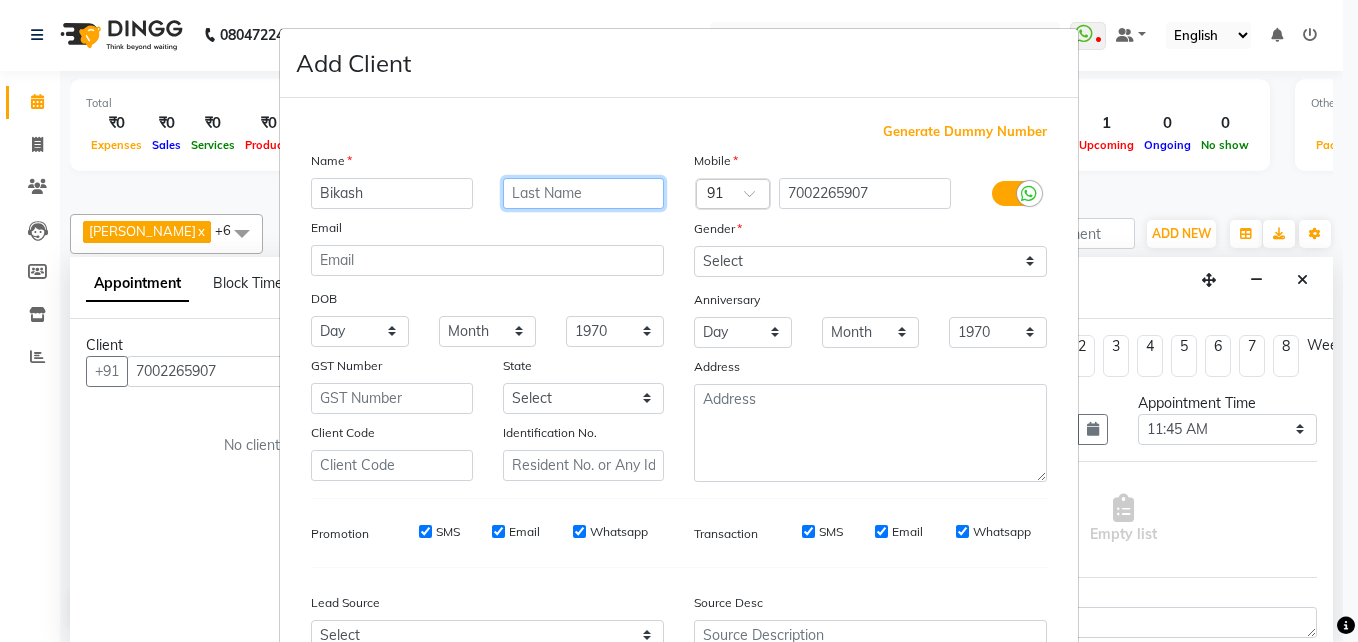click at bounding box center (584, 193) 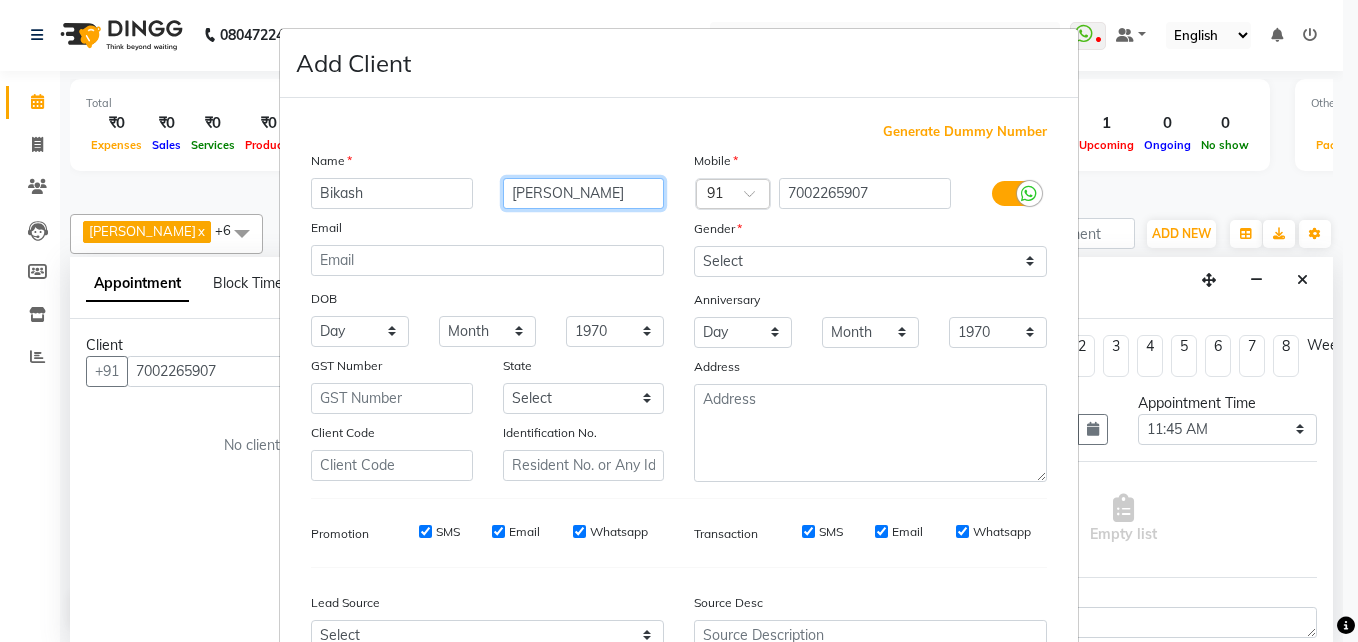 type on "[PERSON_NAME]" 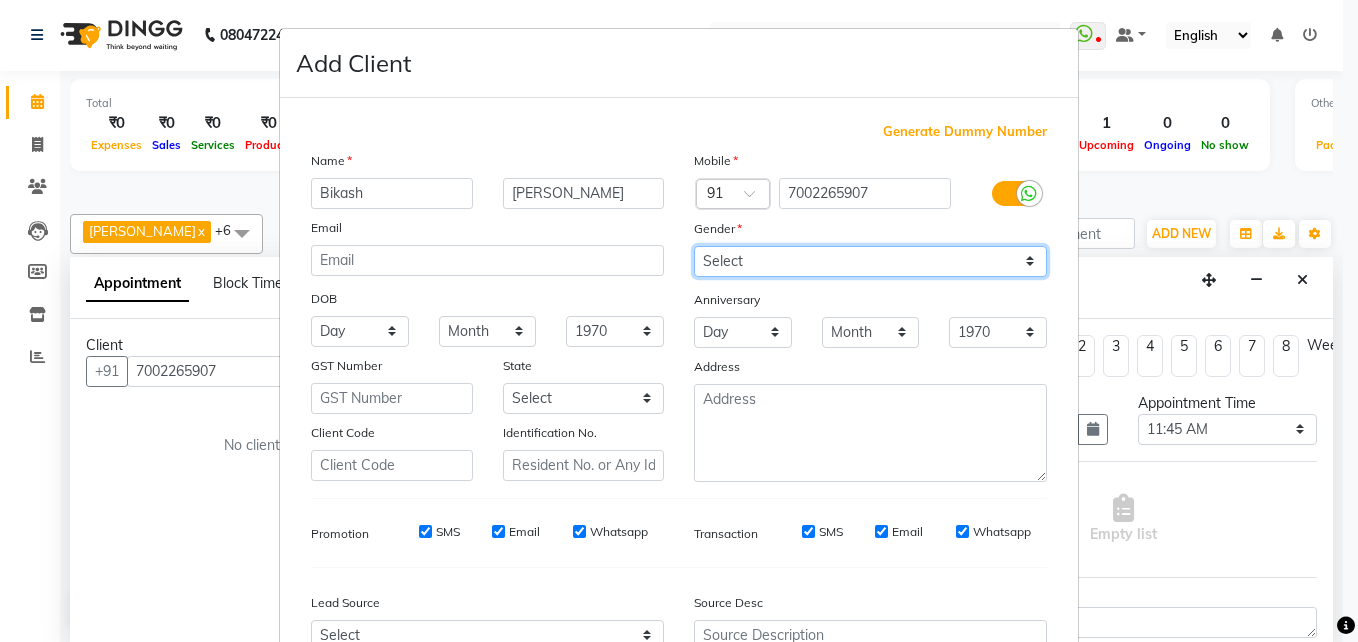 click on "Select [DEMOGRAPHIC_DATA] [DEMOGRAPHIC_DATA] Other Prefer Not To Say" at bounding box center [870, 261] 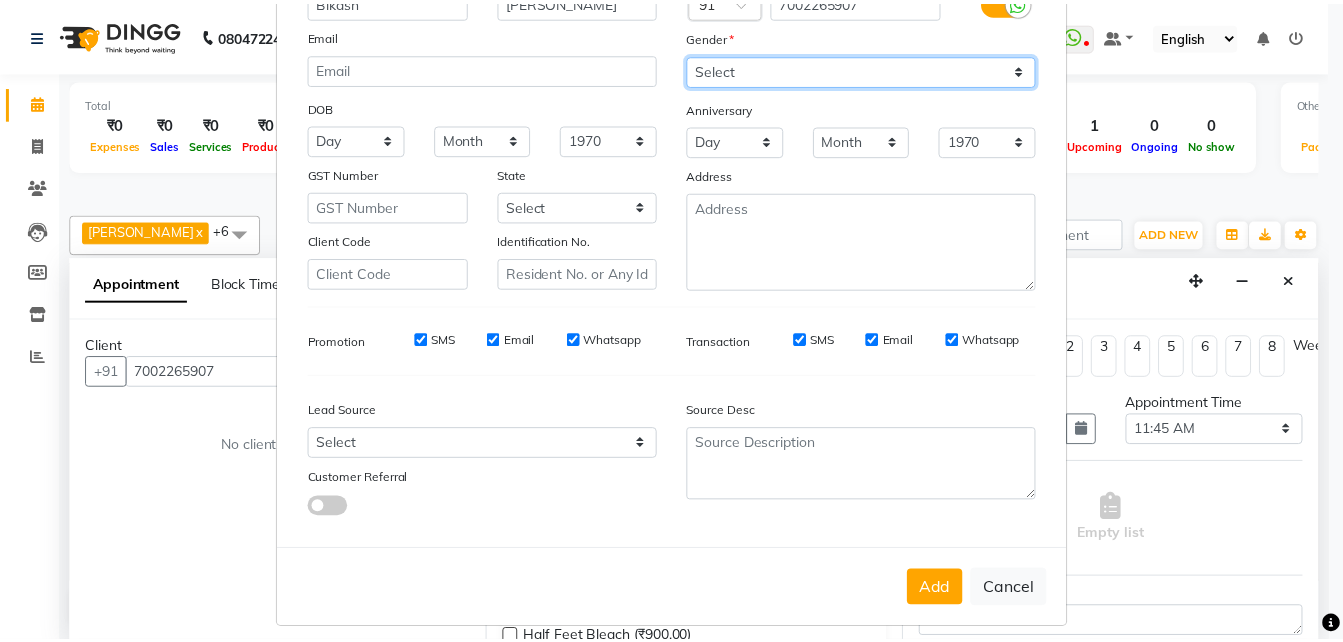 scroll, scrollTop: 207, scrollLeft: 0, axis: vertical 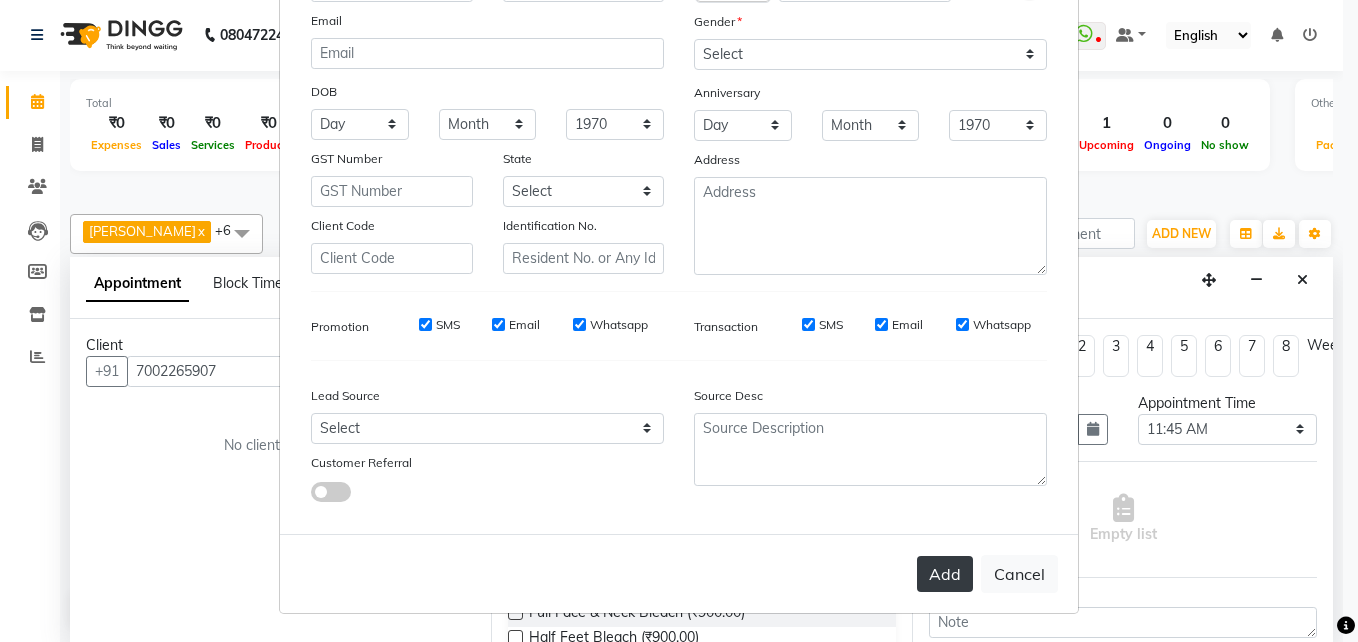 click on "Add" at bounding box center (945, 574) 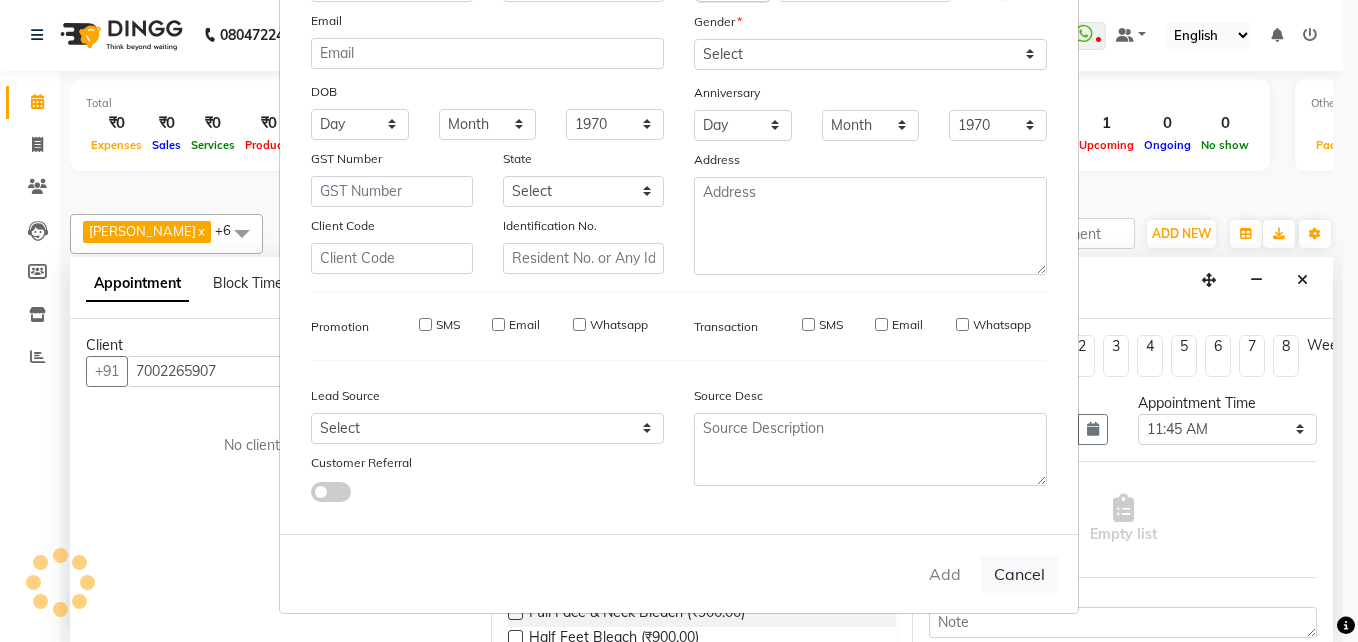 type 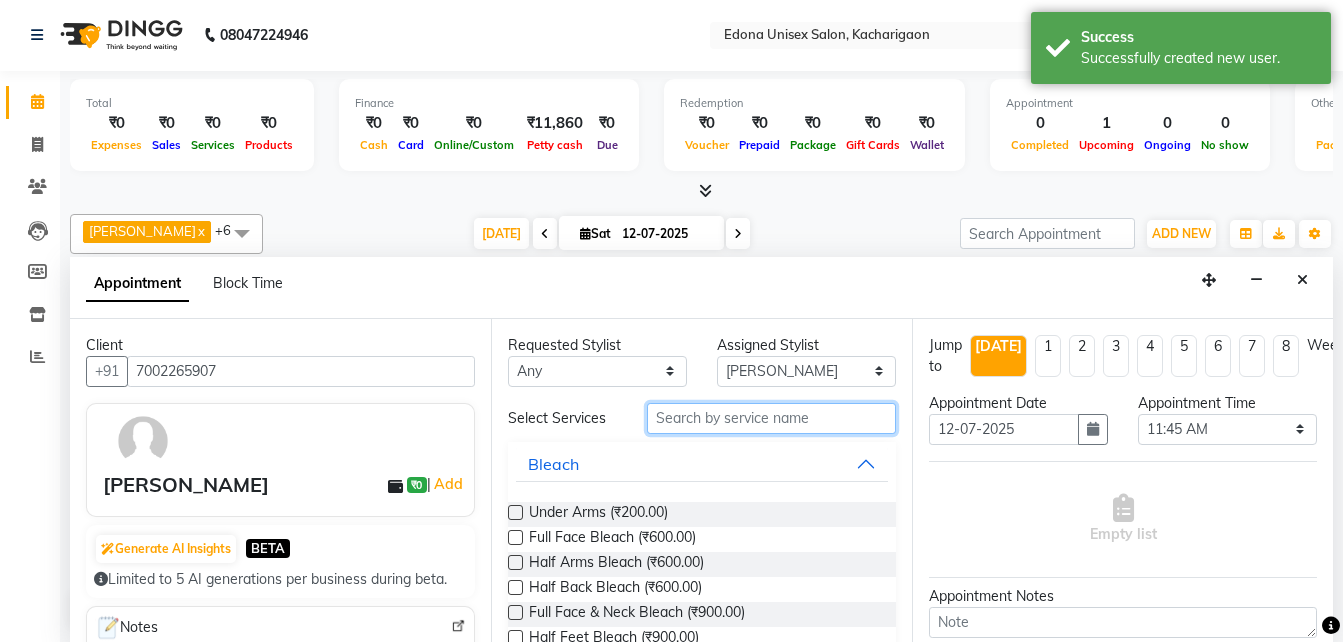 click at bounding box center (771, 418) 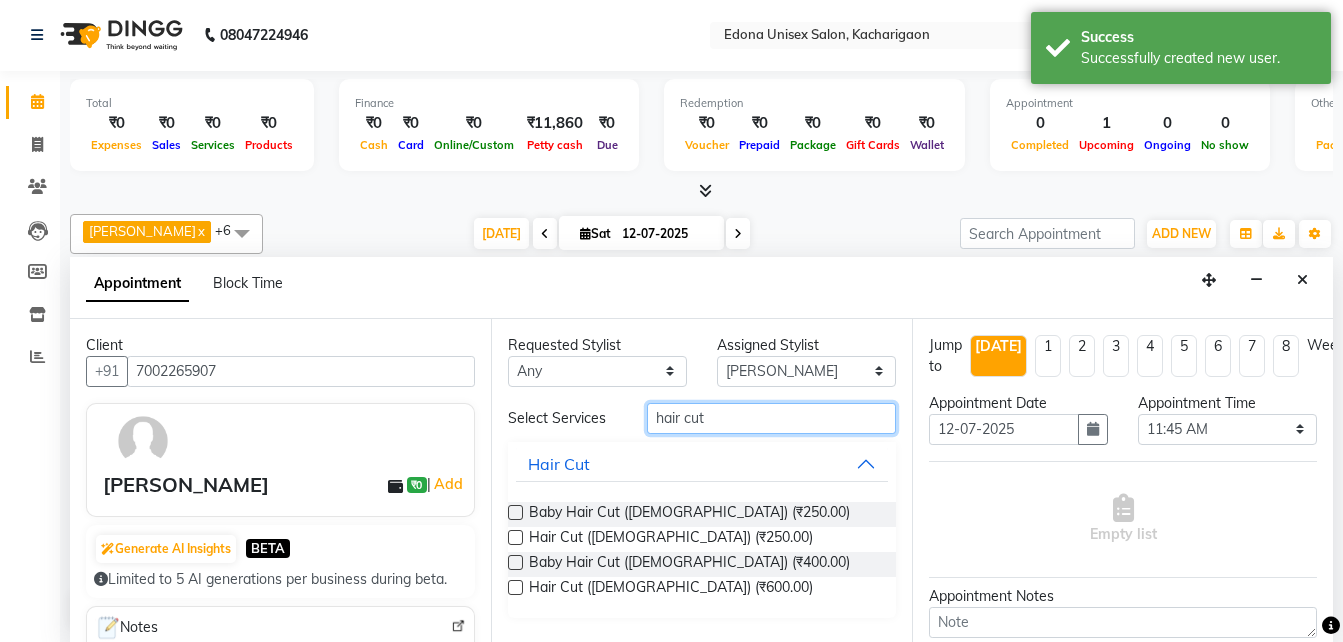 type on "hair cut" 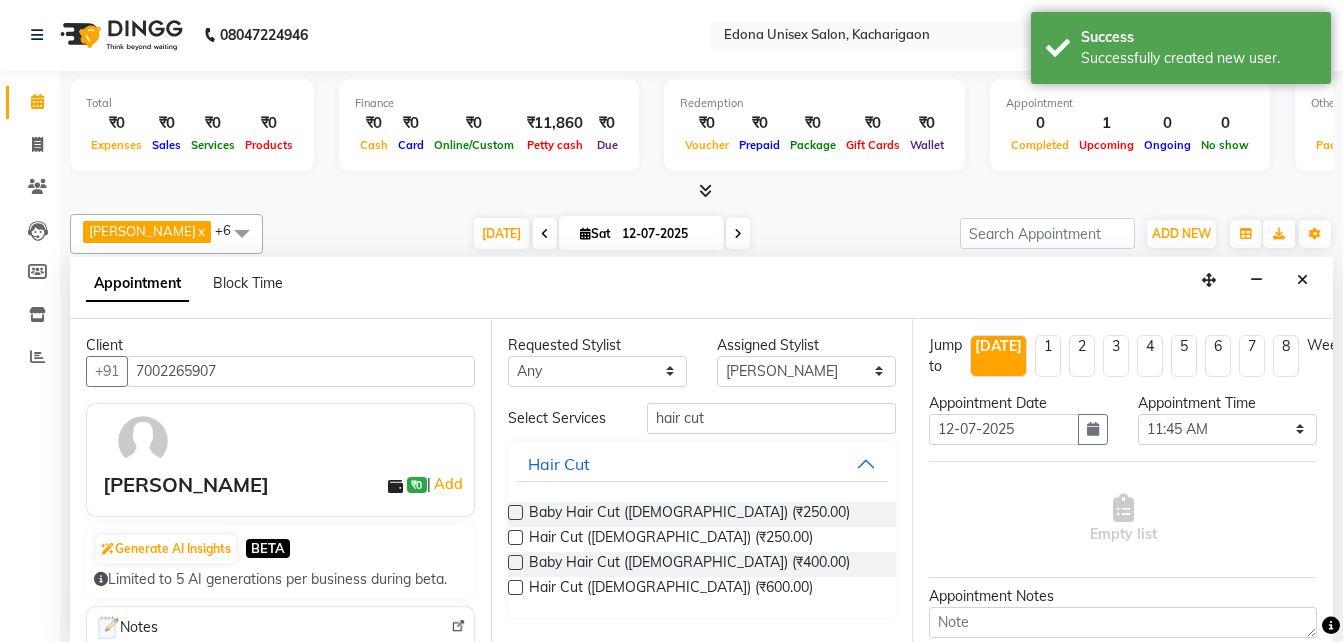 click at bounding box center [515, 537] 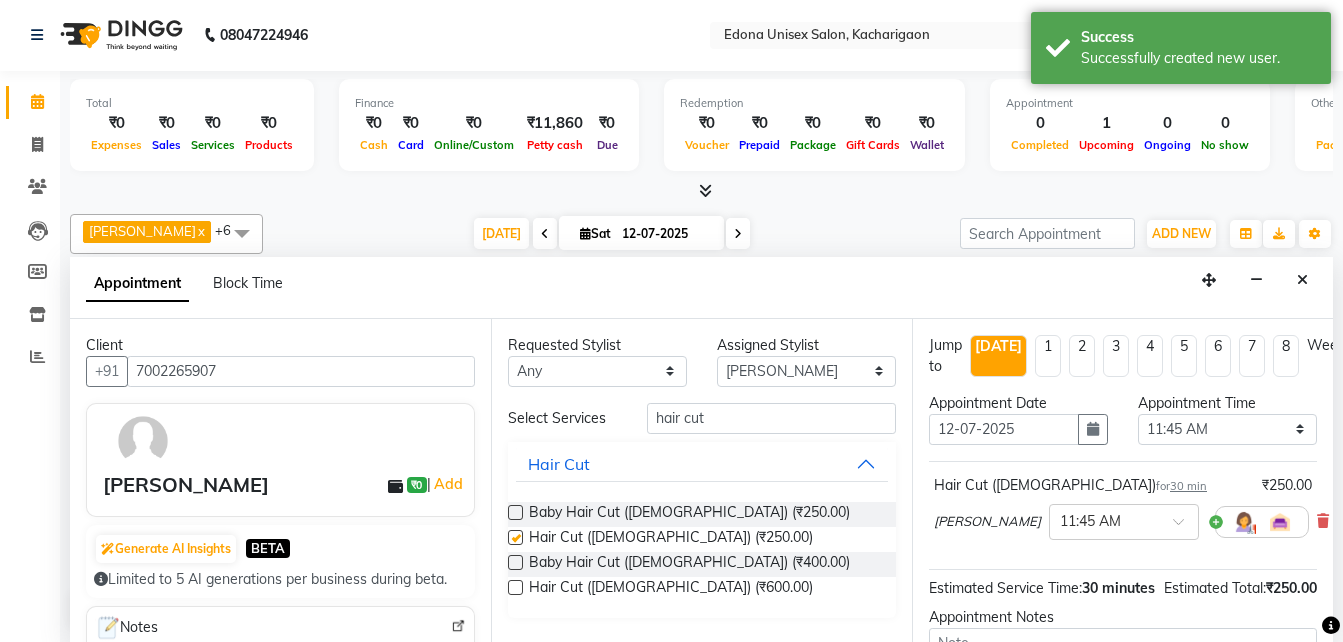 checkbox on "false" 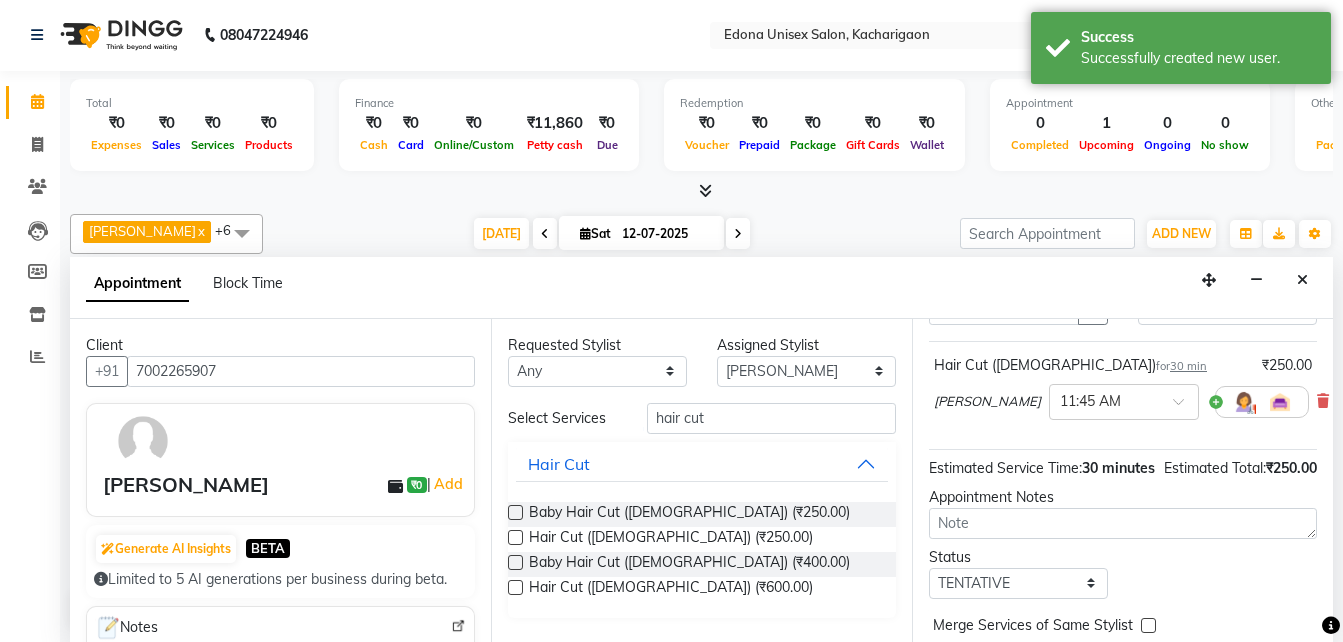 scroll, scrollTop: 242, scrollLeft: 0, axis: vertical 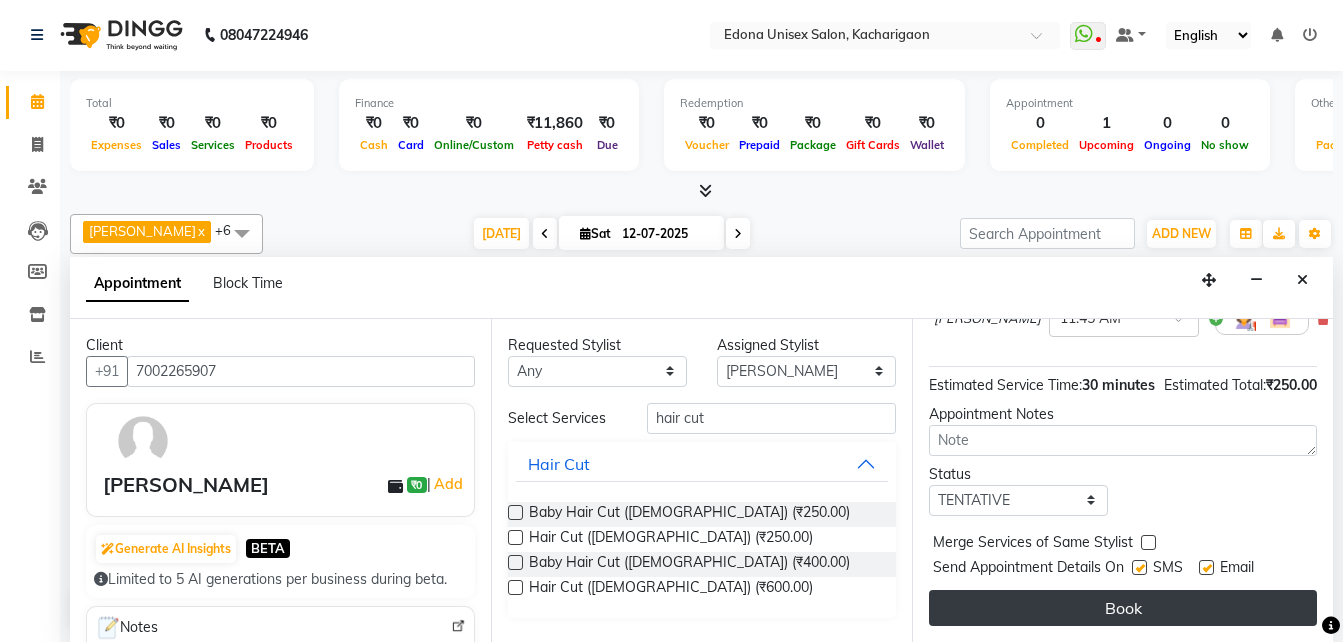click on "Book" at bounding box center (1123, 608) 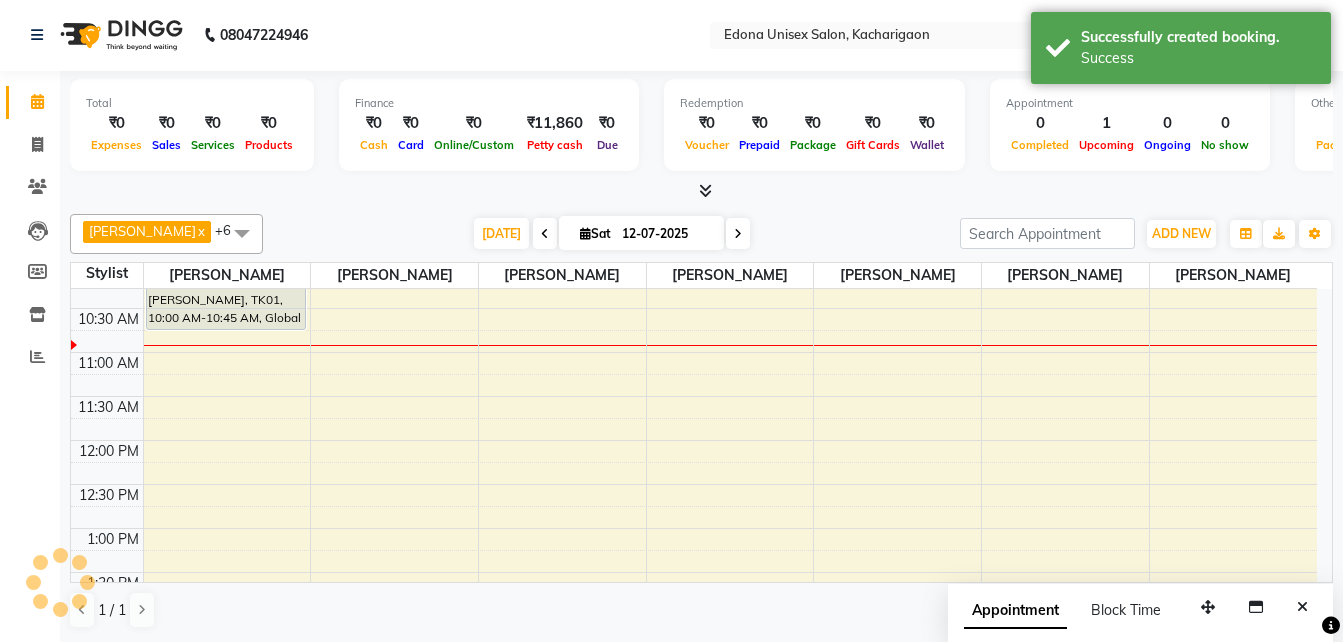 scroll, scrollTop: 0, scrollLeft: 0, axis: both 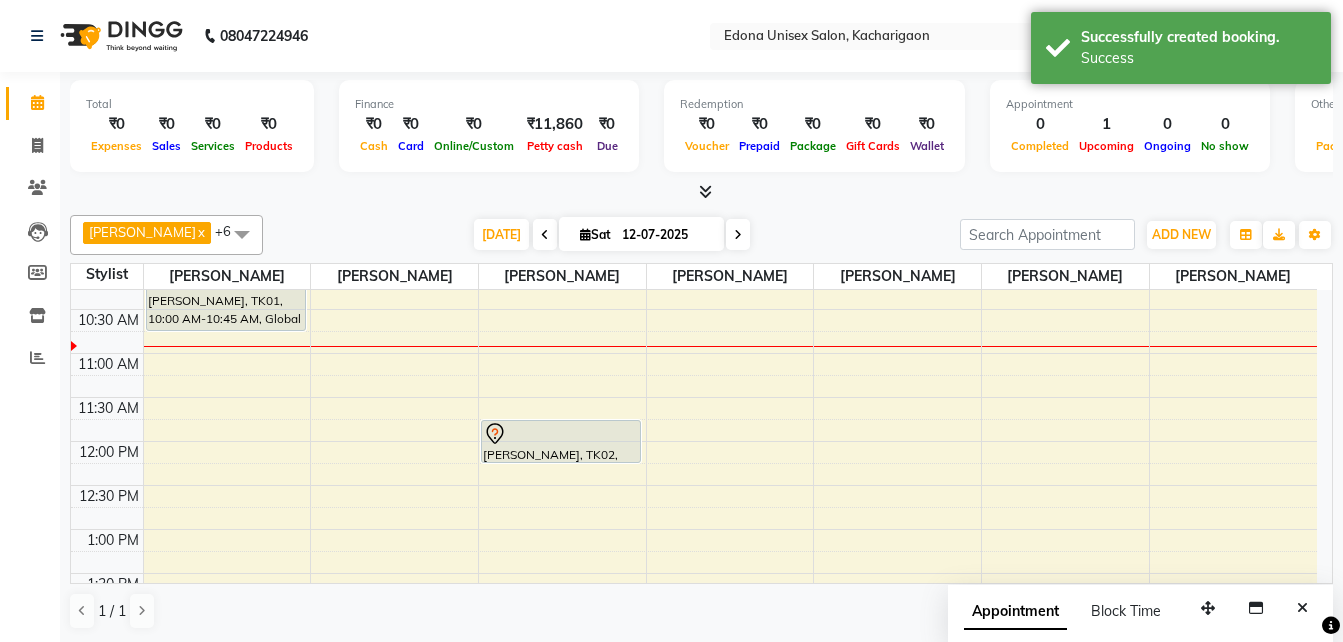 click on "8:00 AM 8:30 AM 9:00 AM 9:30 AM 10:00 AM 10:30 AM 11:00 AM 11:30 AM 12:00 PM 12:30 PM 1:00 PM 1:30 PM 2:00 PM 2:30 PM 3:00 PM 3:30 PM 4:00 PM 4:30 PM 5:00 PM 5:30 PM 6:00 PM 6:30 PM 7:00 PM 7:30 PM 8:00 PM 8:30 PM             [PERSON_NAME][GEOGRAPHIC_DATA], 10:00 AM-10:45 AM, Global Hair Colour (Inoa)             [PERSON_NAME], TK02, 11:45 AM-12:15 PM, Hair Cut ([DEMOGRAPHIC_DATA])" at bounding box center [694, 661] 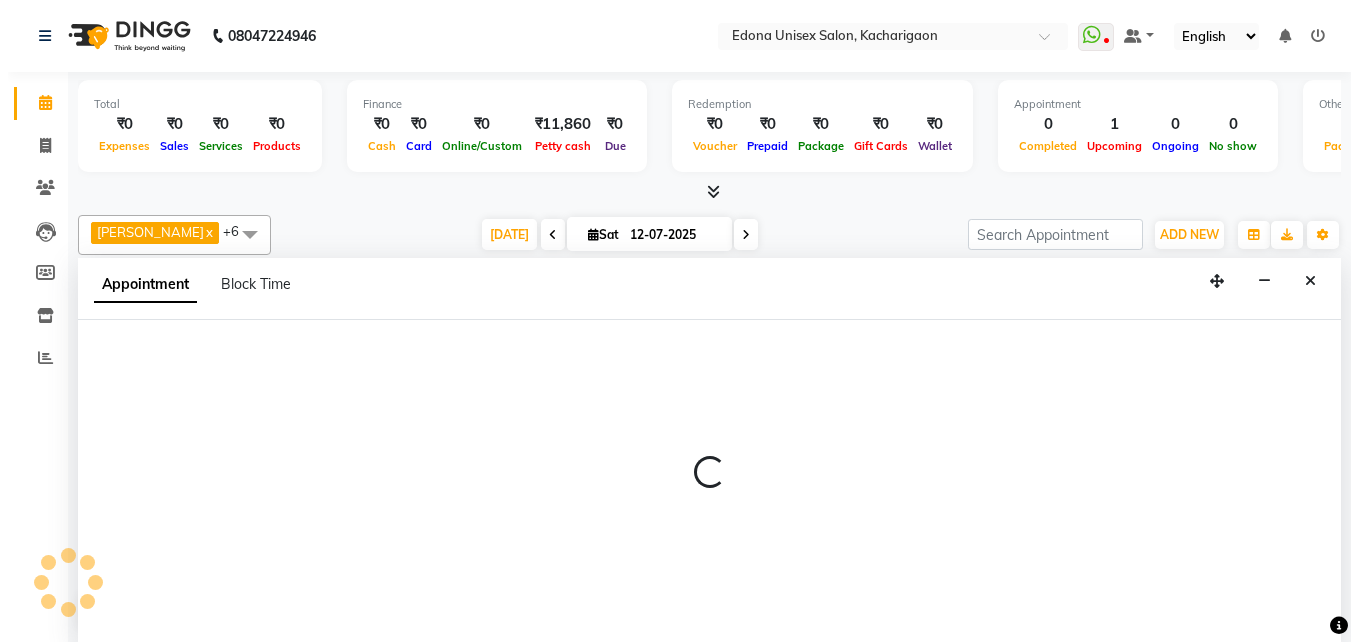 scroll, scrollTop: 1, scrollLeft: 0, axis: vertical 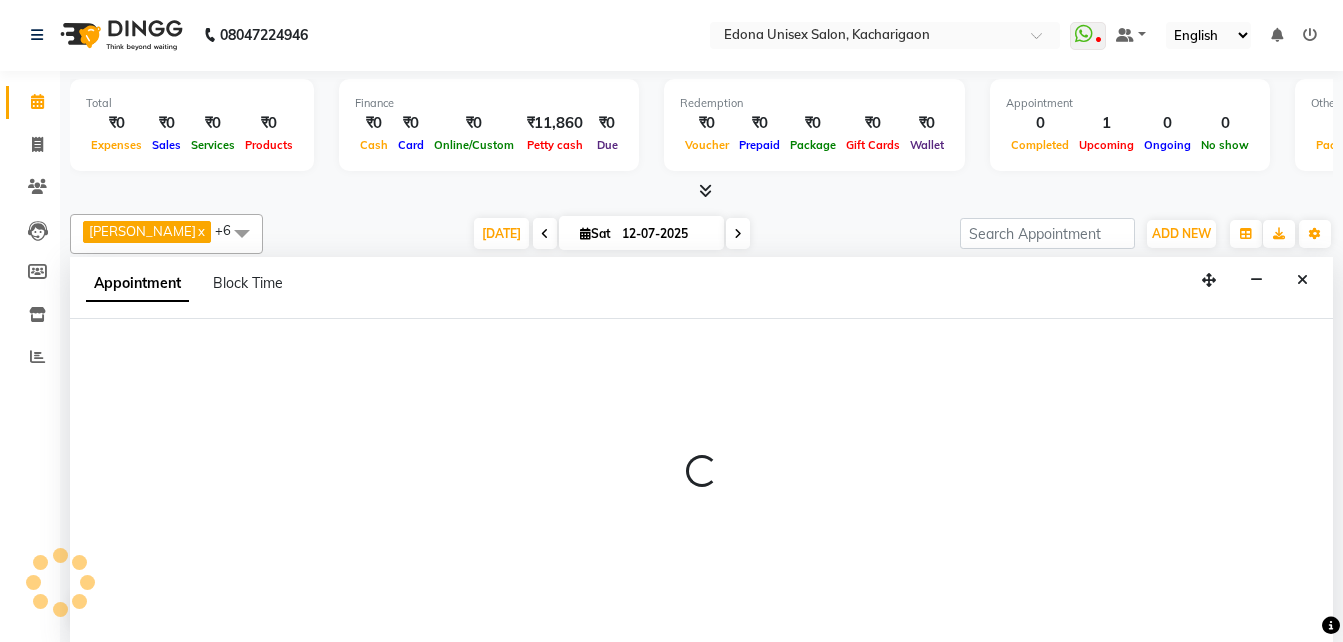 select on "77350" 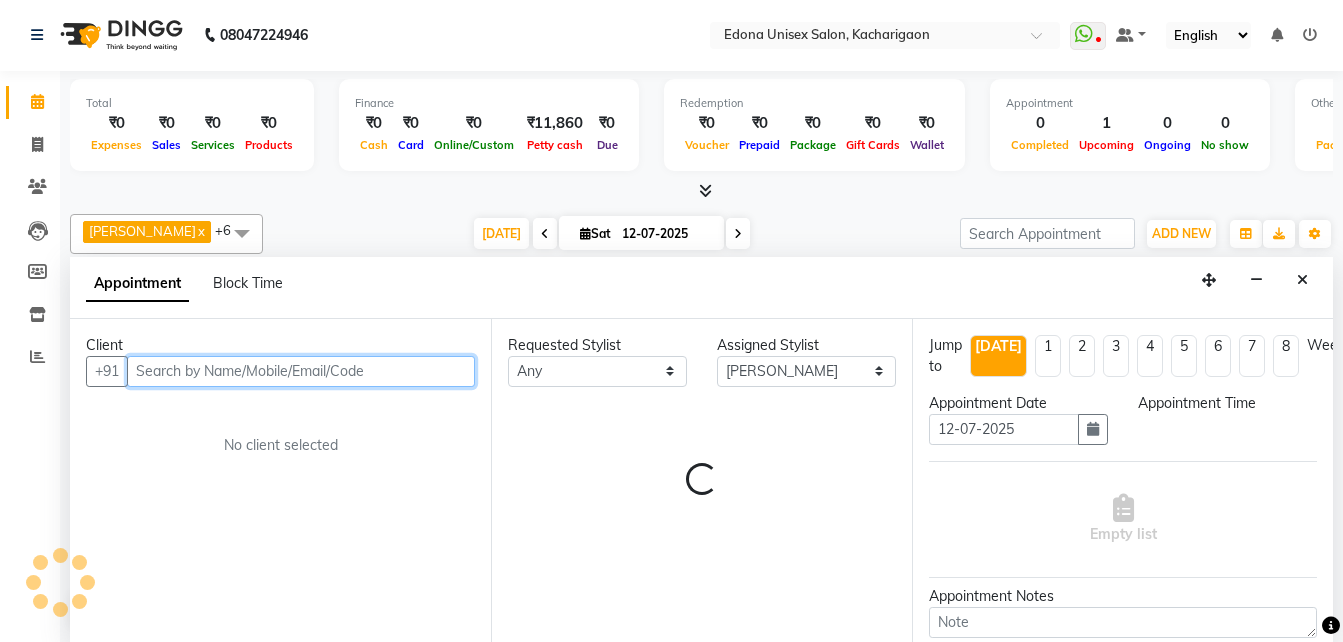 select on "720" 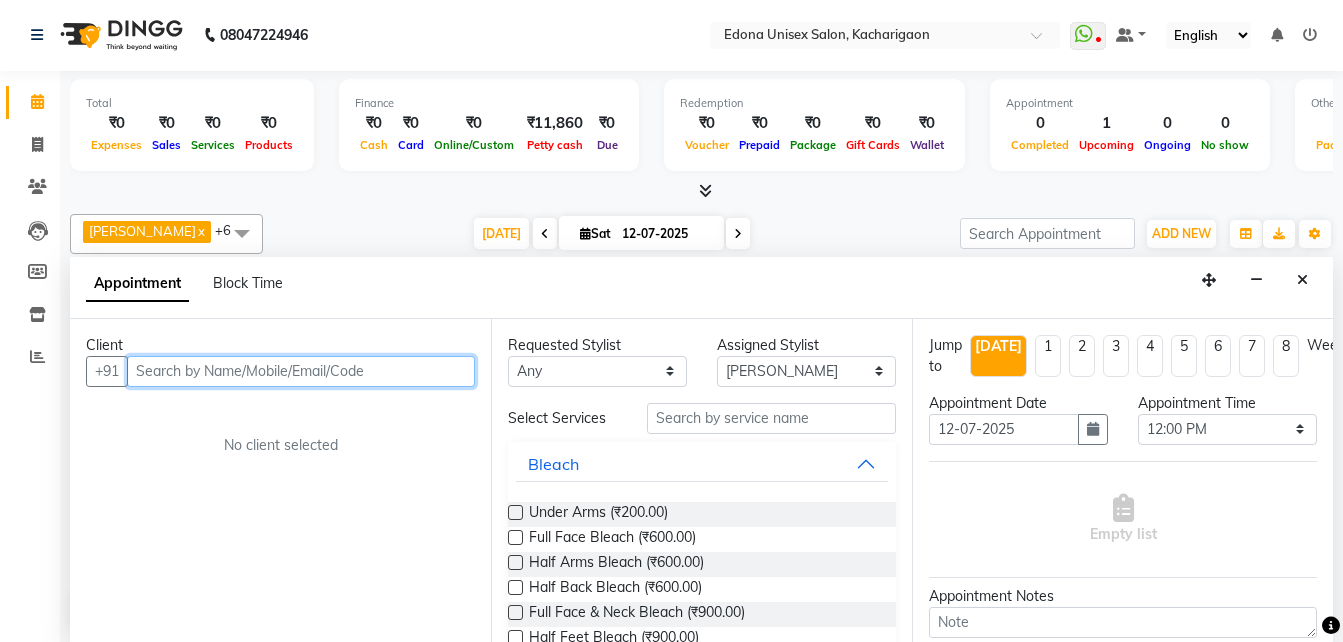 click at bounding box center [301, 371] 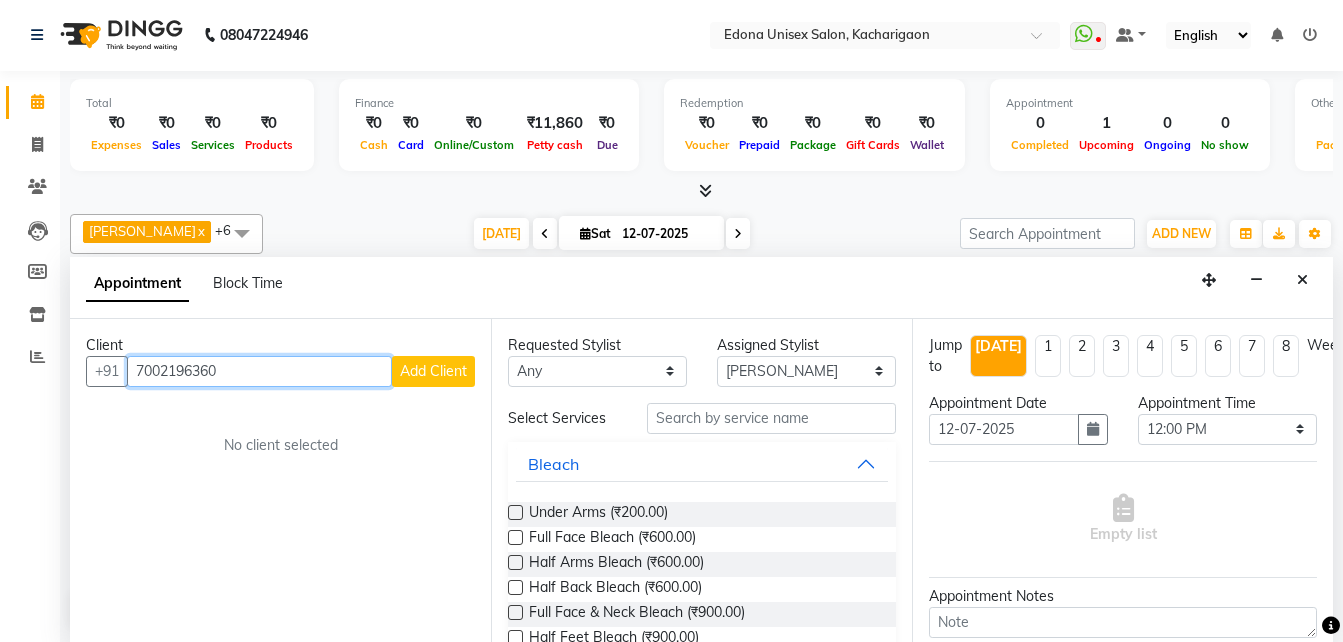 type on "7002196360" 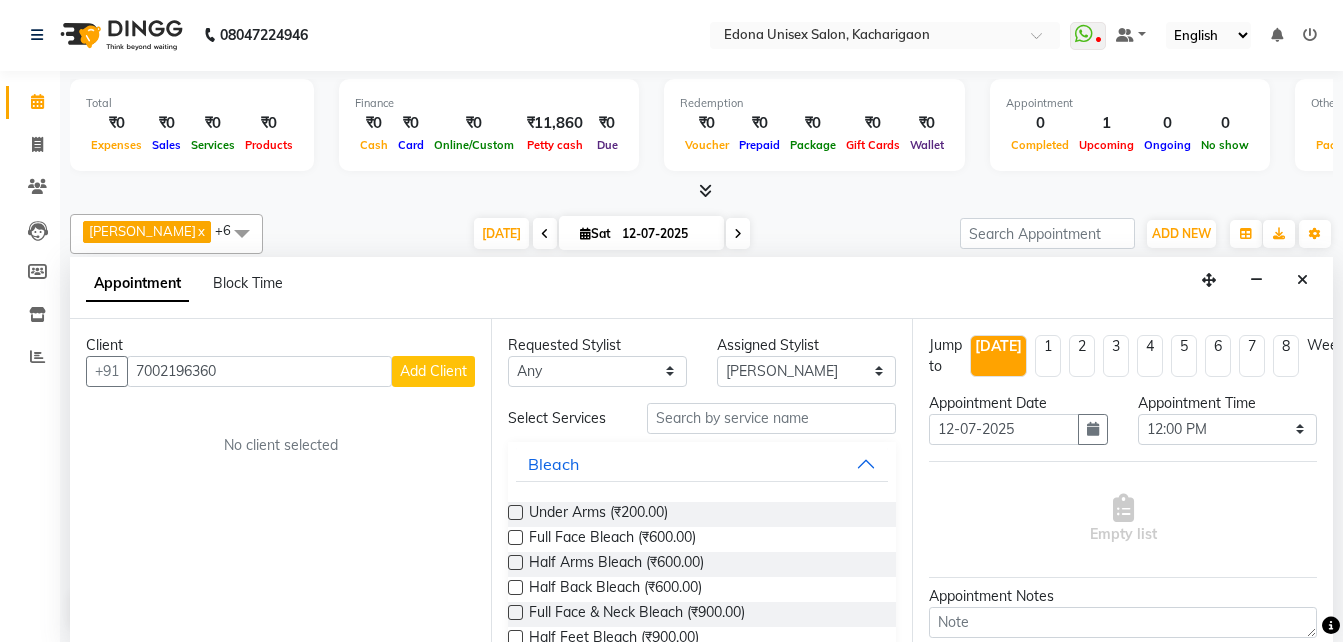 click on "Add Client" at bounding box center [433, 371] 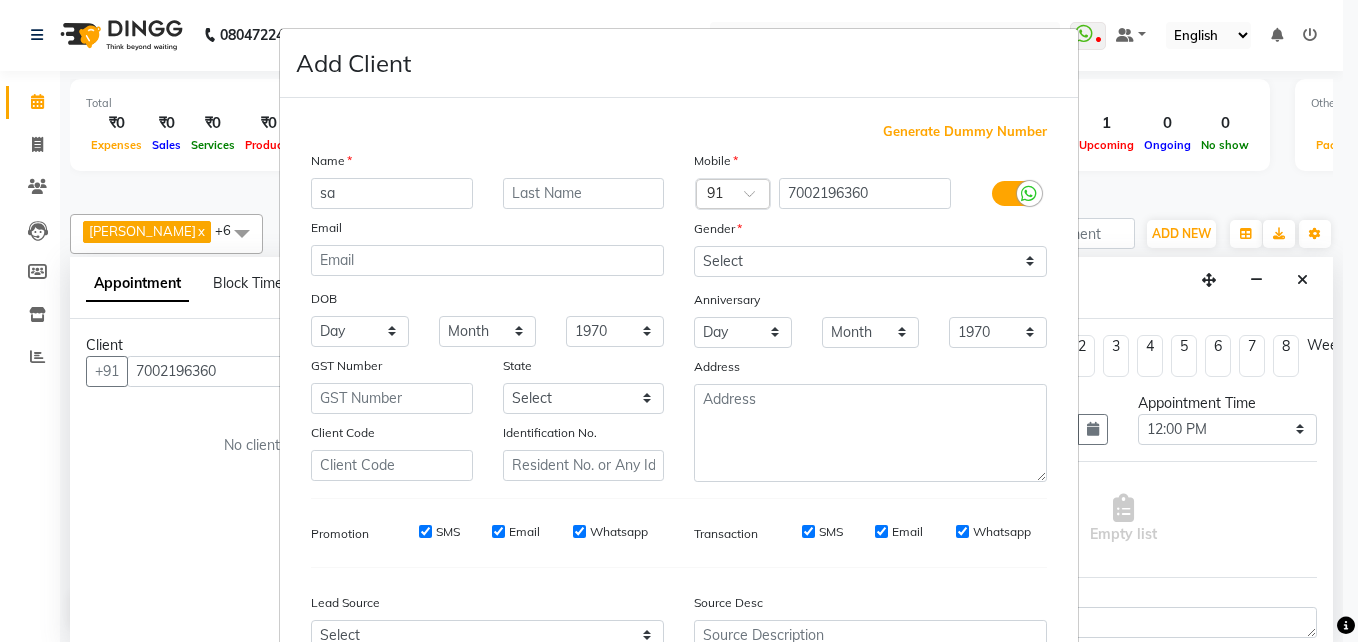 type on "s" 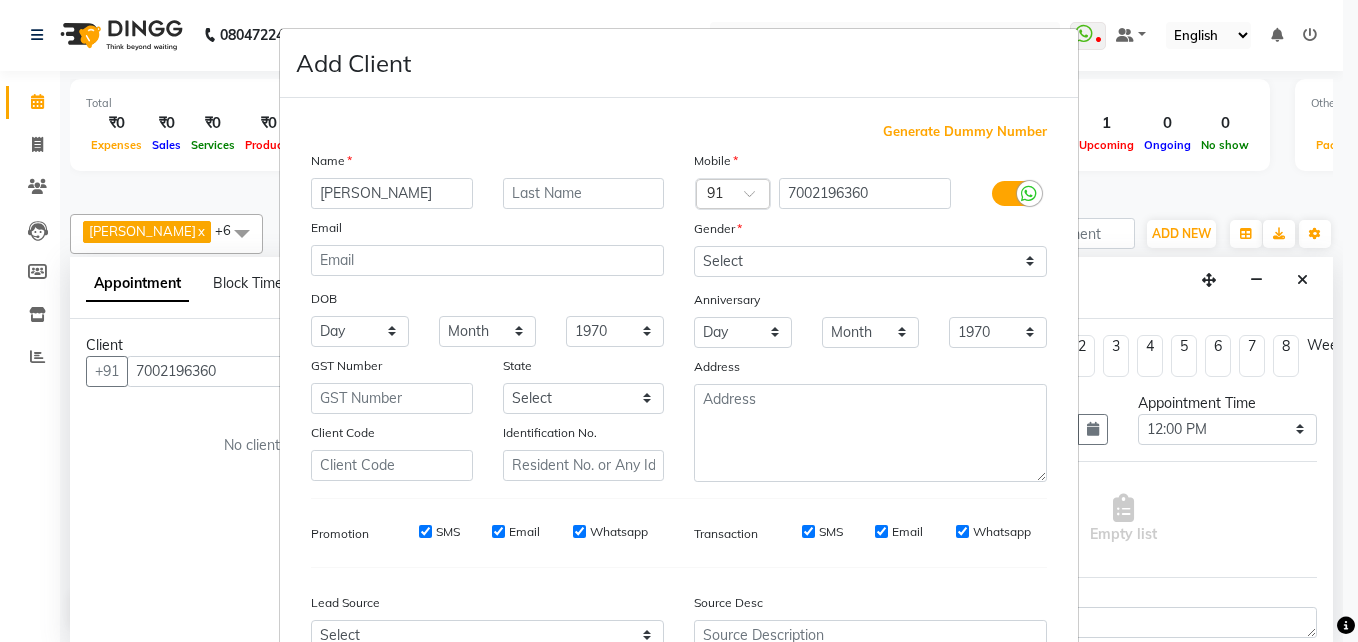 type on "[PERSON_NAME]" 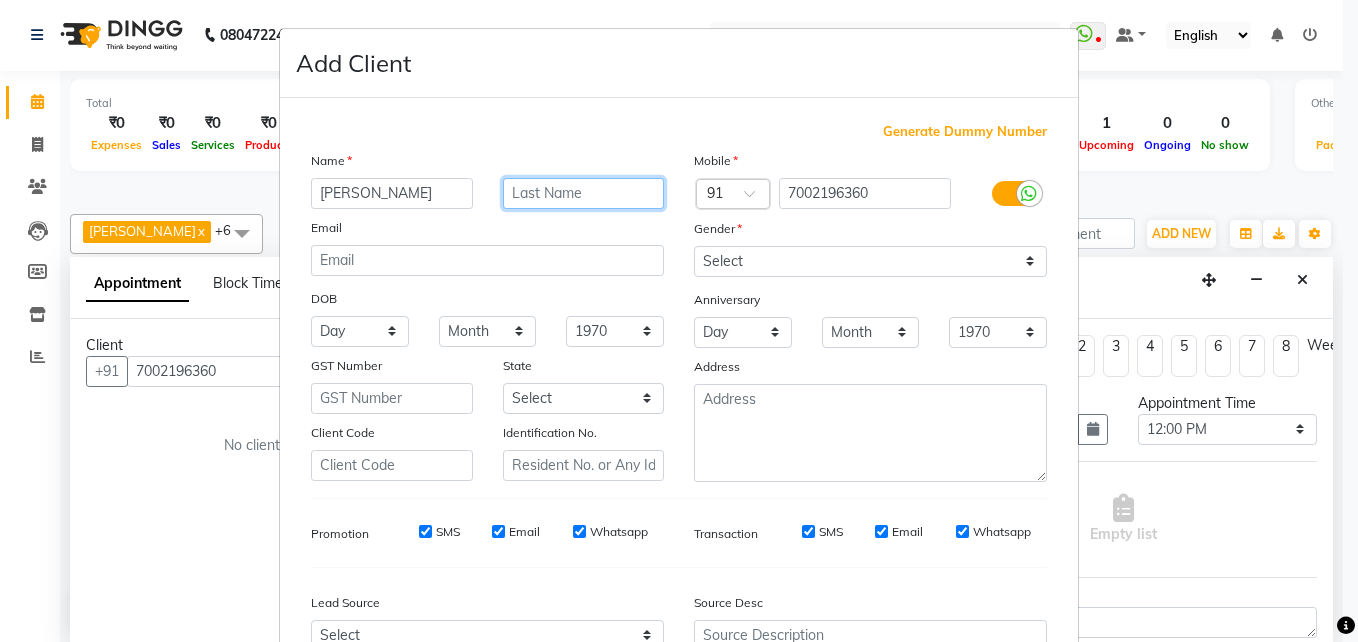 click at bounding box center (584, 193) 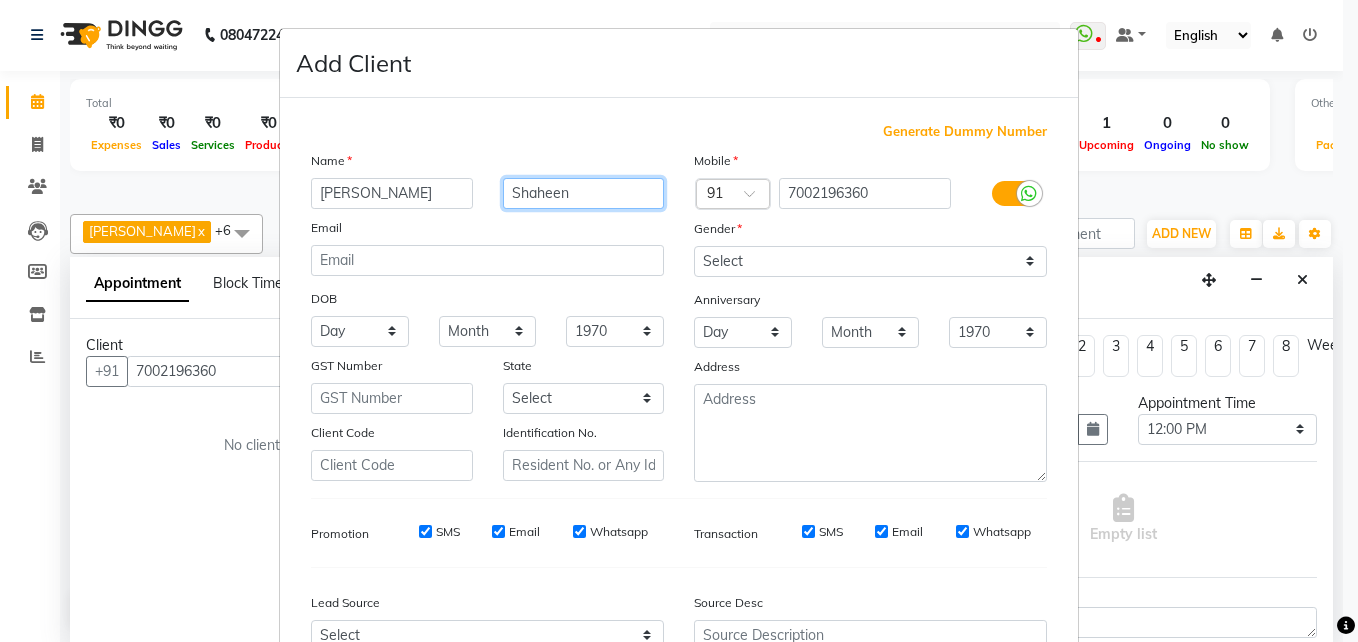 type on "Shaheen" 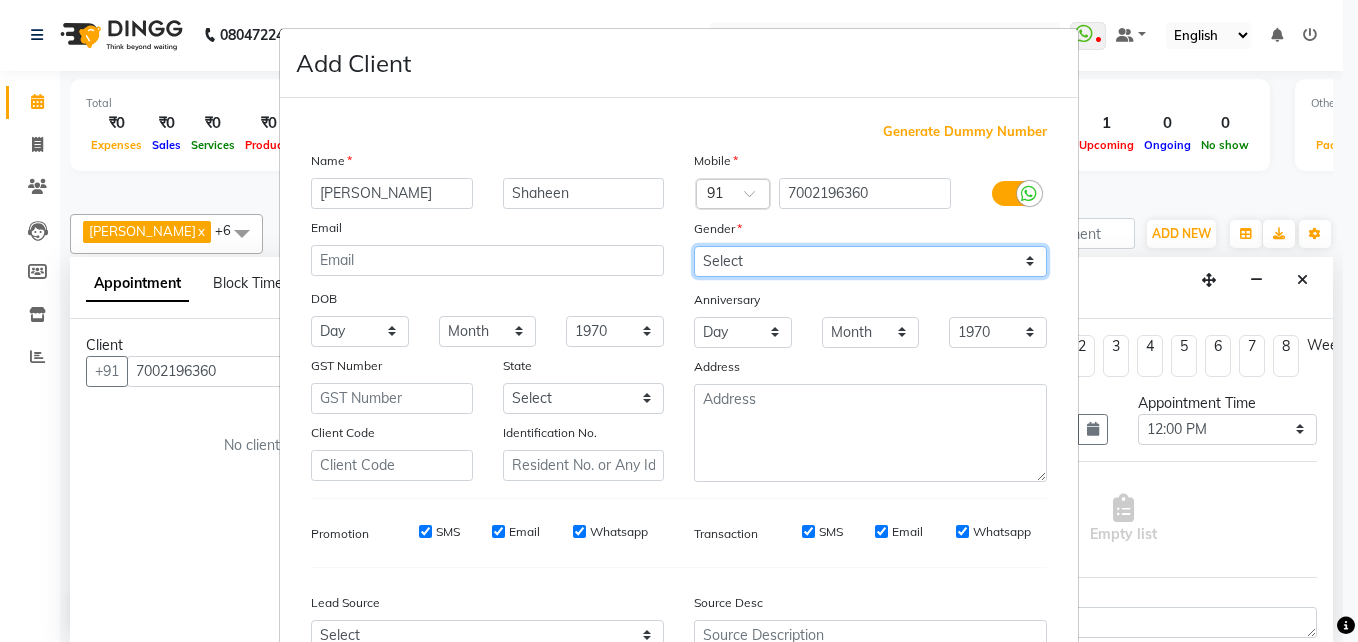 click on "Select [DEMOGRAPHIC_DATA] [DEMOGRAPHIC_DATA] Other Prefer Not To Say" at bounding box center (870, 261) 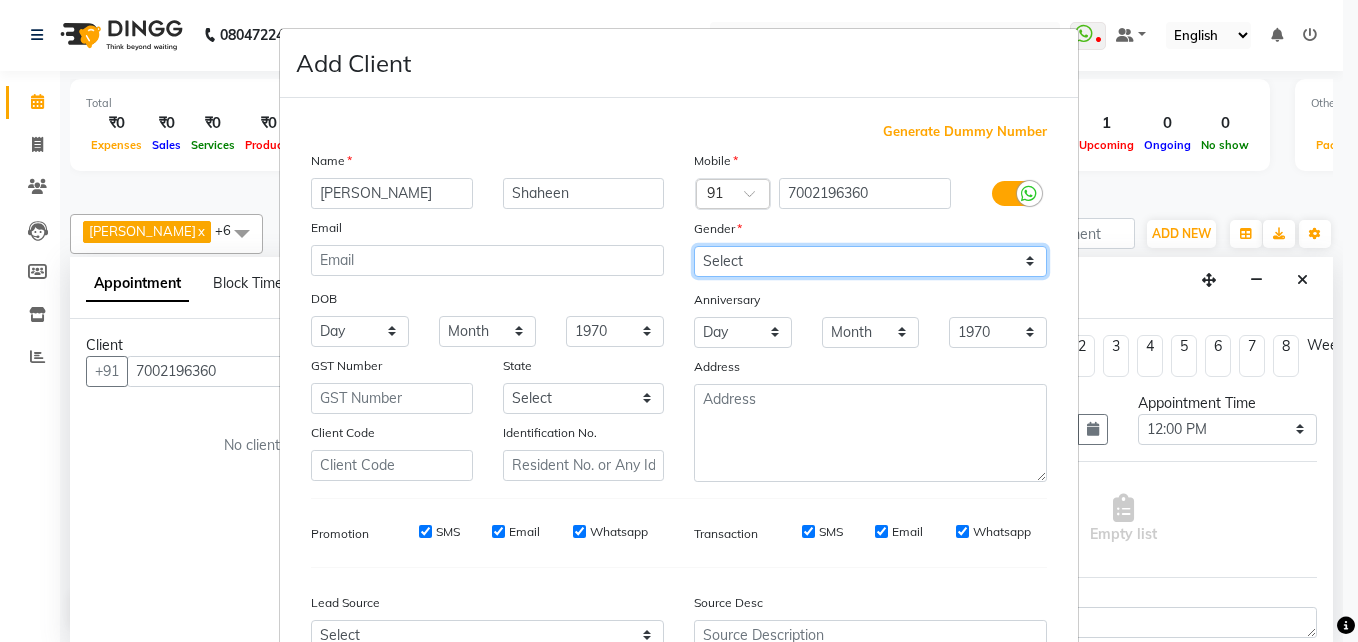 select on "[DEMOGRAPHIC_DATA]" 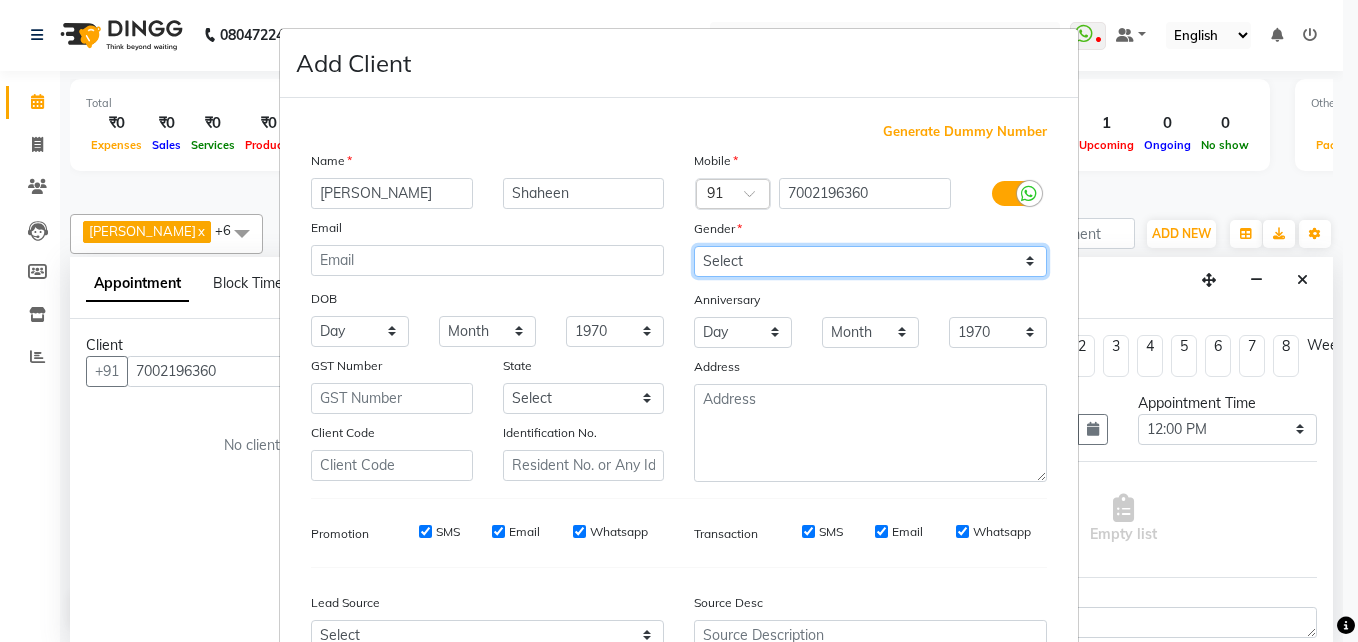 click on "Select [DEMOGRAPHIC_DATA] [DEMOGRAPHIC_DATA] Other Prefer Not To Say" at bounding box center [870, 261] 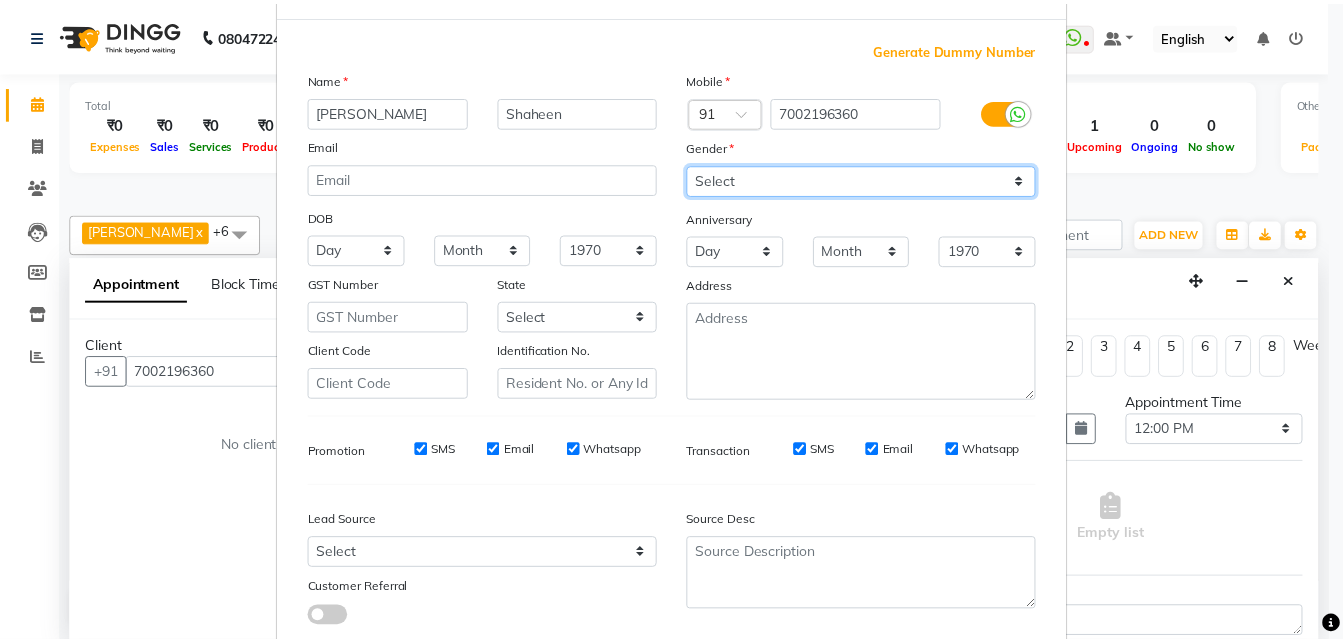scroll, scrollTop: 207, scrollLeft: 0, axis: vertical 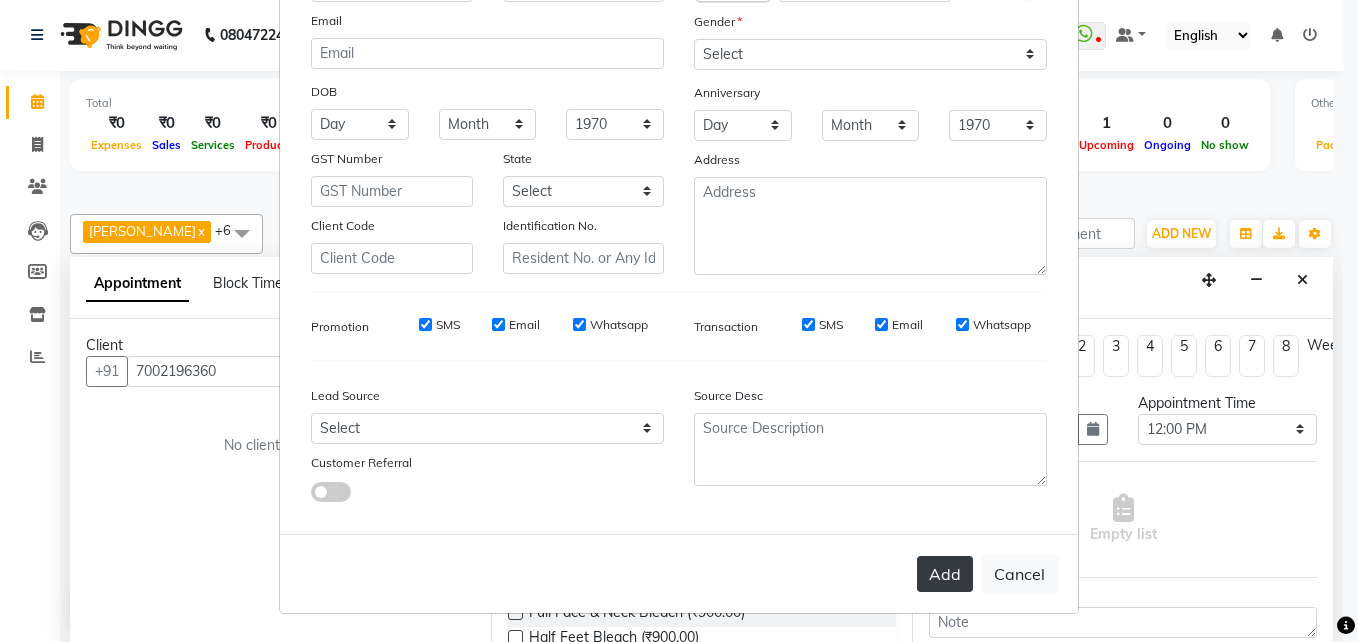click on "Add" at bounding box center (945, 574) 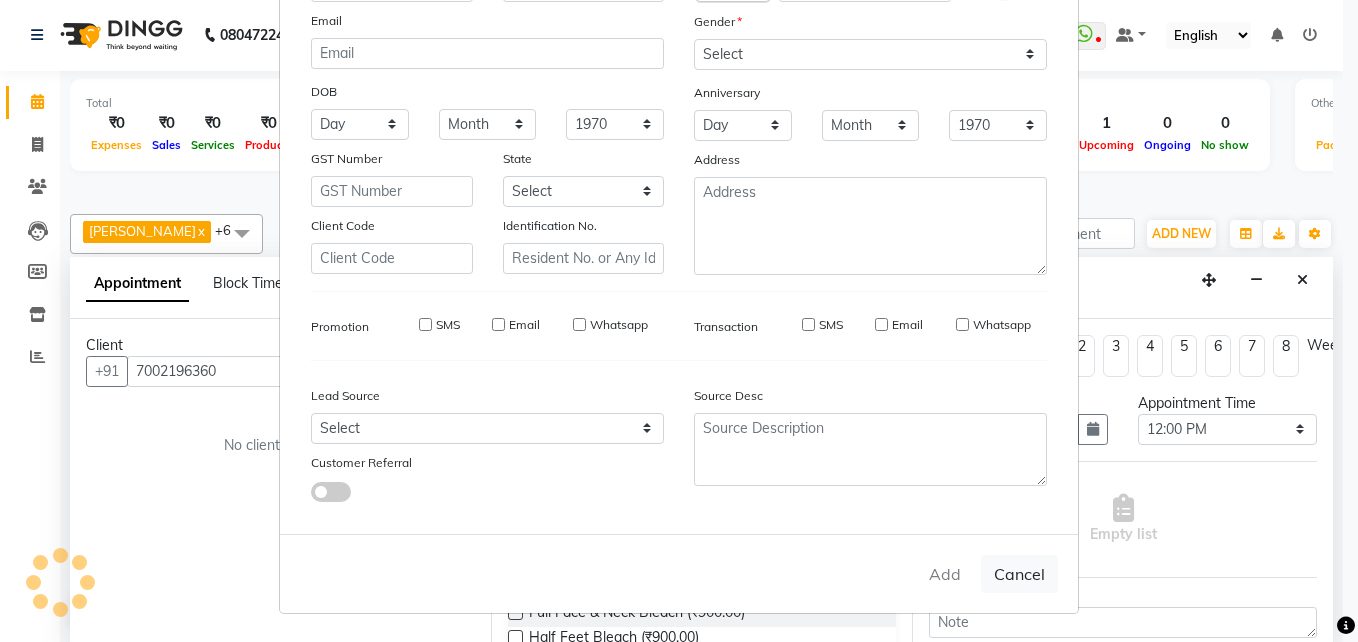 type 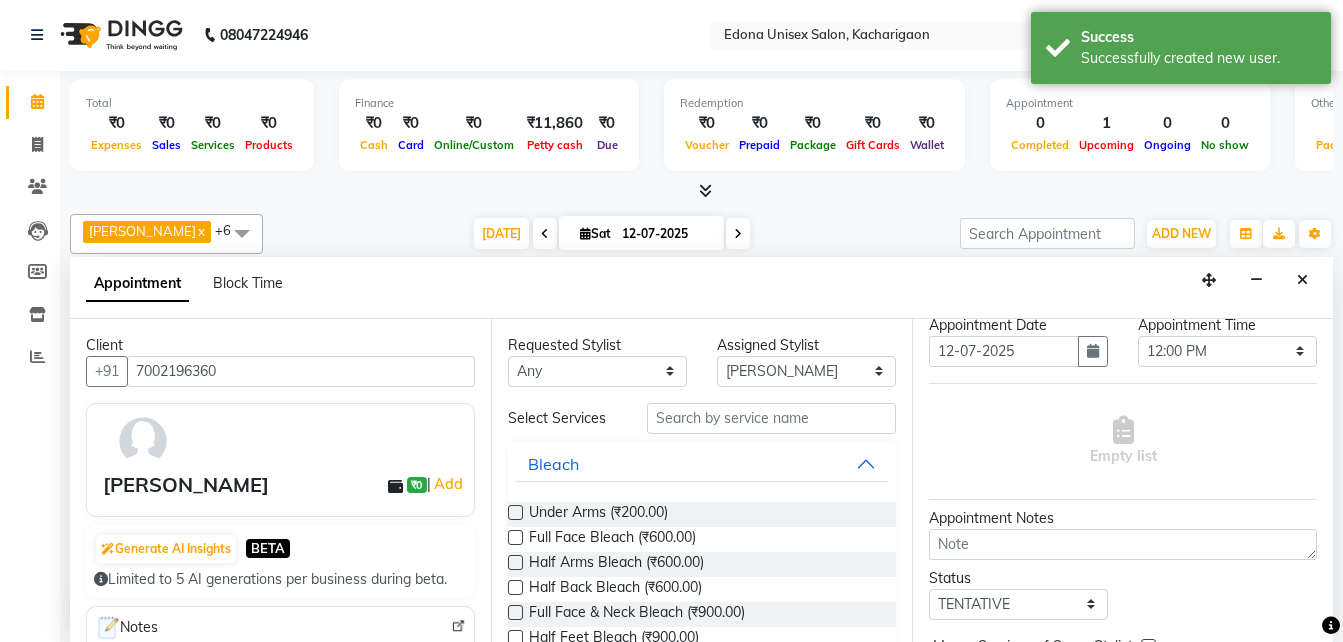 scroll, scrollTop: 199, scrollLeft: 0, axis: vertical 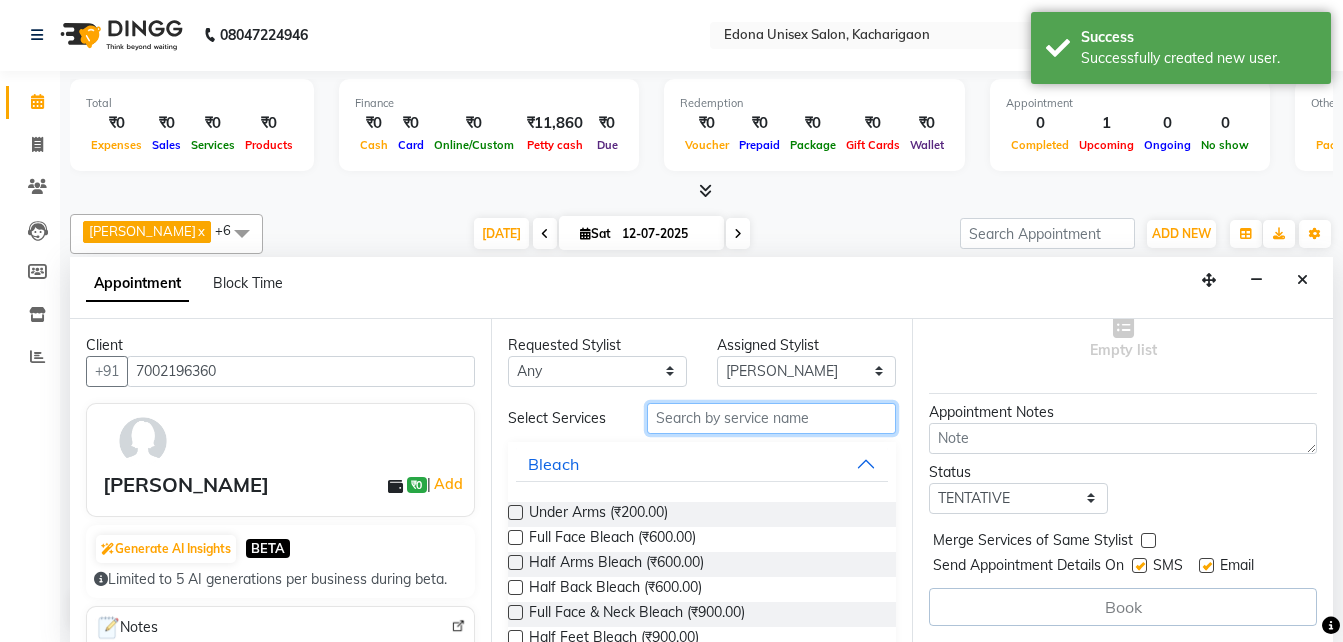 click at bounding box center (771, 418) 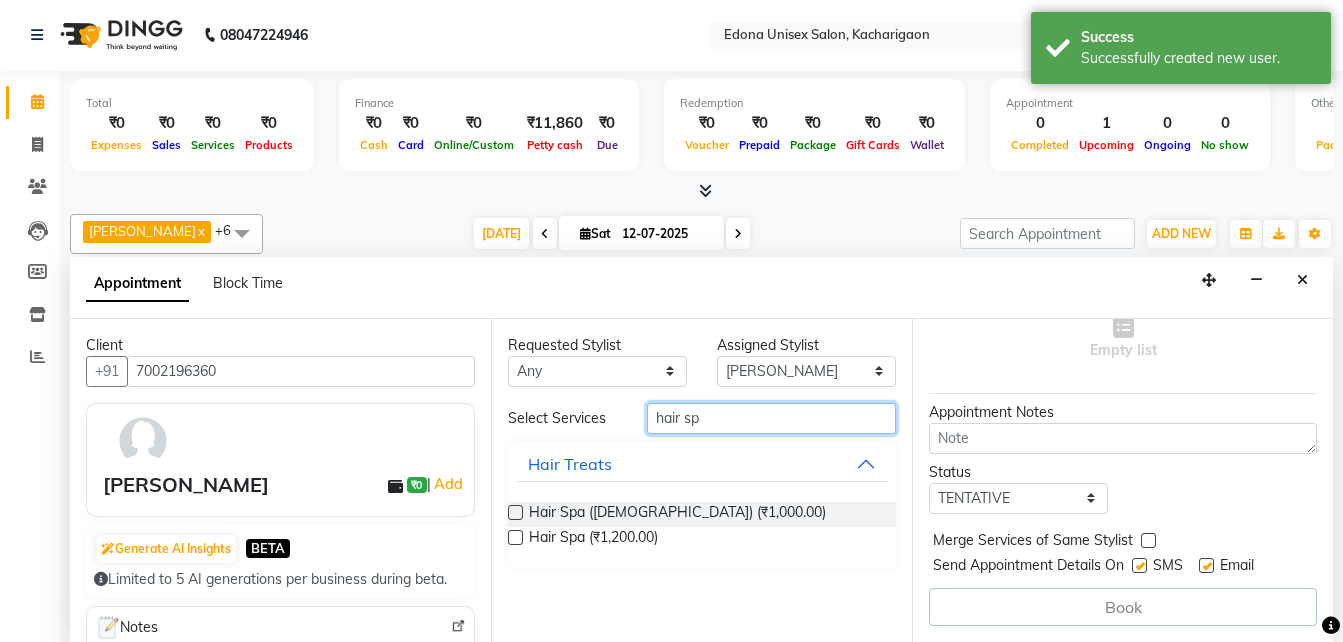 type on "hair sp" 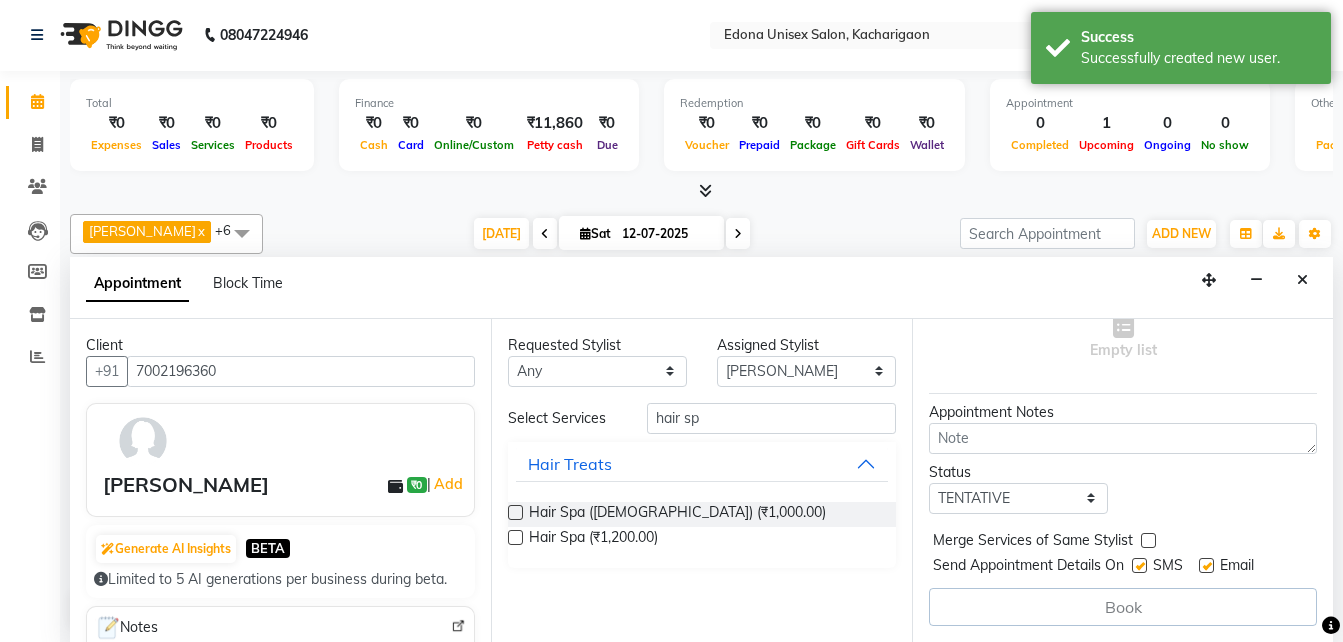 click at bounding box center (515, 537) 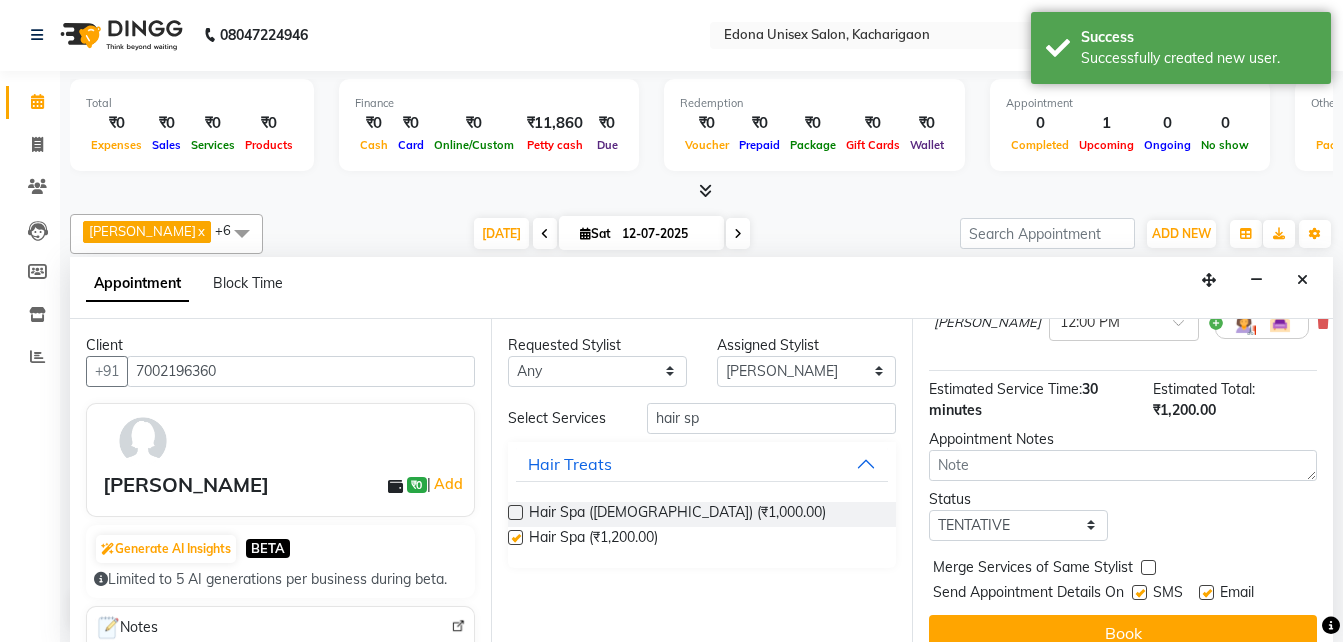 checkbox on "false" 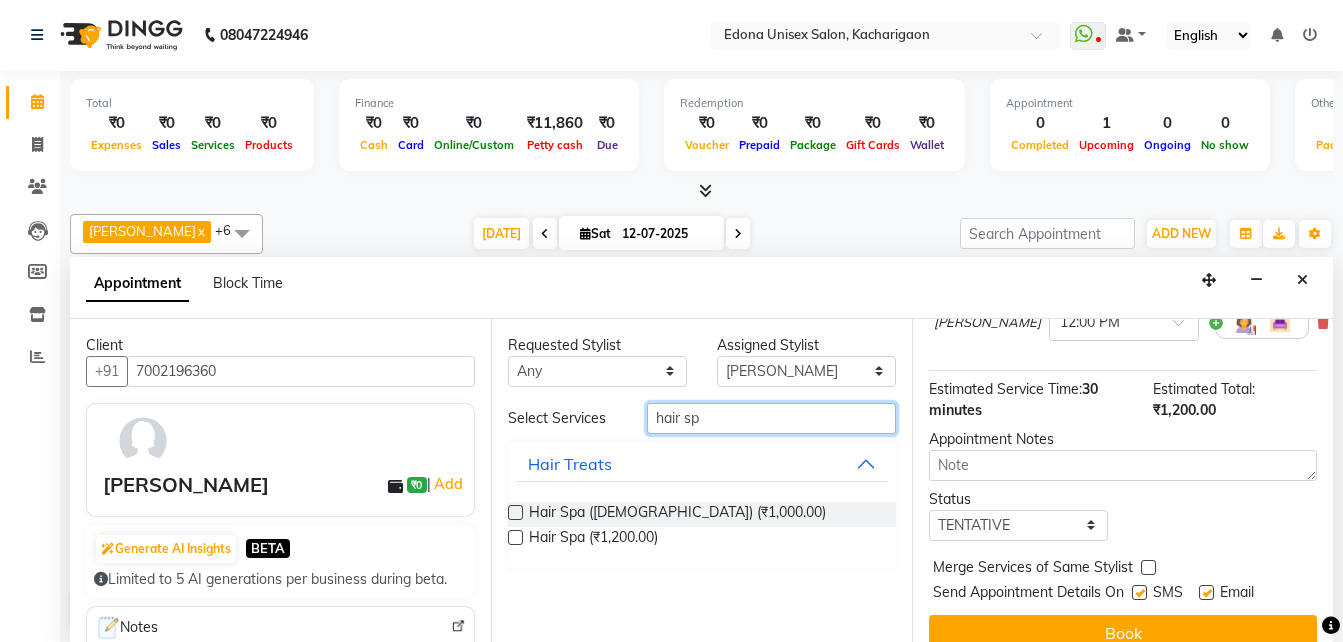 click on "hair sp" at bounding box center (771, 418) 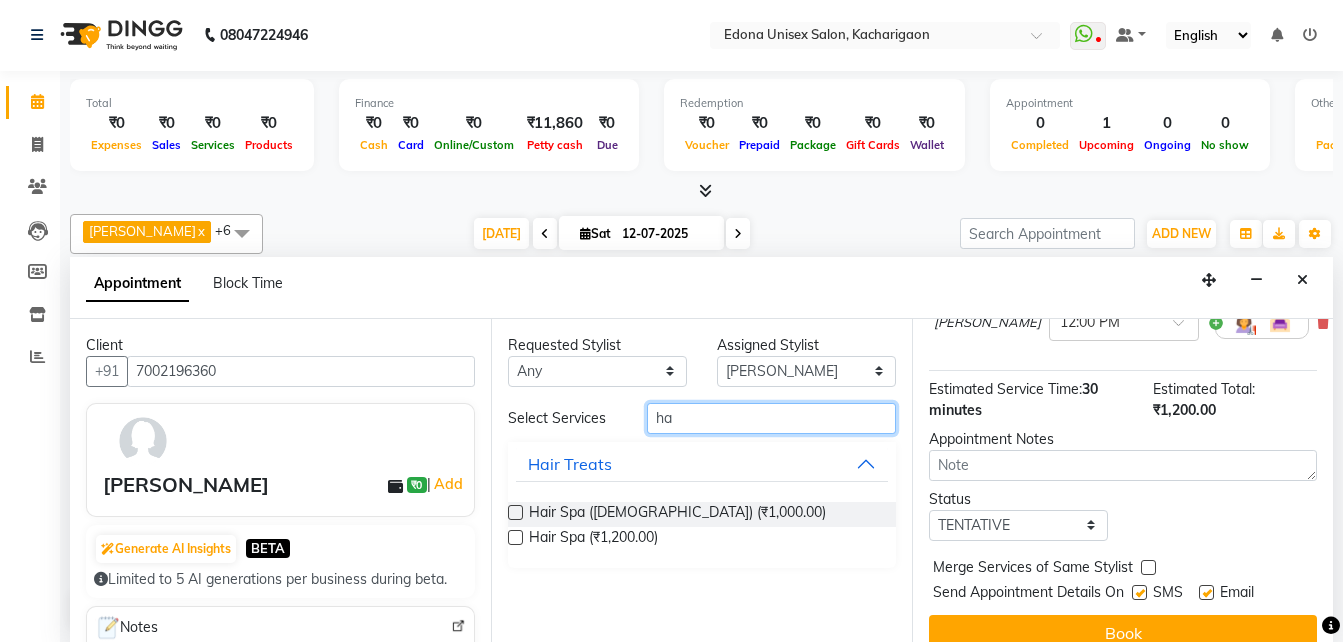 type on "h" 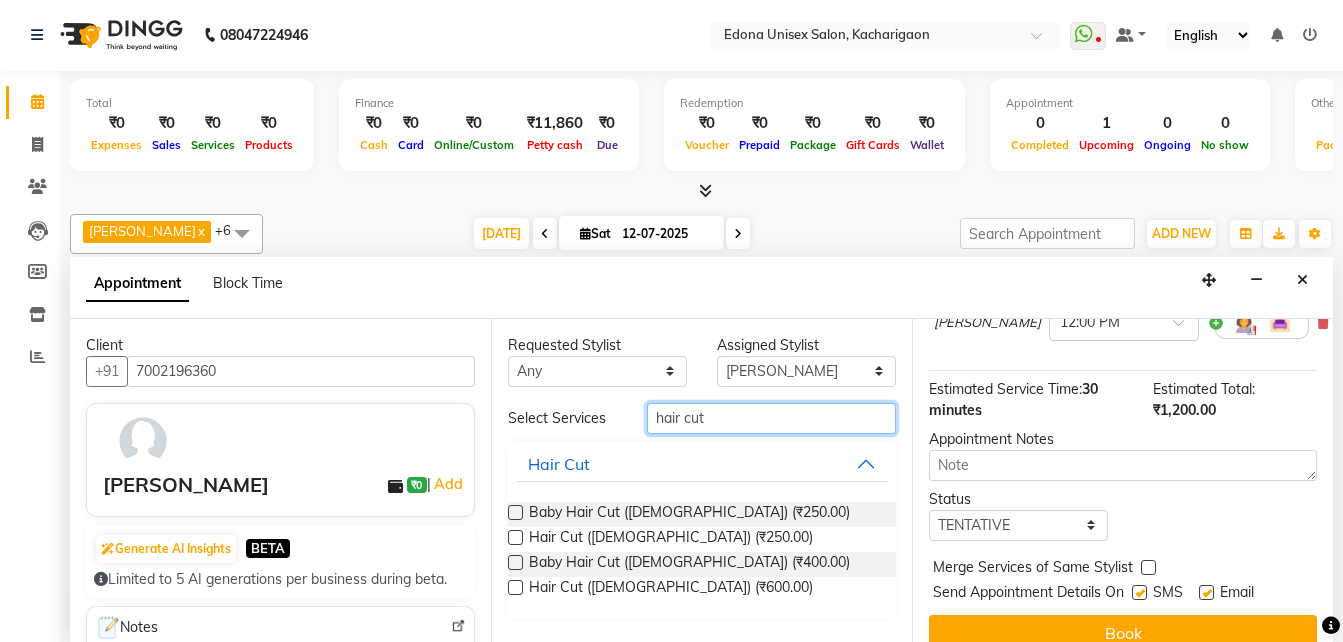 type on "hair cut" 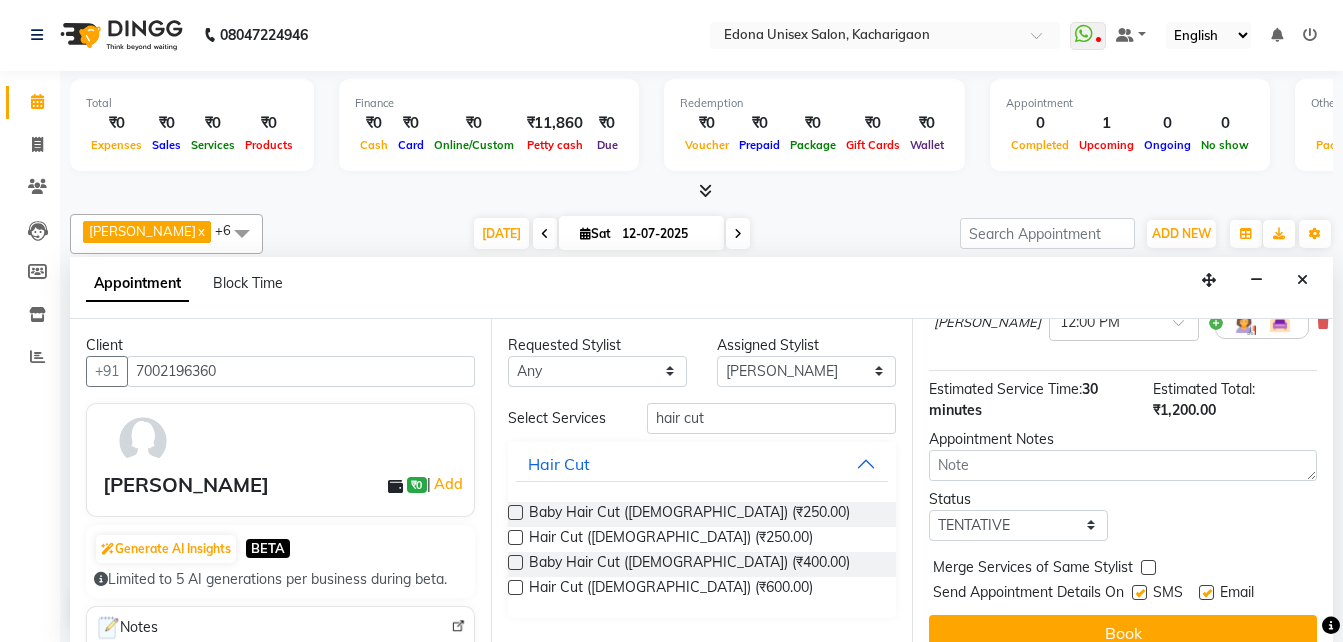 click at bounding box center (515, 587) 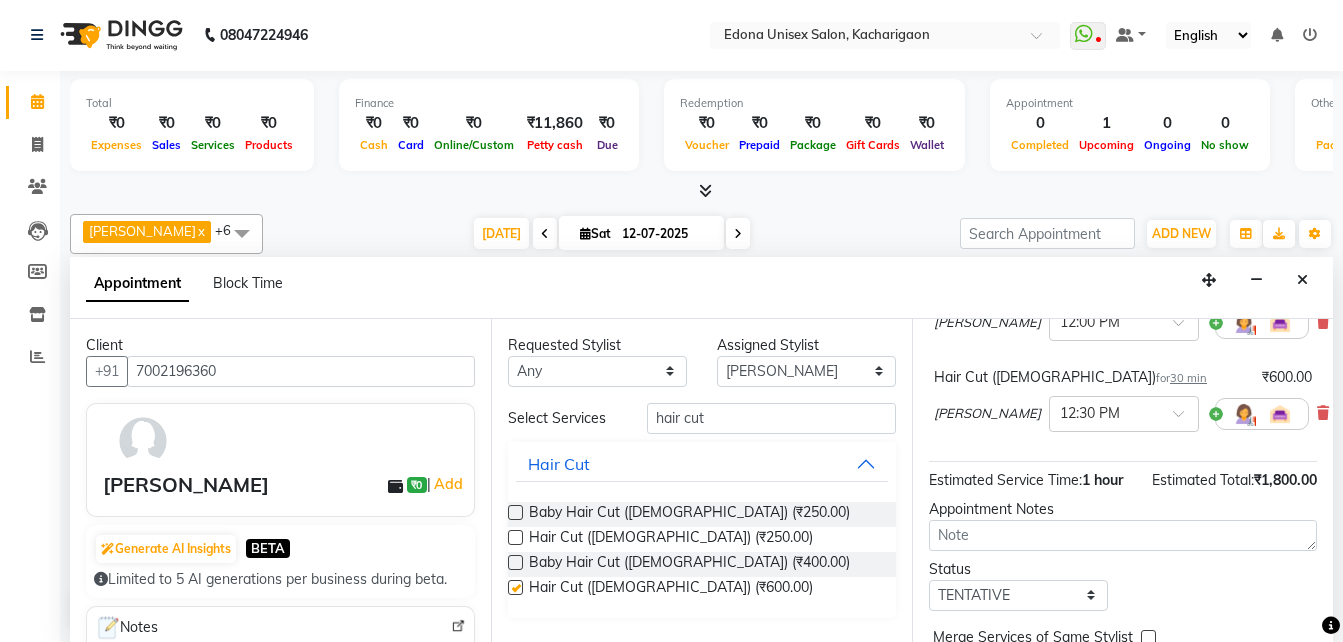 checkbox on "false" 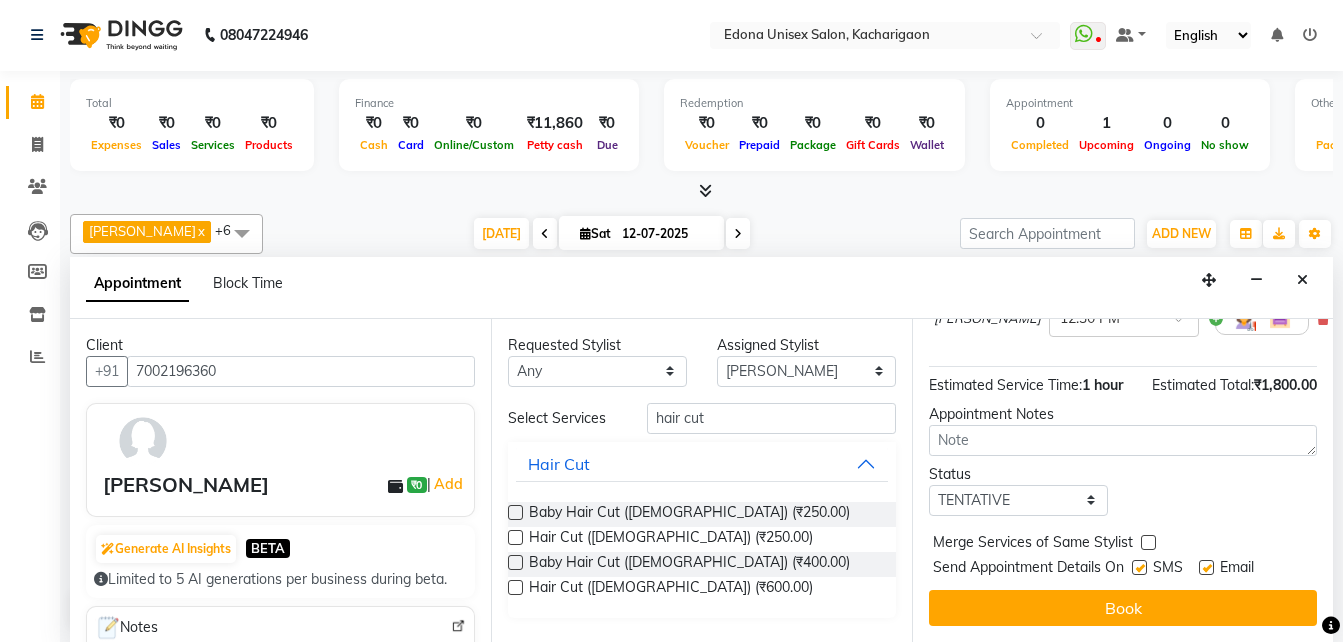 scroll, scrollTop: 336, scrollLeft: 0, axis: vertical 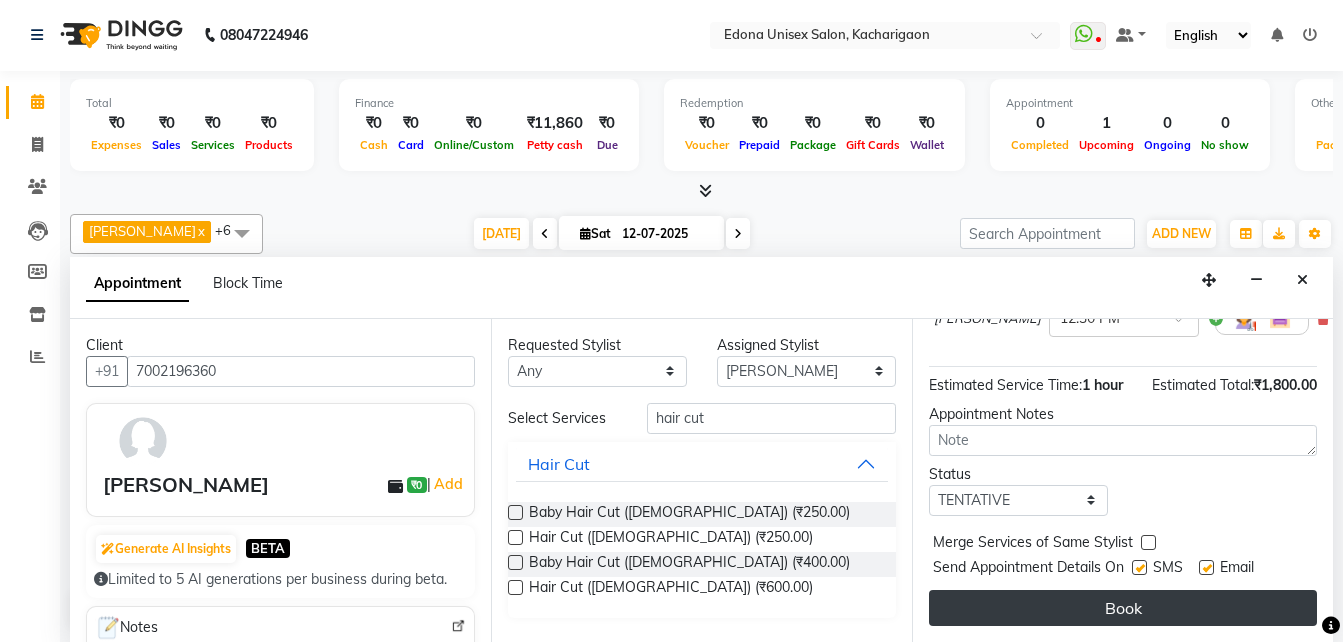 click on "Book" at bounding box center [1123, 608] 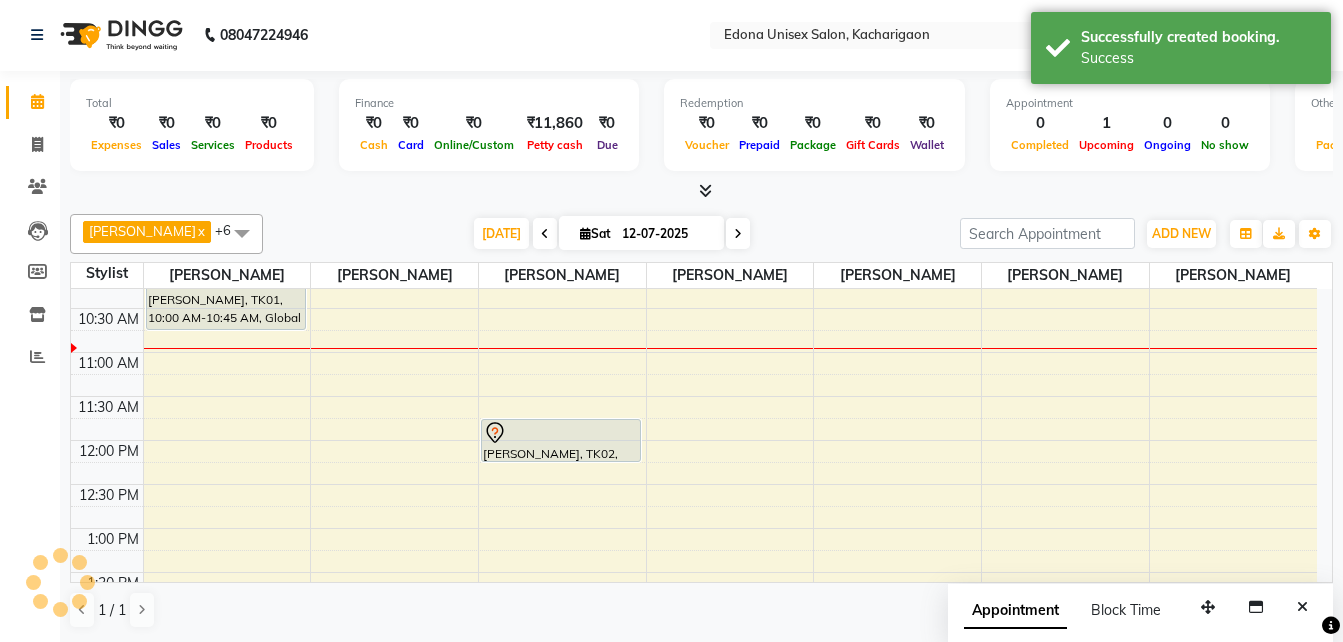 scroll, scrollTop: 0, scrollLeft: 0, axis: both 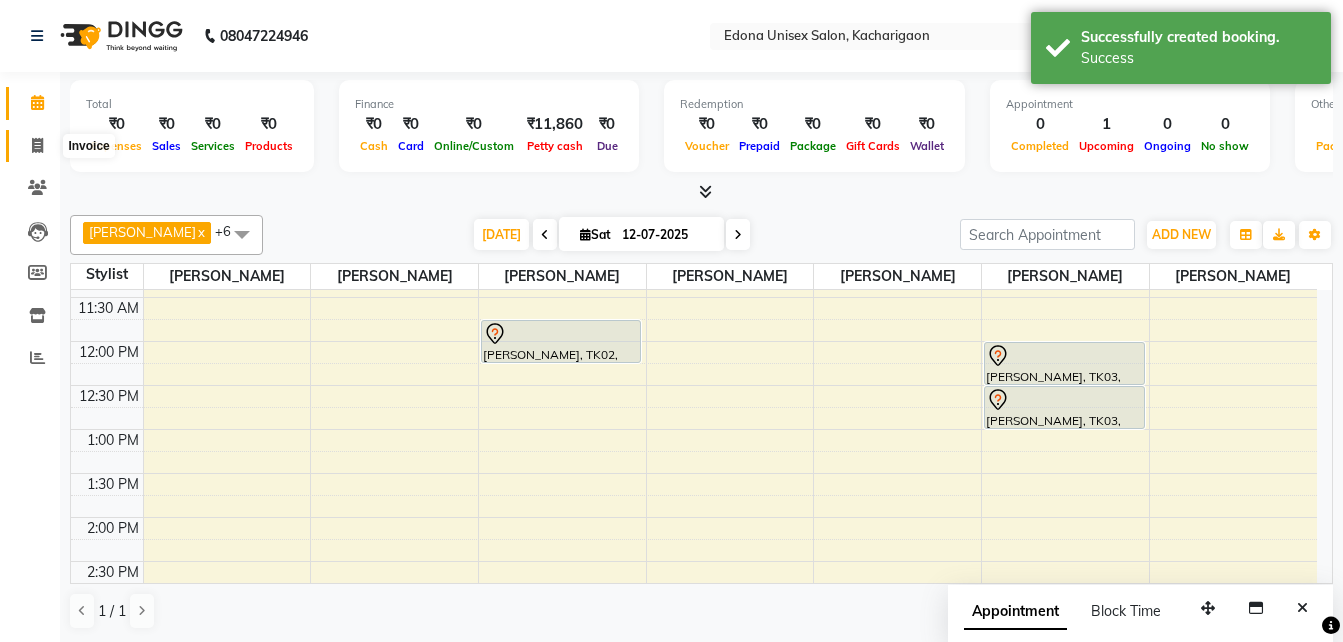 click 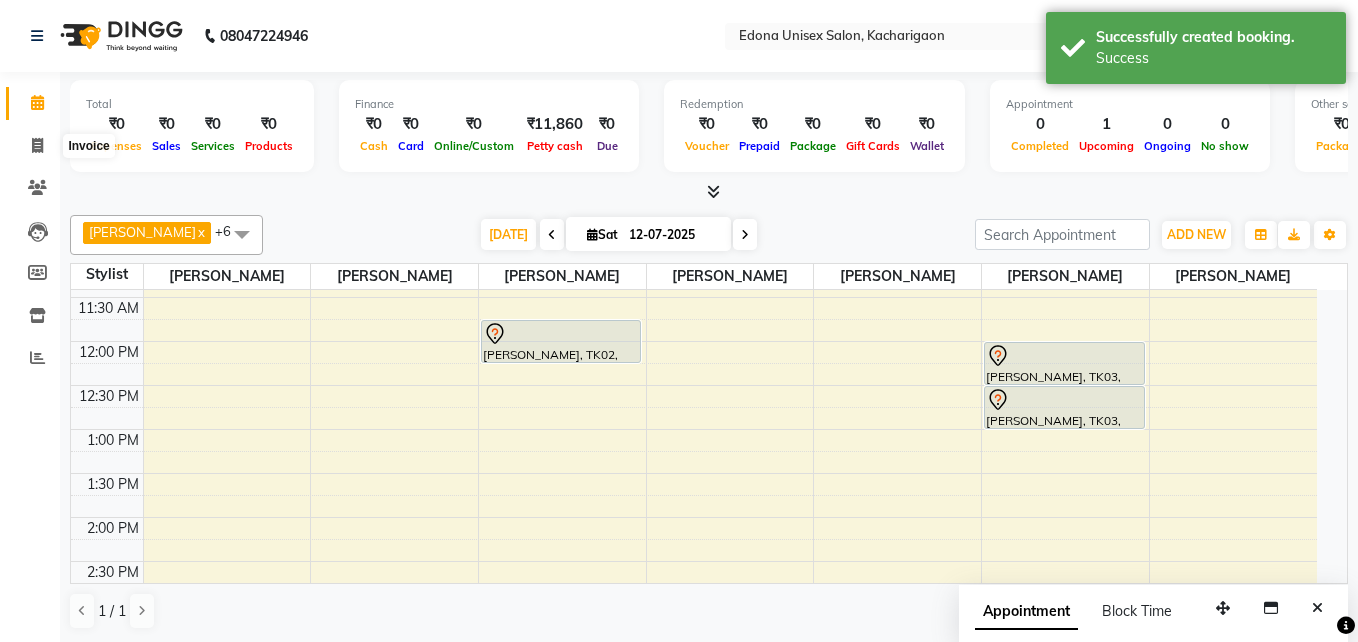 select on "service" 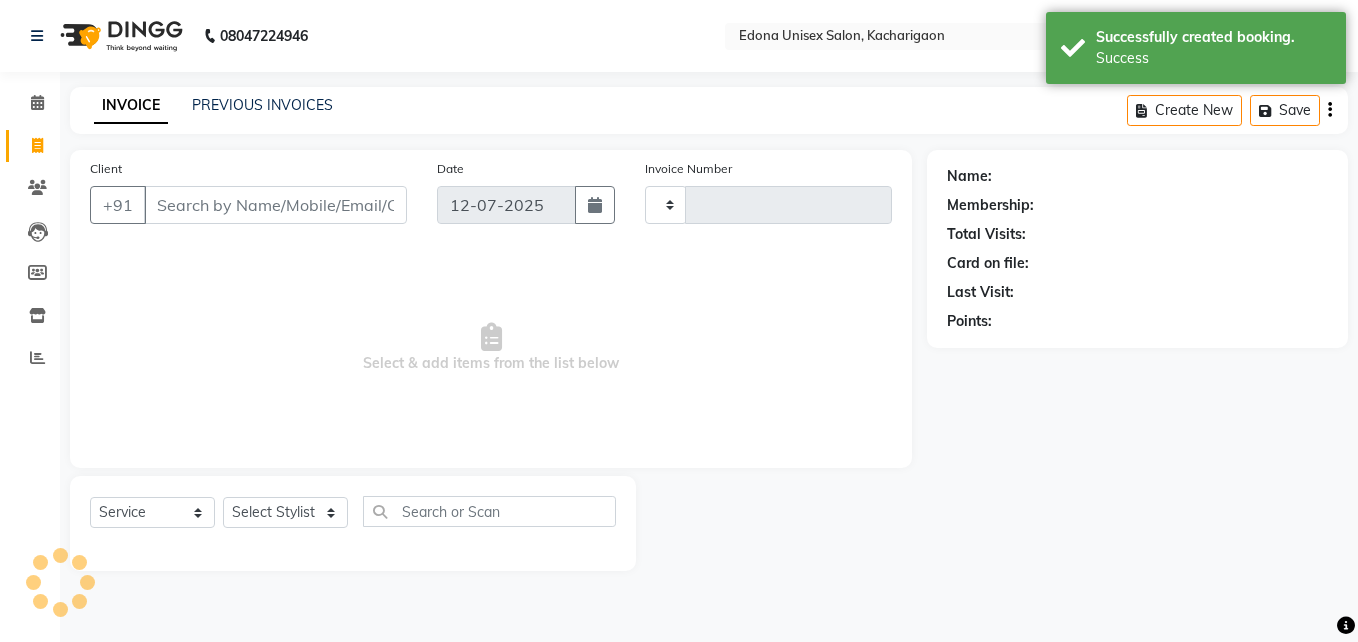 type on "1521" 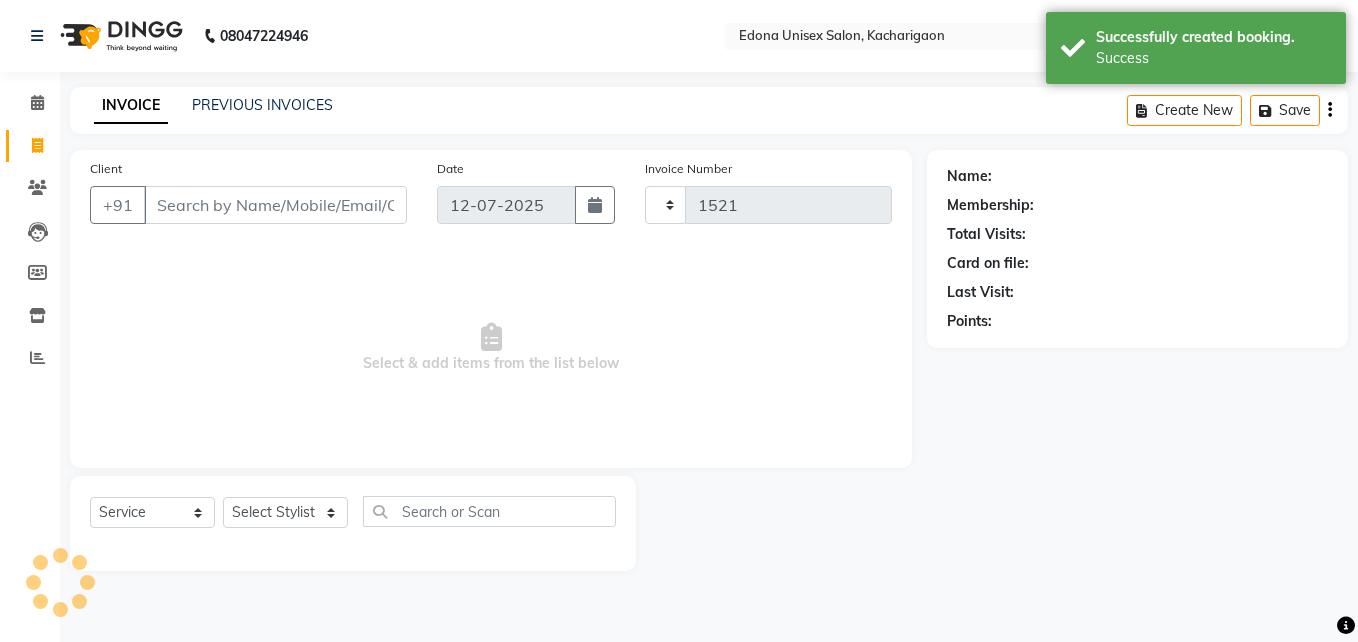 select on "5389" 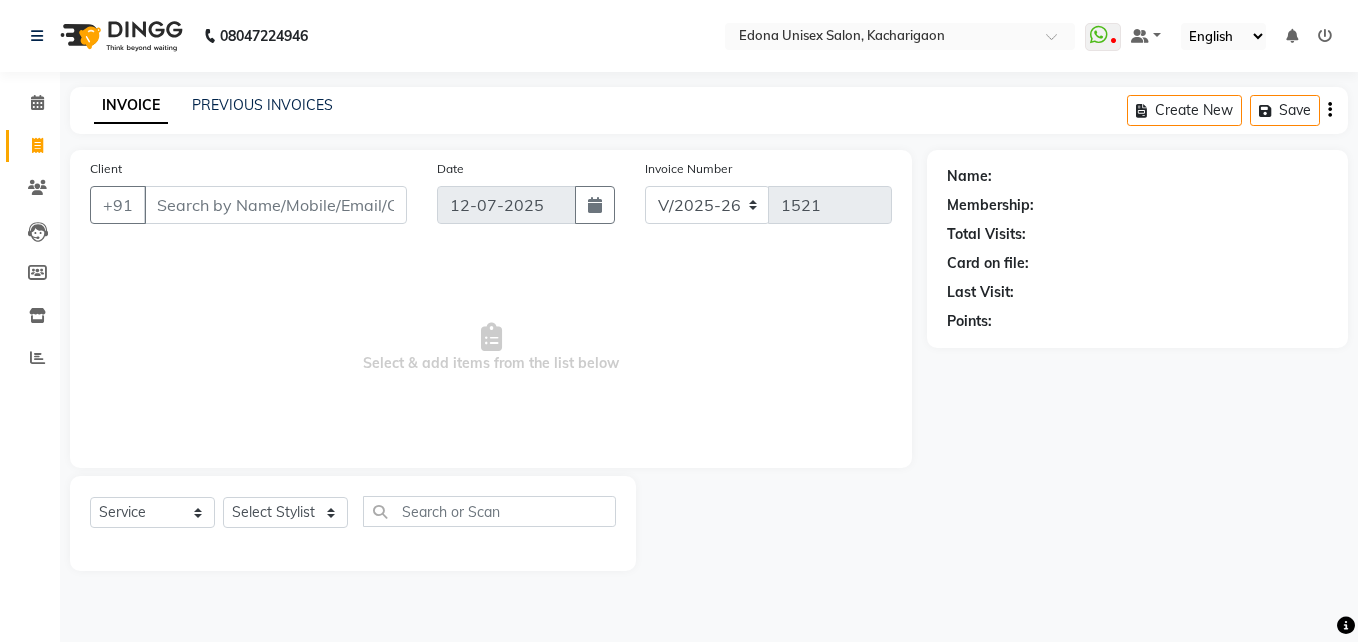 click on "08047224946 Select Location × [GEOGRAPHIC_DATA] Unisex Salon, Kacharigaon  WhatsApp Status  ✕ Status:  Disconnected Most Recent Message: [DATE]     08:45 PM Recent Service Activity: [DATE]     08:46 PM  08047224946 Whatsapp Settings Default Panel My Panel English ENGLISH Español العربية मराठी हिंदी ગુજરાતી தமிழ் 中文 Notifications nothing to show ☀ Edona Unisex Salon, Kacharigaon  Calendar  Invoice  Clients  Leads   Members  Inventory  Reports Completed InProgress Upcoming Dropped Tentative Check-In Confirm Bookings Generate Report Segments Page Builder INVOICE PREVIOUS INVOICES Create New   Save  Client +91 Date [DATE] Invoice Number V/2025 V/[PHONE_NUMBER]  Select & add items from the list below  Select  Service  Product  Membership  Package Voucher Prepaid Gift Card  Select Stylist Admin Anju Sonar Bir Basumtary [PERSON_NAME] [PERSON_NAME] Hombr [PERSON_NAME] [PERSON_NAME] Kriti [PERSON_NAME] Mithiser Bodo [PERSON_NAME] Neha Sonar Pahi Name:" at bounding box center (679, 321) 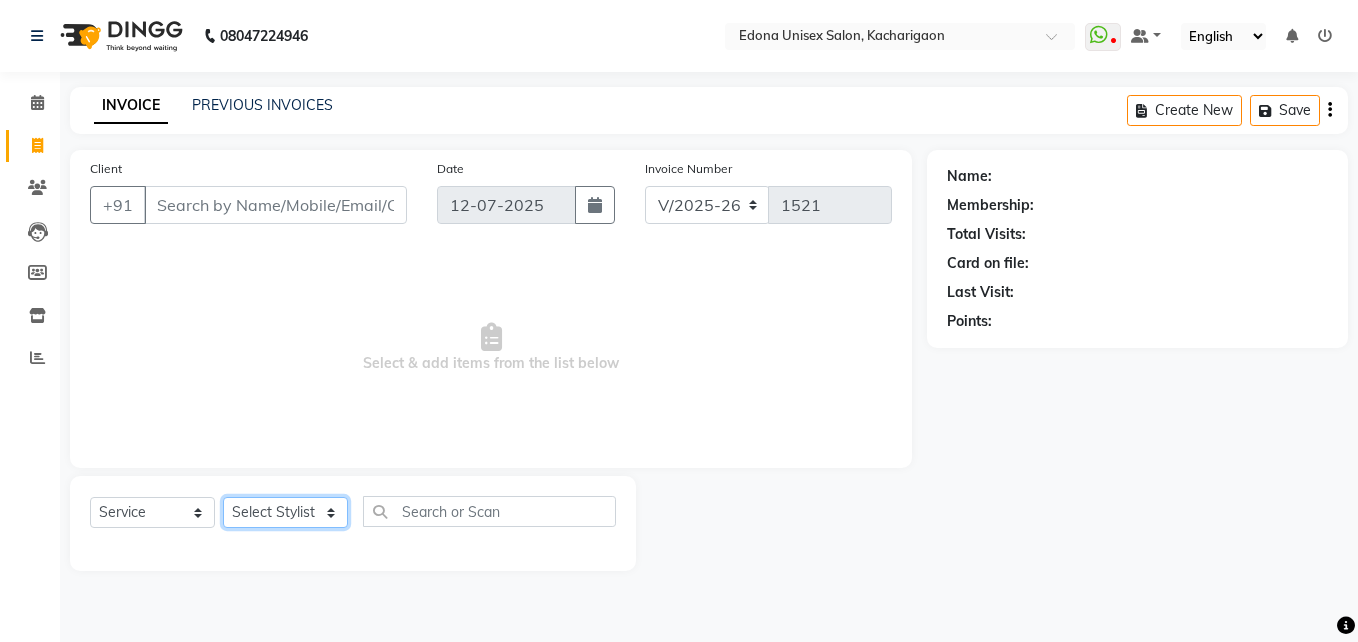 click on "Select Stylist Admin Anju Sonar Bir Basumtary [PERSON_NAME] [PERSON_NAME] Hombr [PERSON_NAME] [PERSON_NAME] [PERSON_NAME] Mithiser Bodo [PERSON_NAME] Neha Sonar Pahi [PERSON_NAME] Rashmi Basumtary Reshma [PERSON_NAME] Basumtary [PERSON_NAME]" 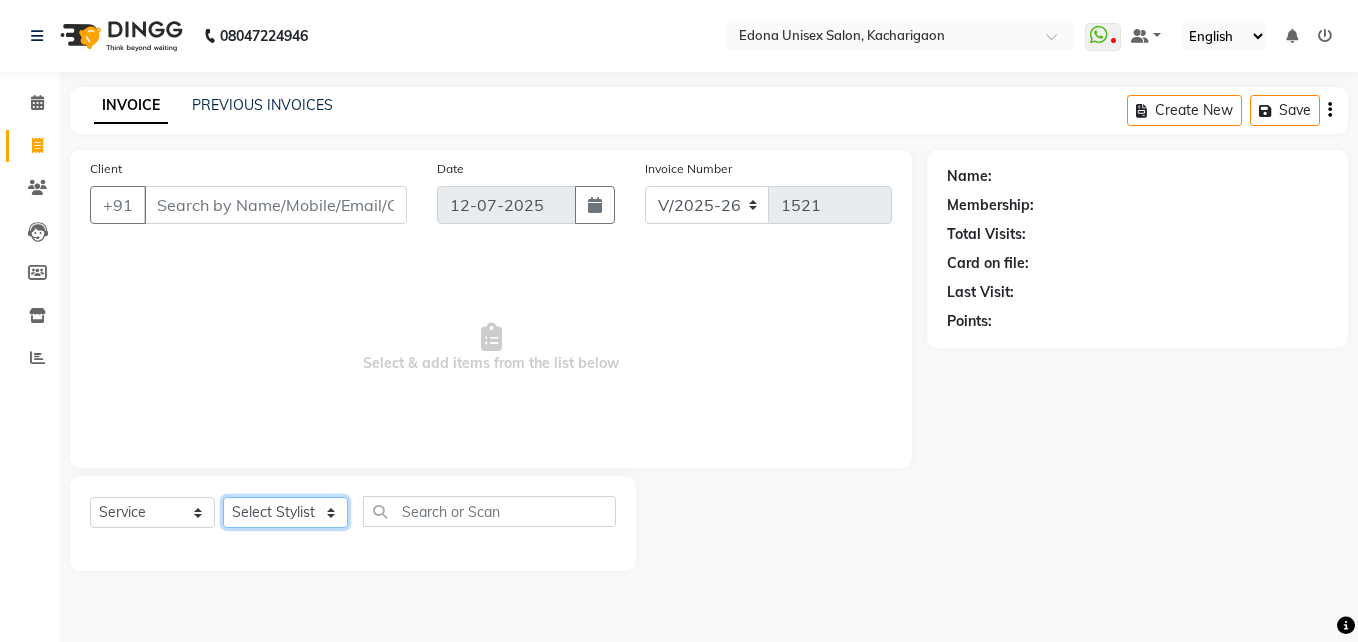 select on "77350" 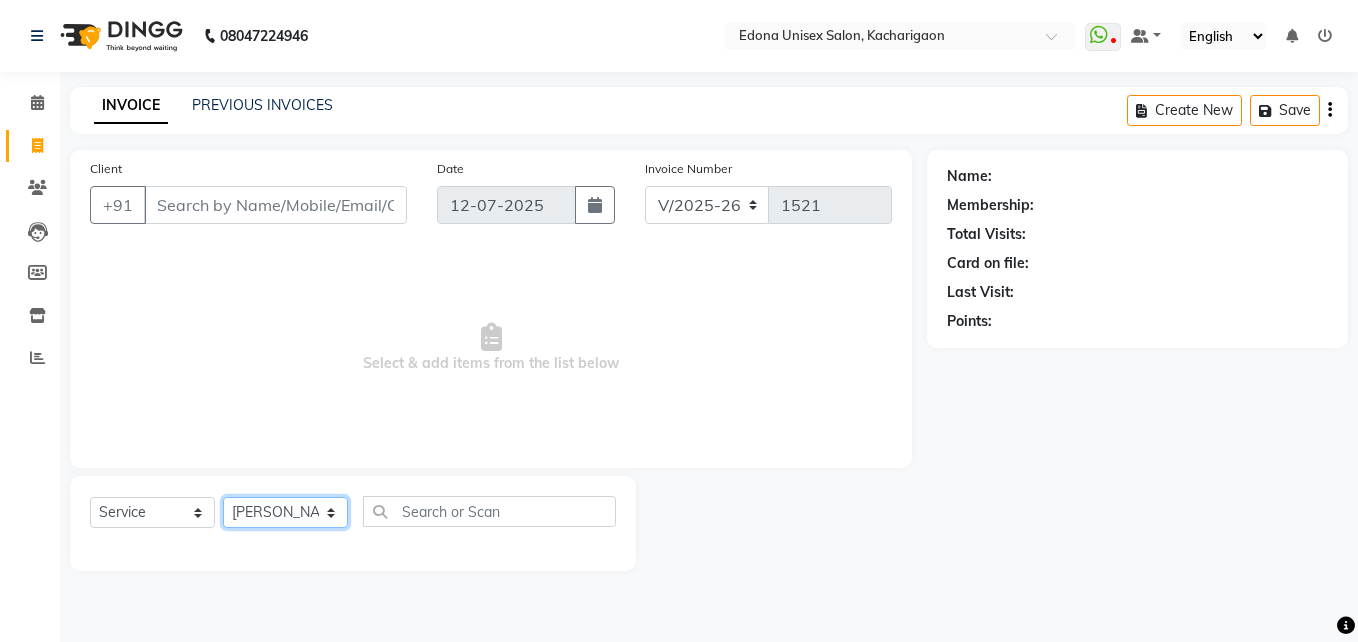 click on "Select Stylist Admin Anju Sonar Bir Basumtary [PERSON_NAME] [PERSON_NAME] Hombr [PERSON_NAME] [PERSON_NAME] [PERSON_NAME] Mithiser Bodo [PERSON_NAME] Neha Sonar Pahi [PERSON_NAME] Rashmi Basumtary Reshma [PERSON_NAME] Basumtary [PERSON_NAME]" 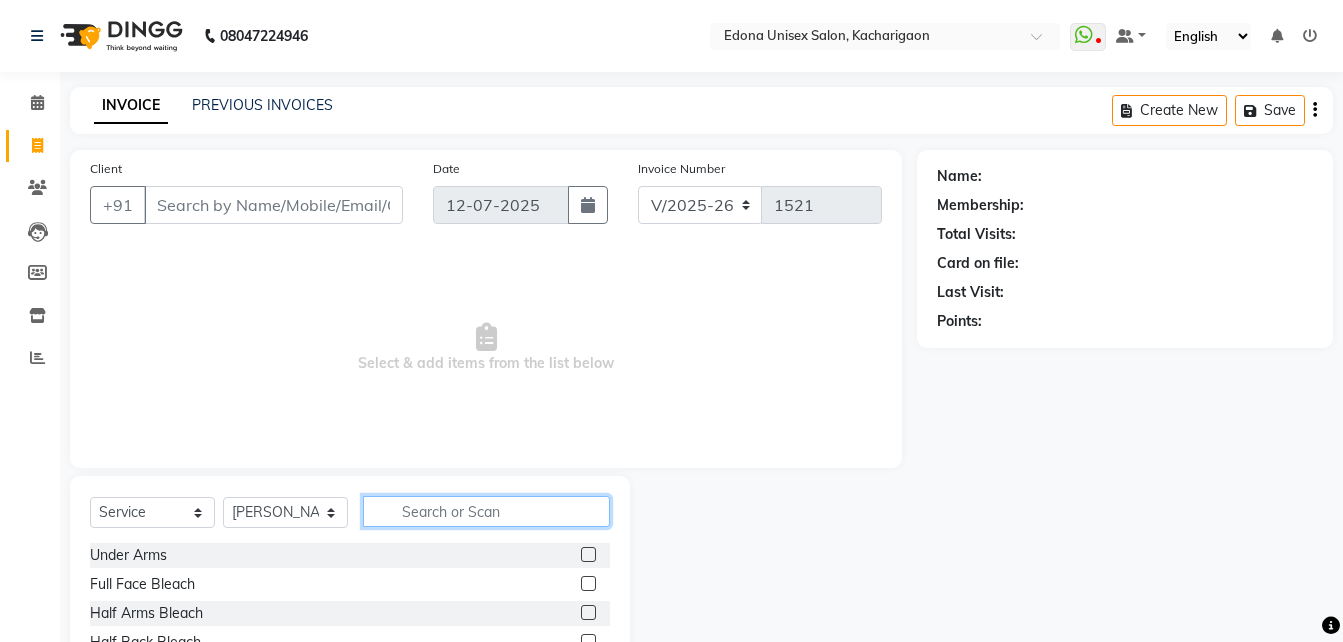 click 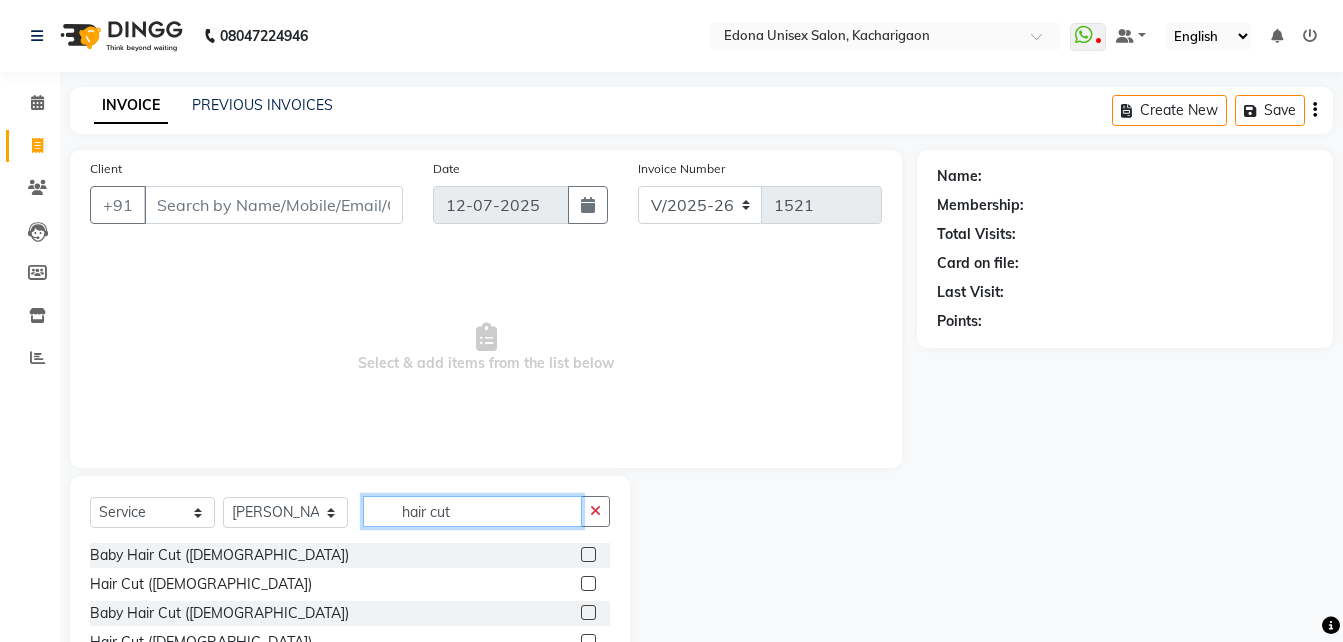 type on "hair cut" 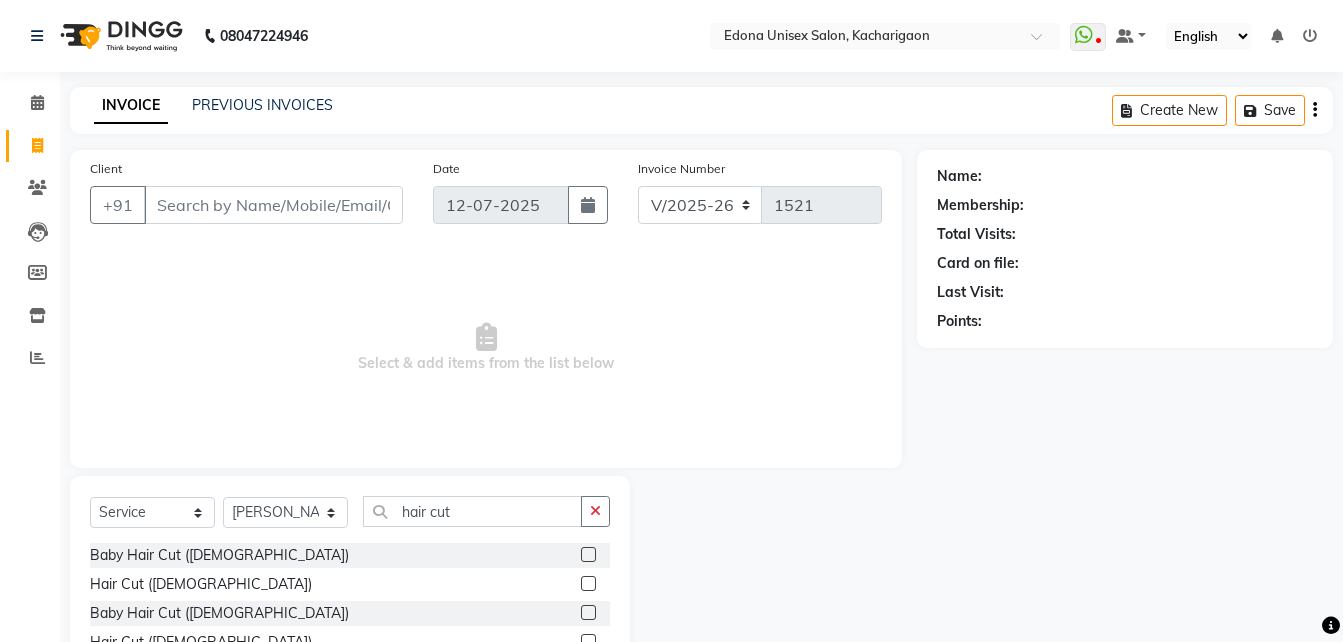 click 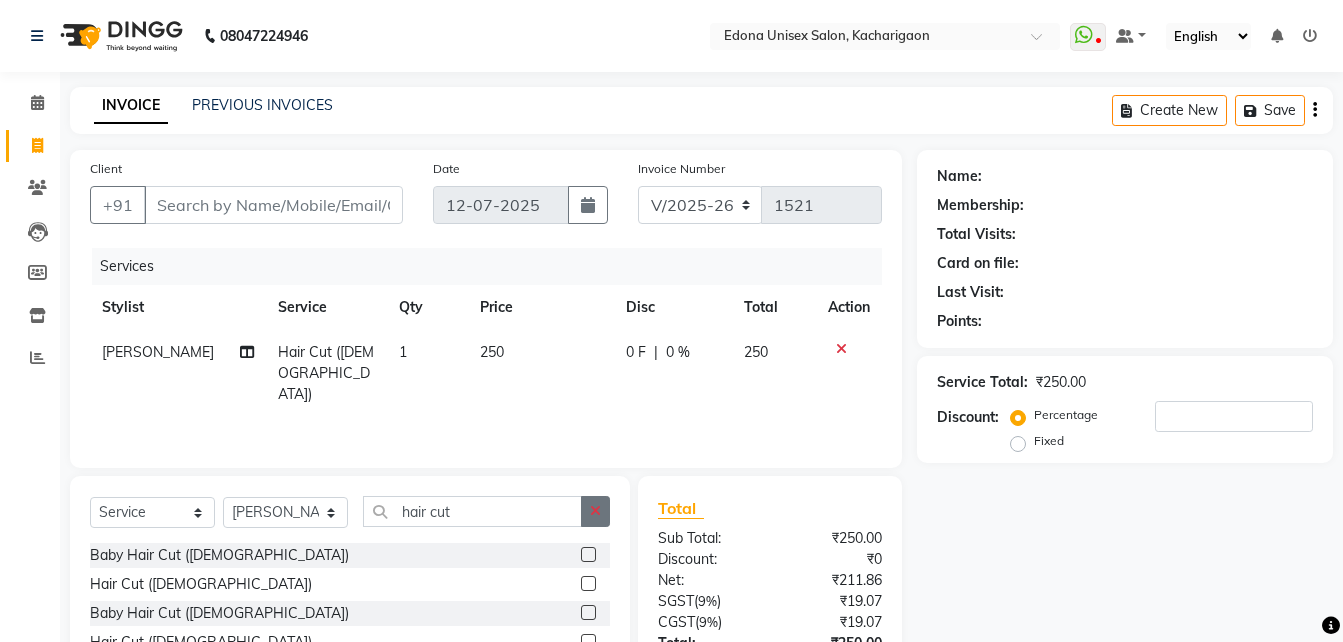 checkbox on "false" 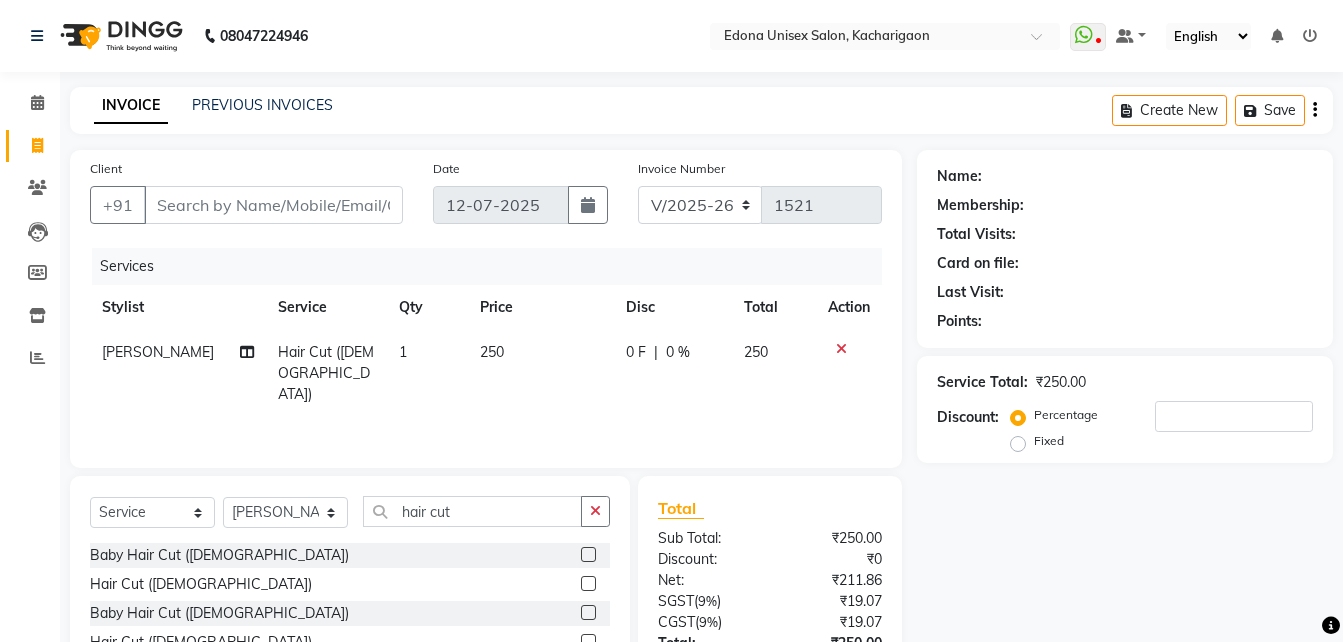 drag, startPoint x: 595, startPoint y: 509, endPoint x: 560, endPoint y: 509, distance: 35 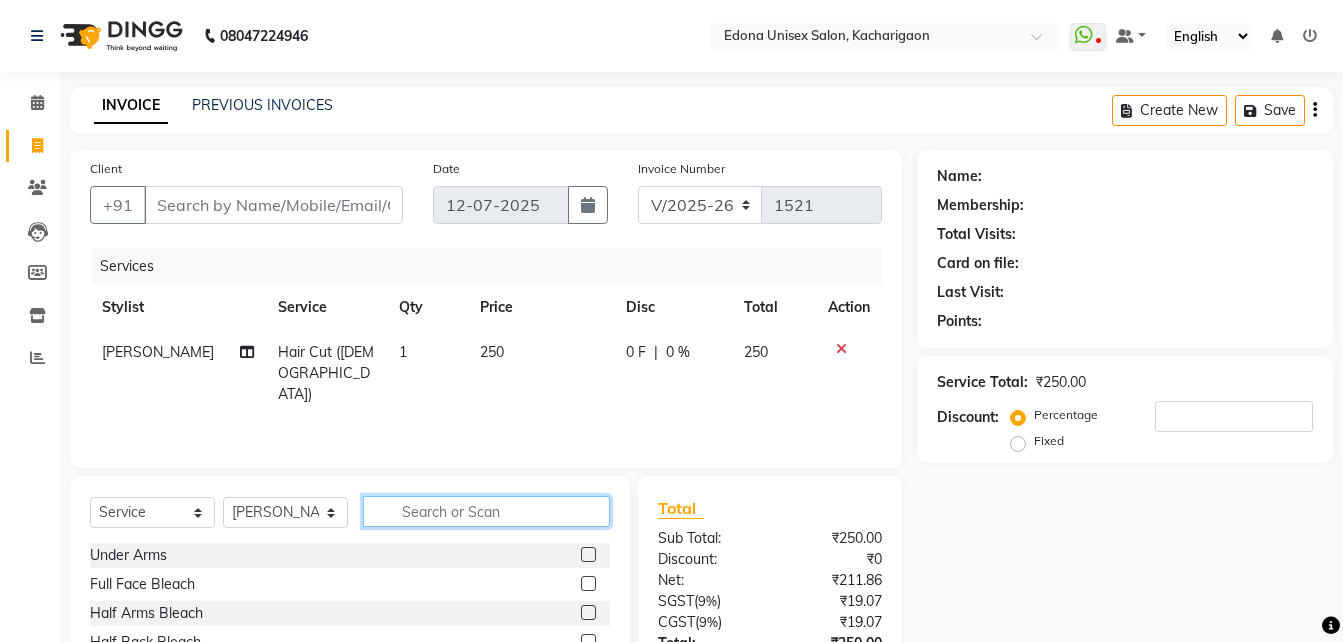 click 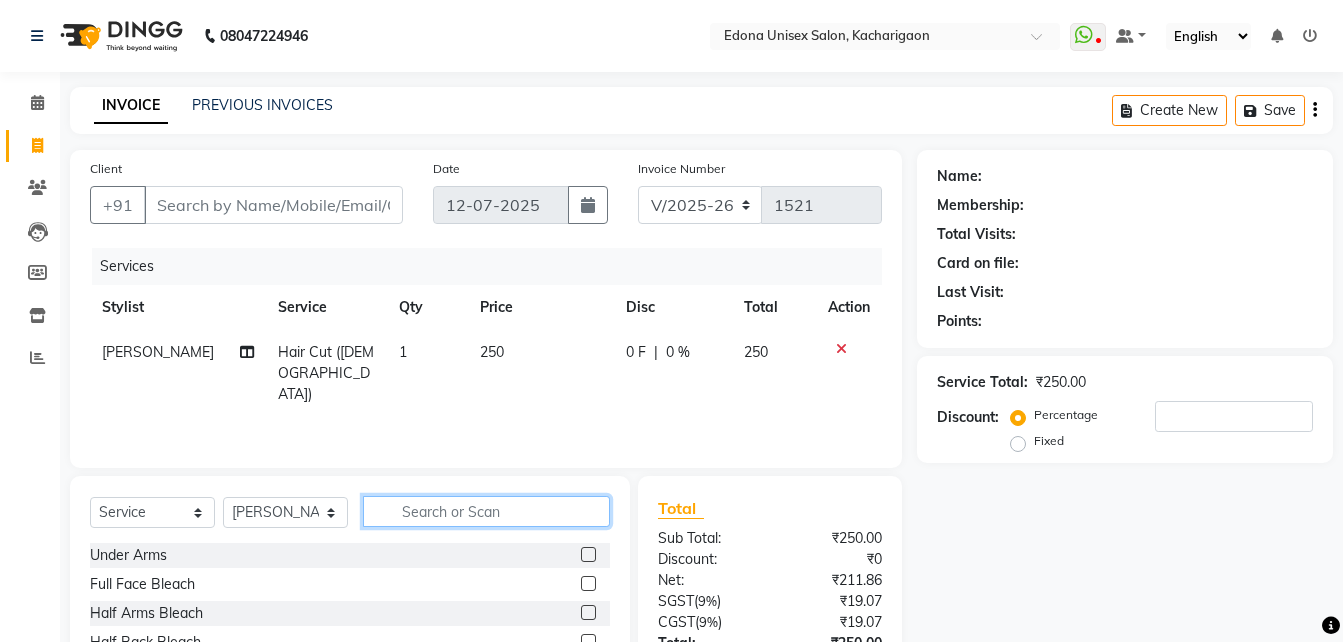 click 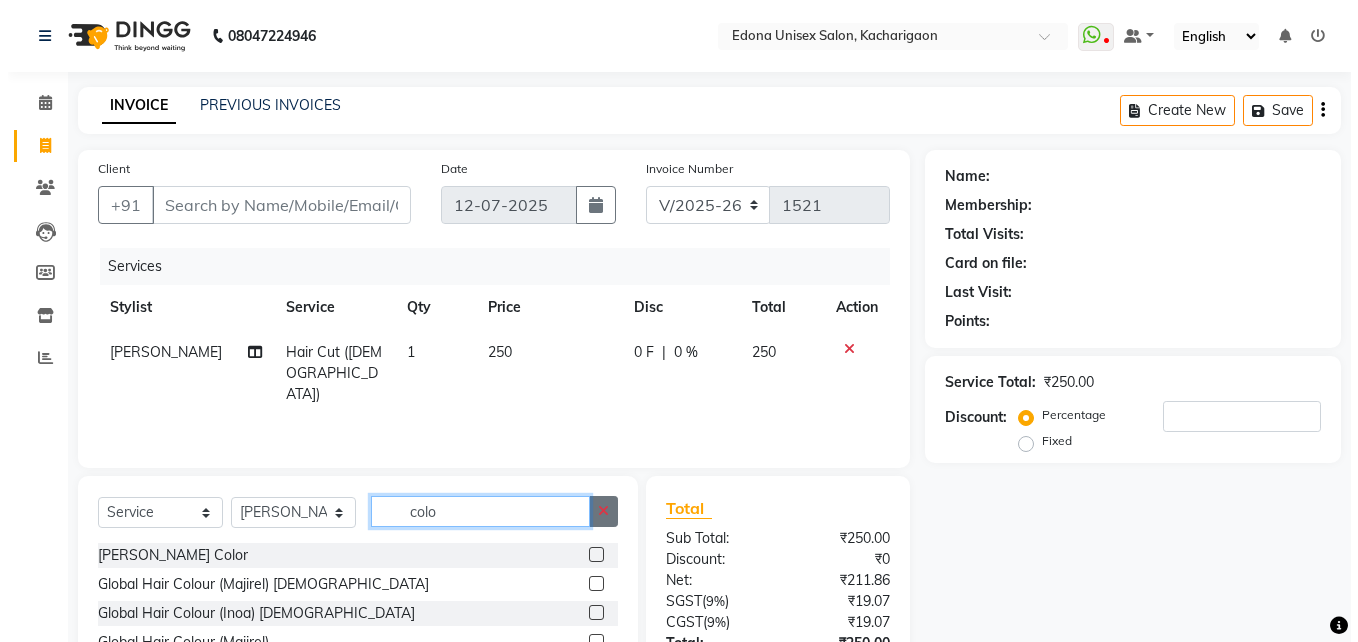 scroll, scrollTop: 100, scrollLeft: 0, axis: vertical 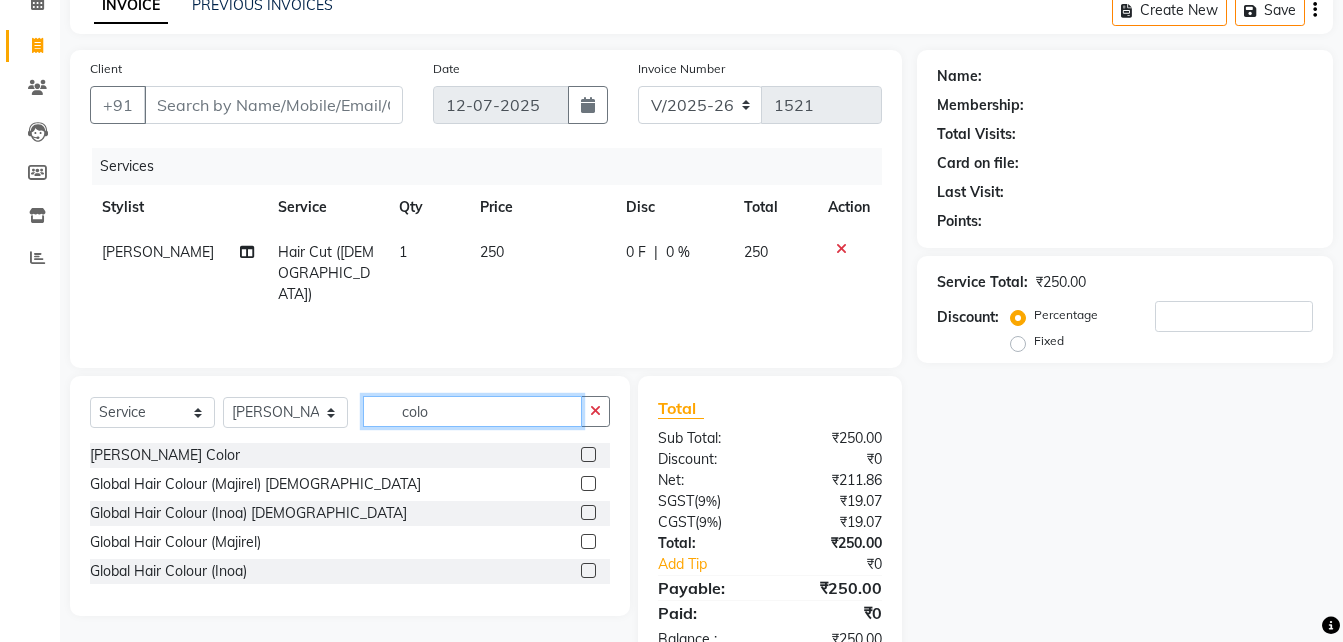 type on "colo" 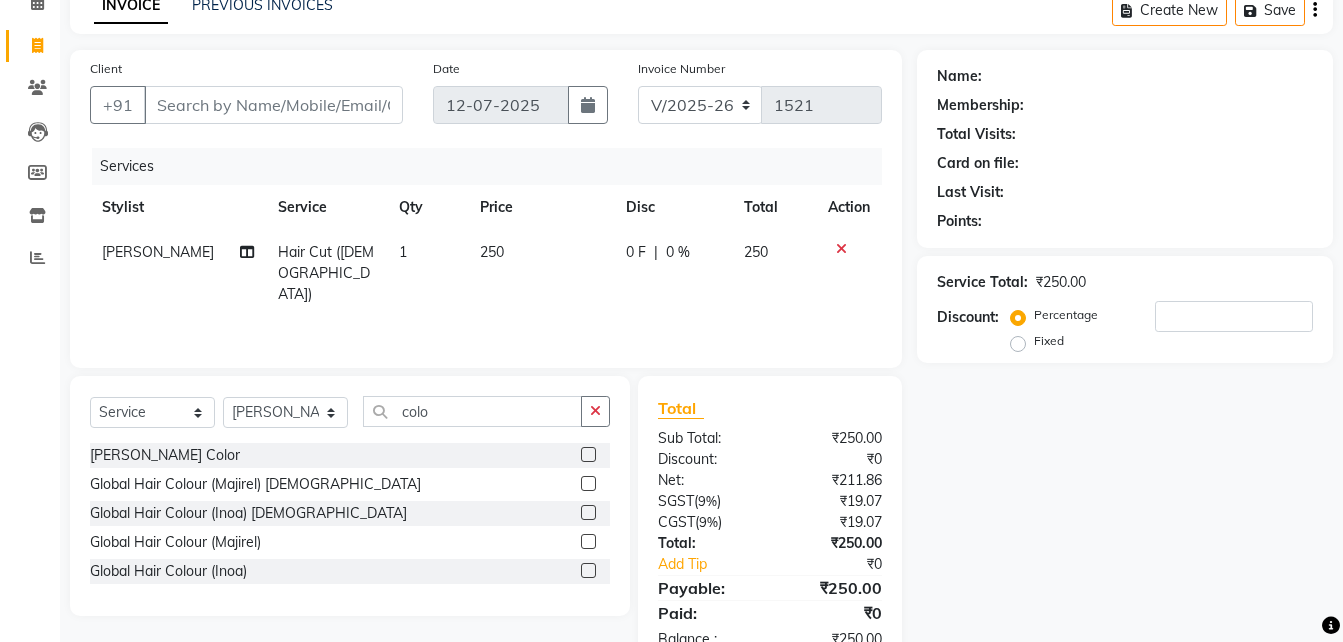 click 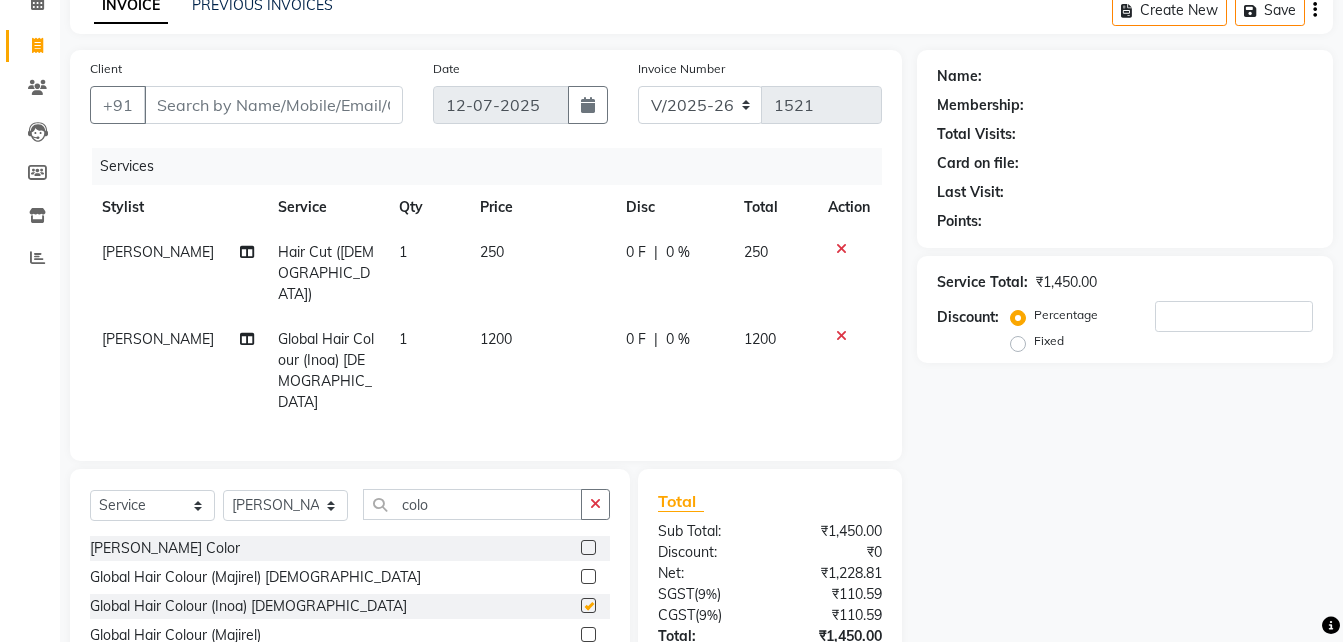 checkbox on "false" 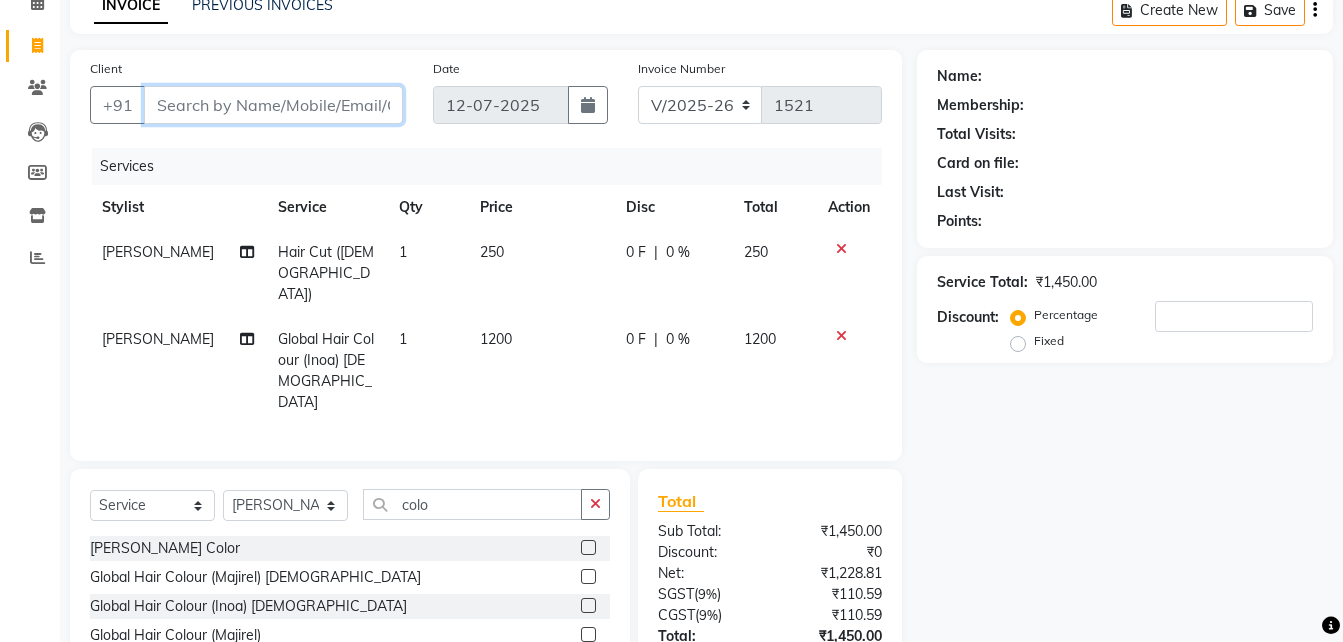click on "Client" at bounding box center [273, 105] 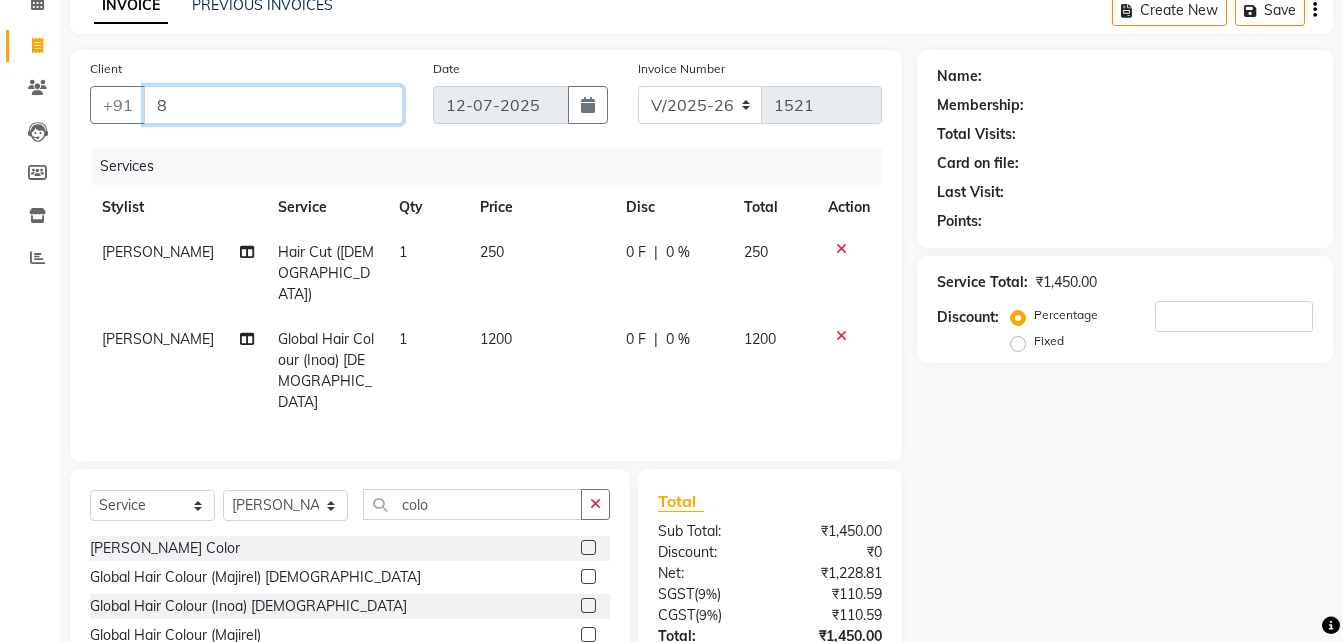 type on "0" 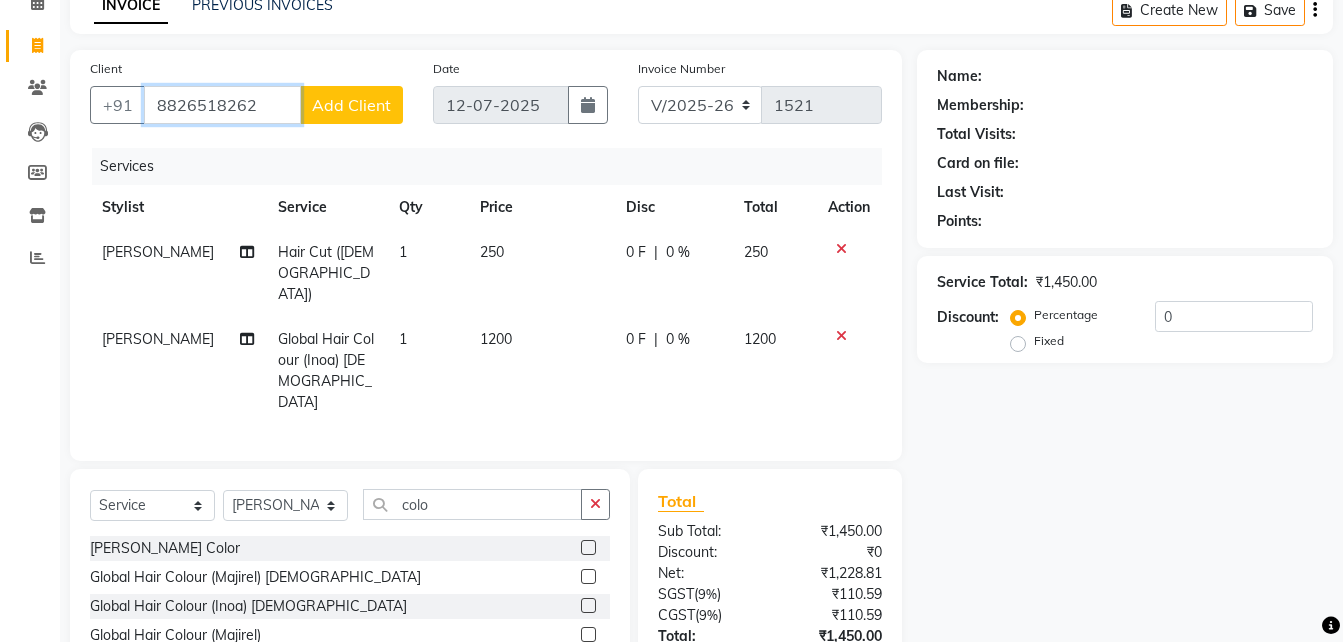 type on "8826518262" 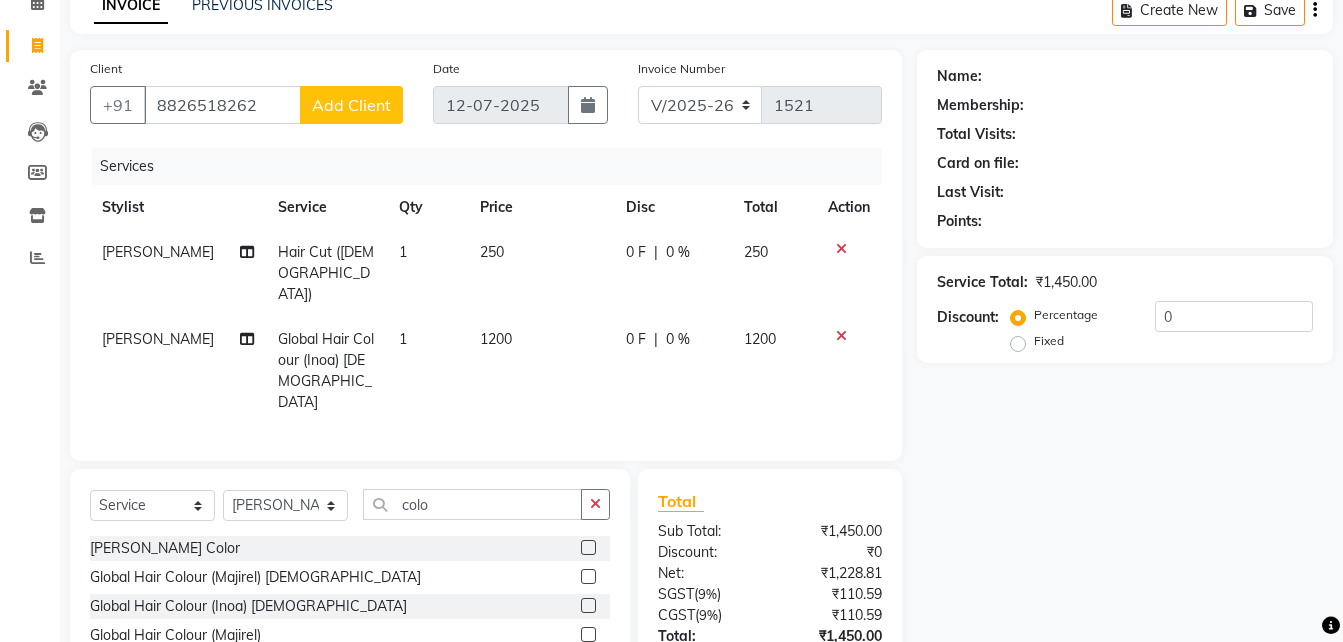 click on "Add Client" 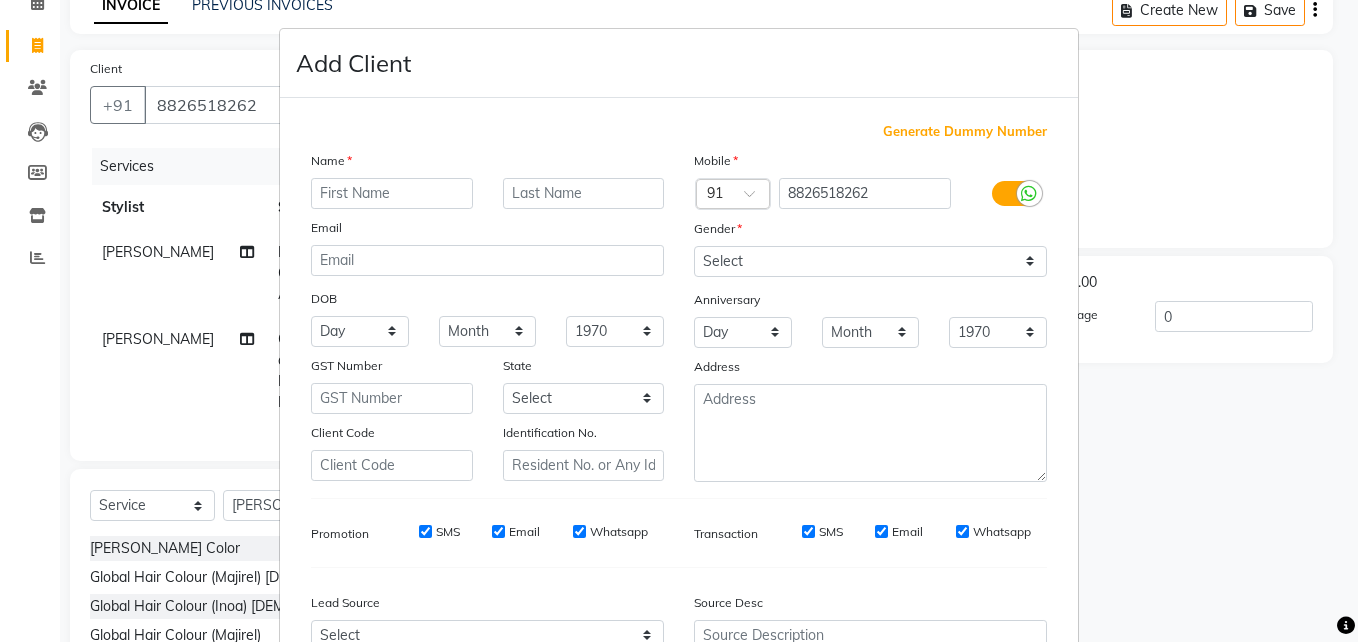 click at bounding box center (392, 193) 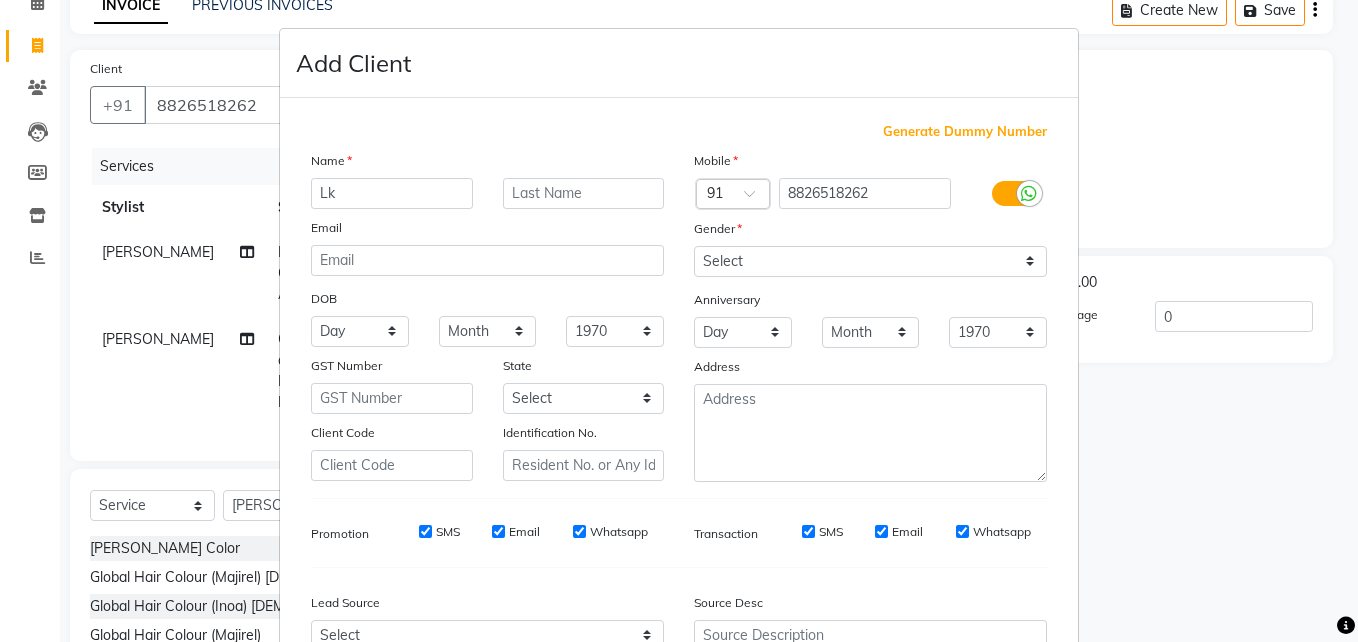 type on "Lk" 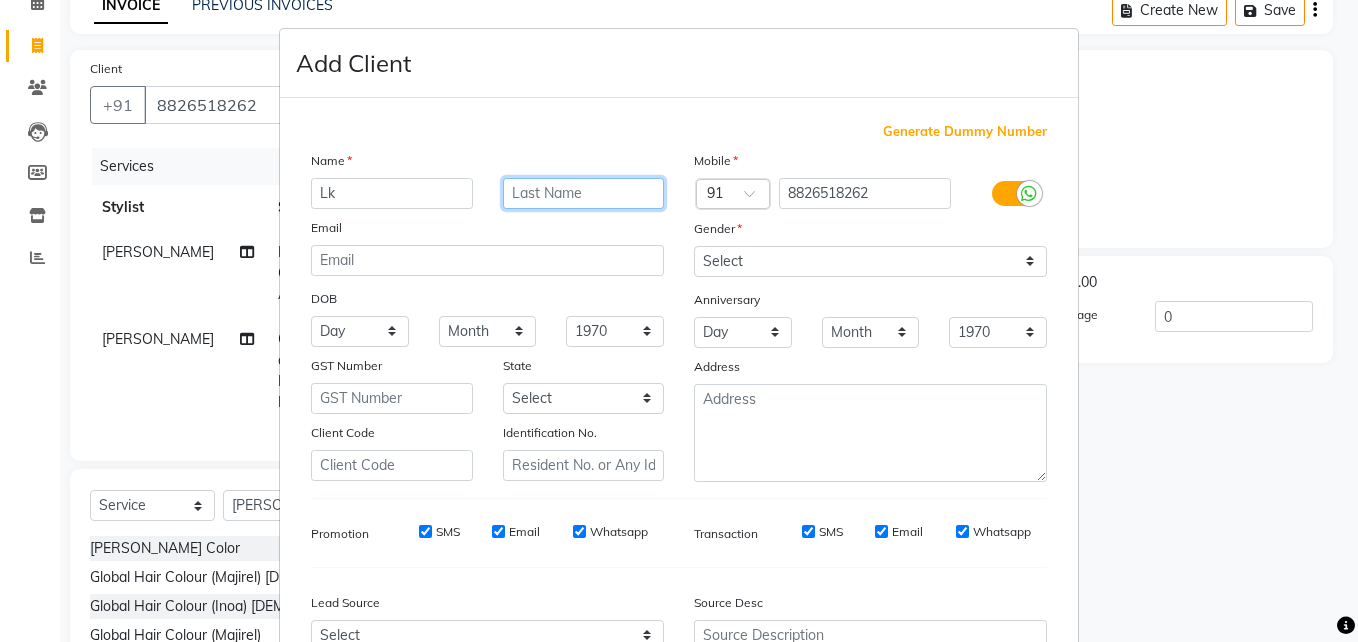 click at bounding box center (584, 193) 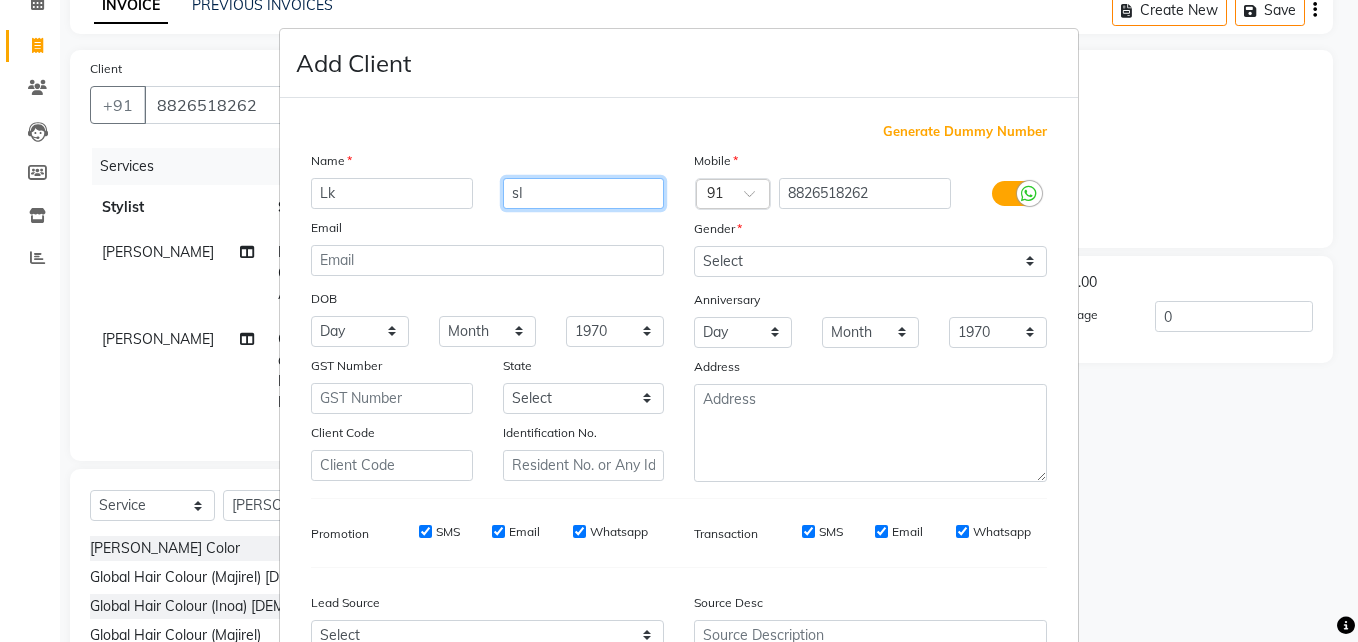 type on "s" 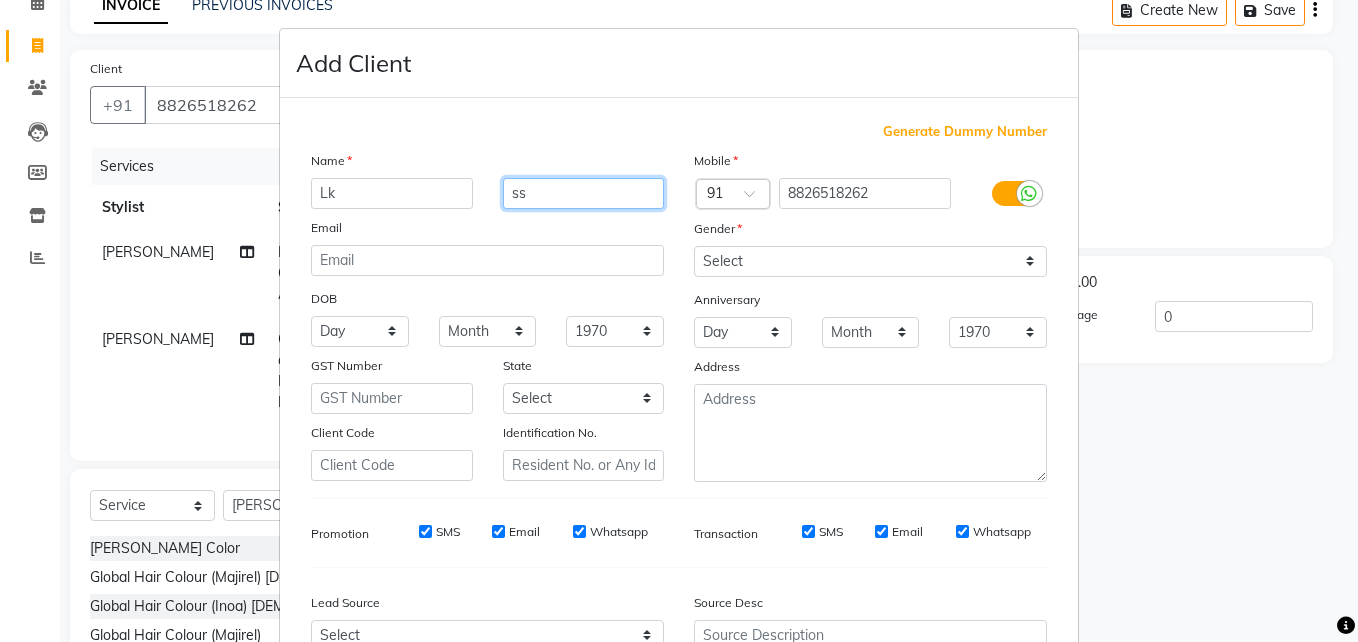 type on "s" 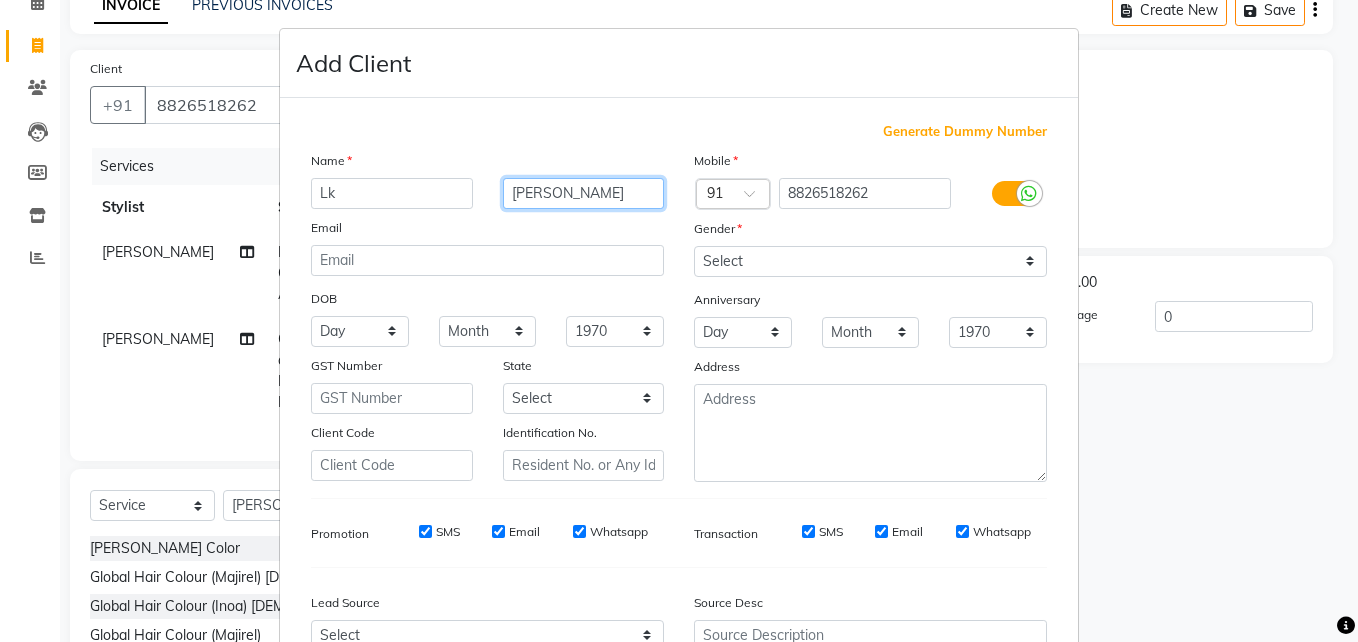 type on "[PERSON_NAME]" 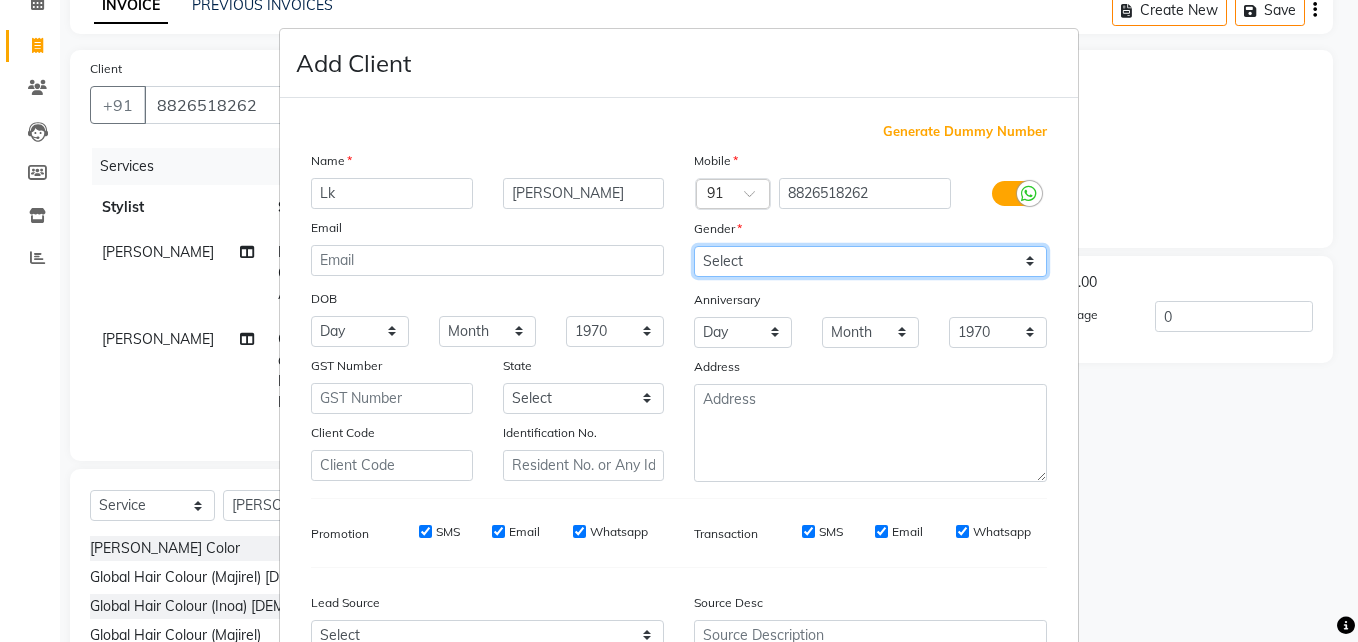 click on "Select [DEMOGRAPHIC_DATA] [DEMOGRAPHIC_DATA] Other Prefer Not To Say" at bounding box center (870, 261) 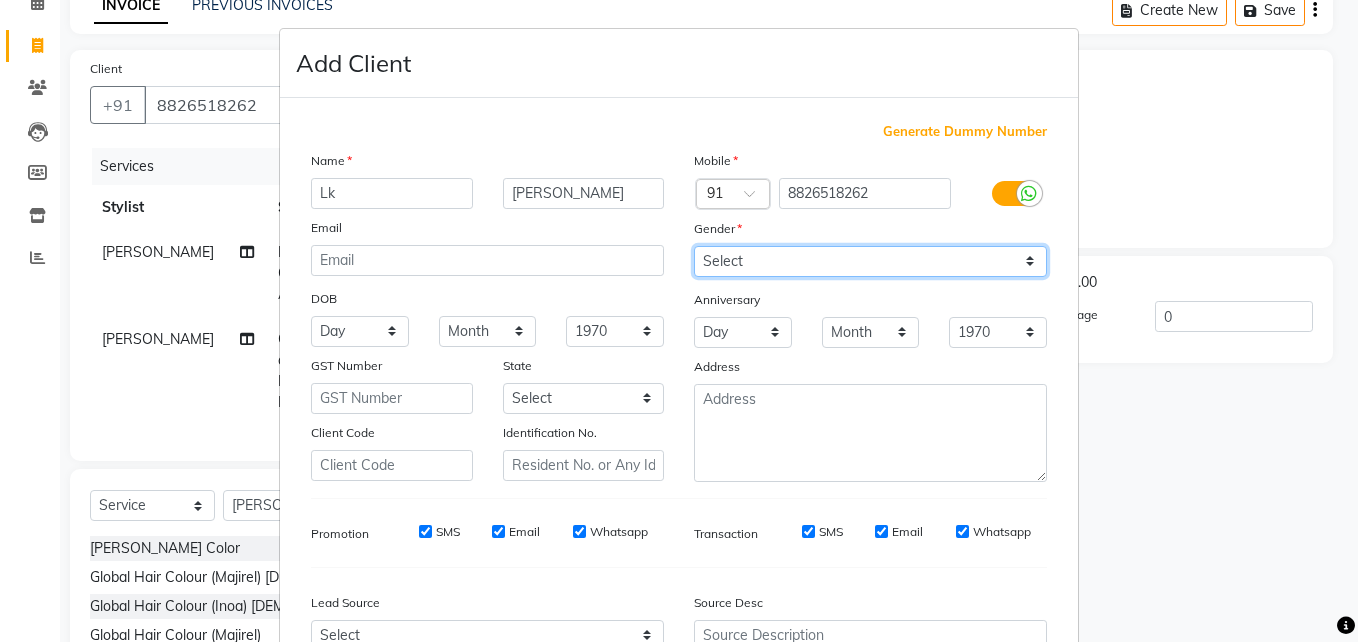 click on "Select [DEMOGRAPHIC_DATA] [DEMOGRAPHIC_DATA] Other Prefer Not To Say" at bounding box center (870, 261) 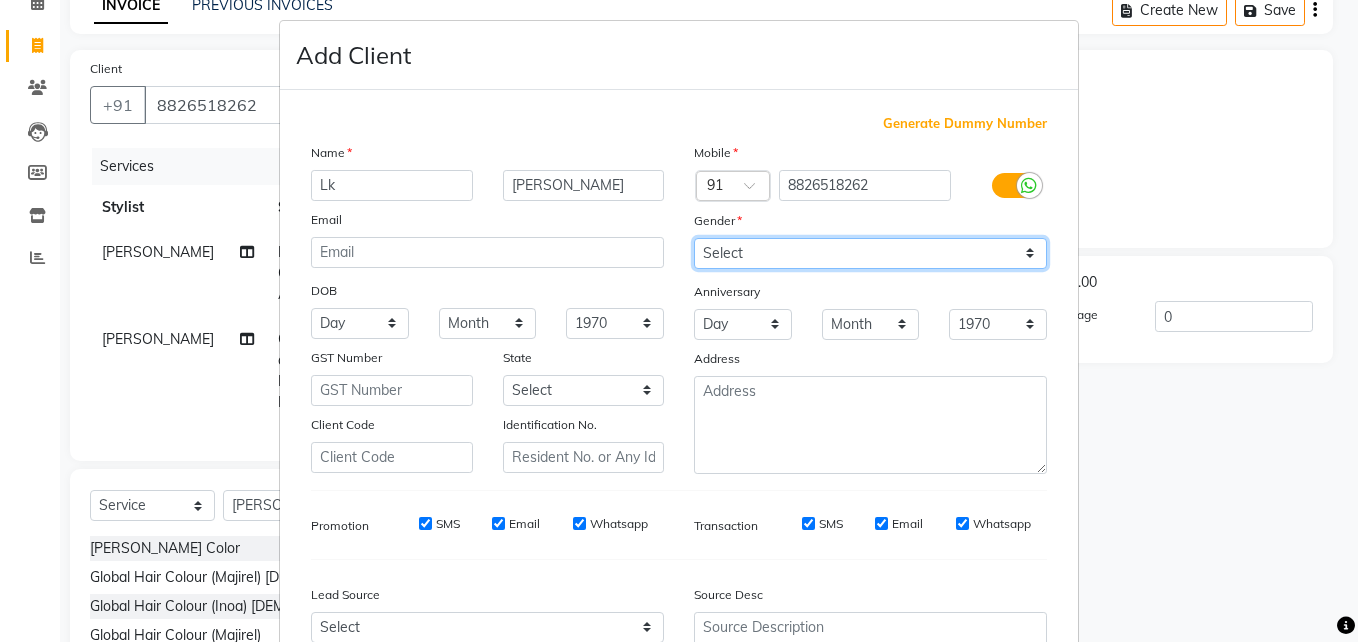 scroll, scrollTop: 0, scrollLeft: 0, axis: both 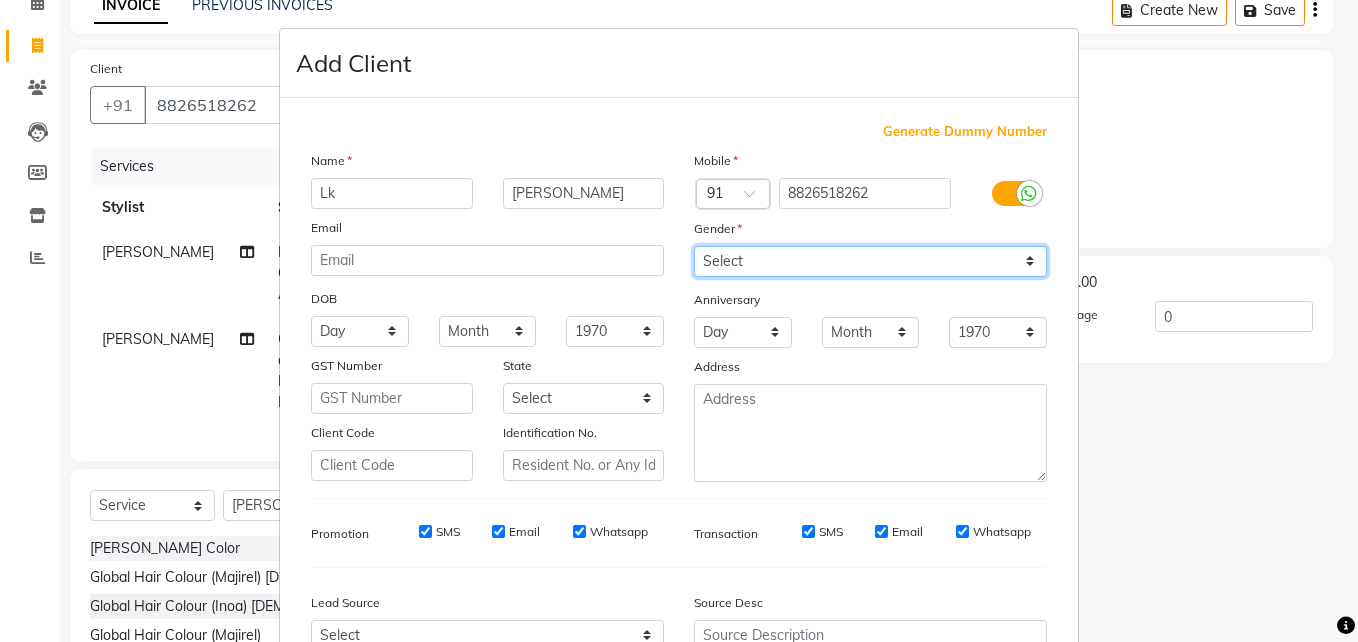 click on "Select [DEMOGRAPHIC_DATA] [DEMOGRAPHIC_DATA] Other Prefer Not To Say" at bounding box center (870, 261) 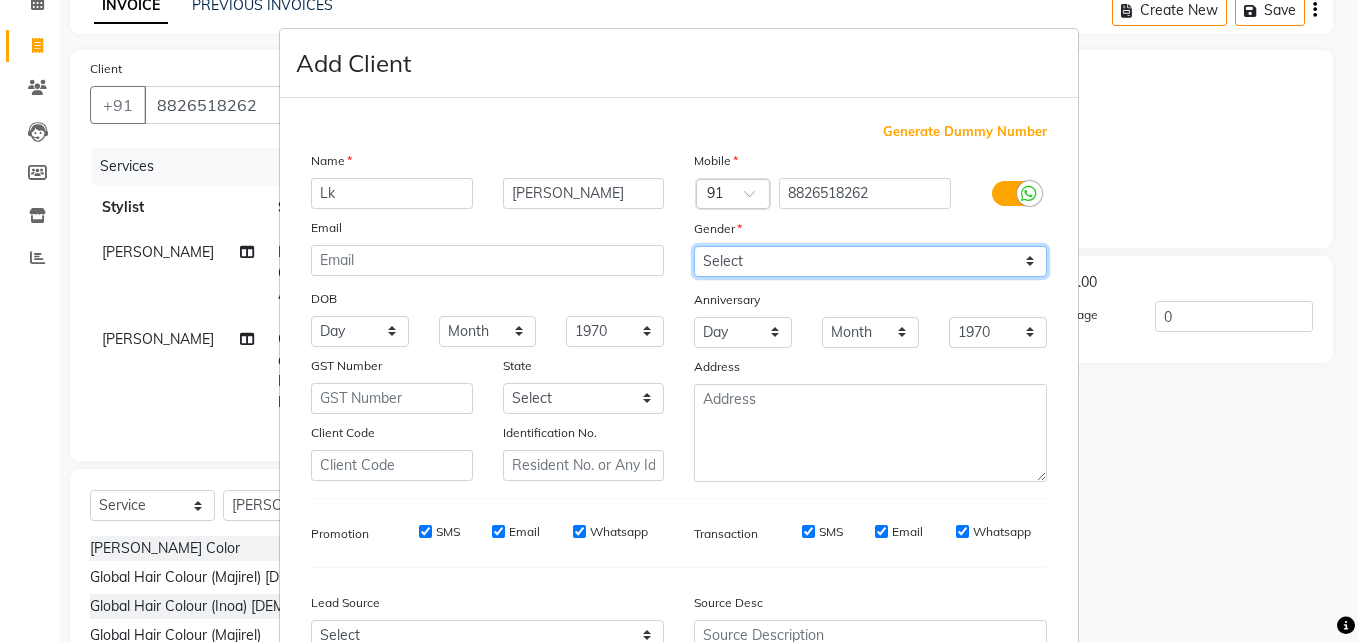 select on "[DEMOGRAPHIC_DATA]" 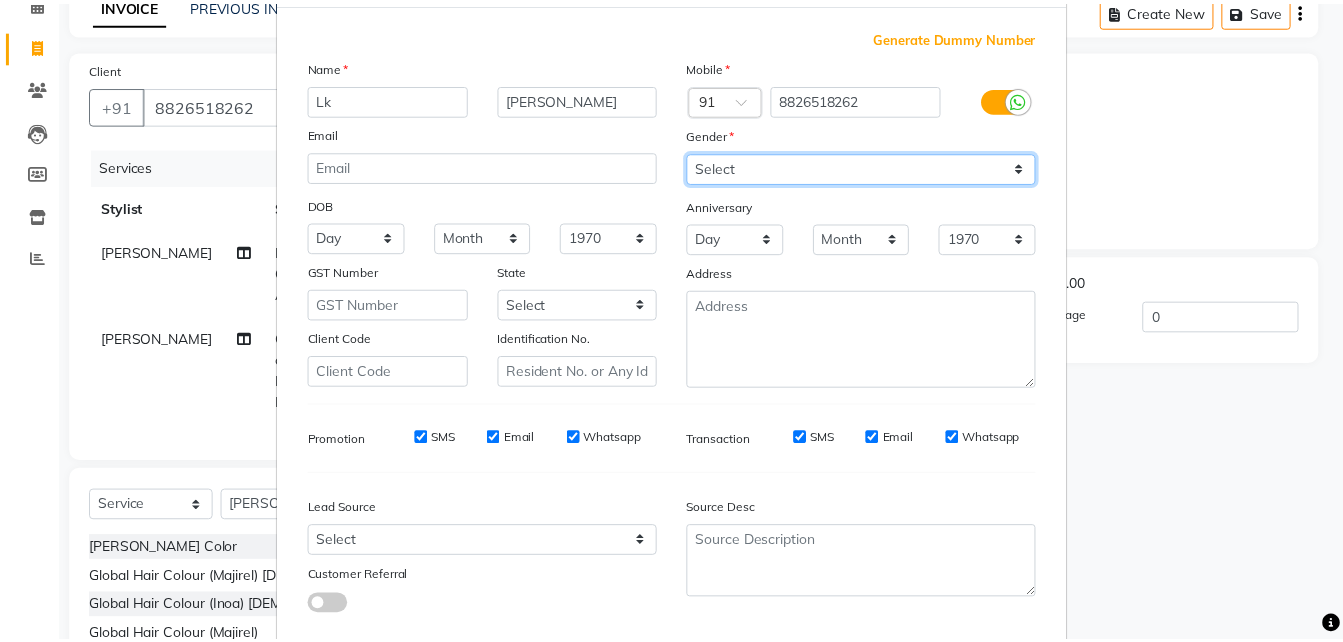 scroll, scrollTop: 207, scrollLeft: 0, axis: vertical 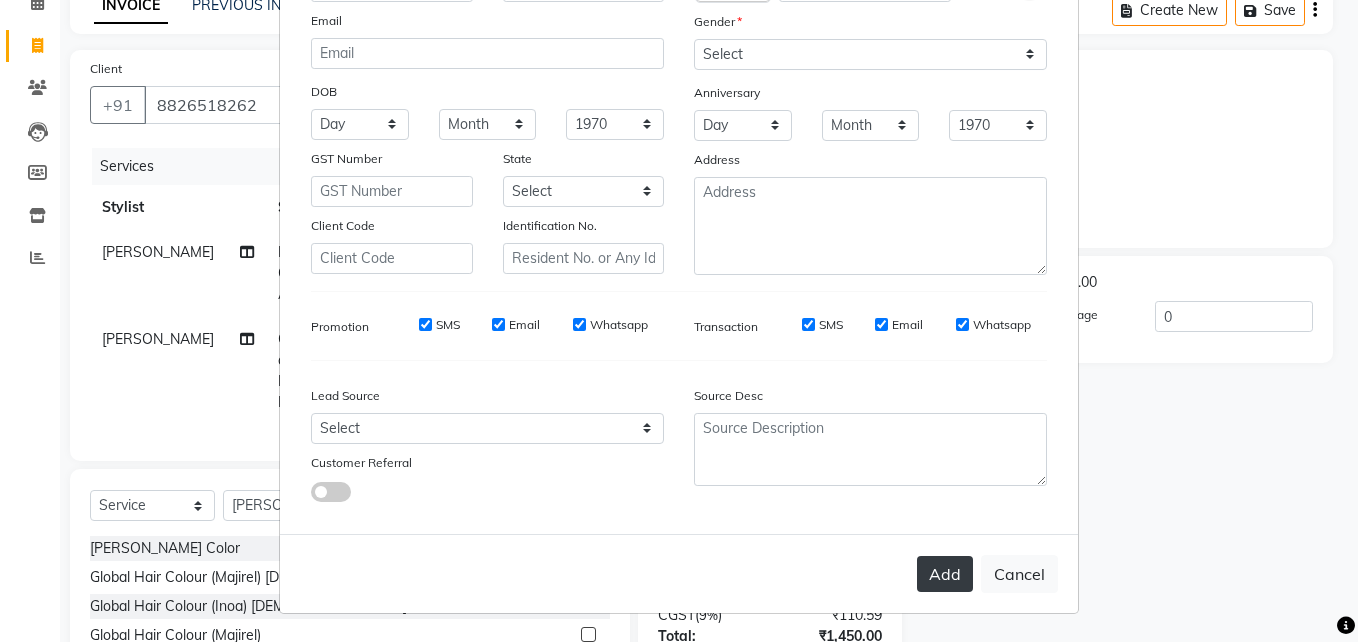 click on "Add" at bounding box center (945, 574) 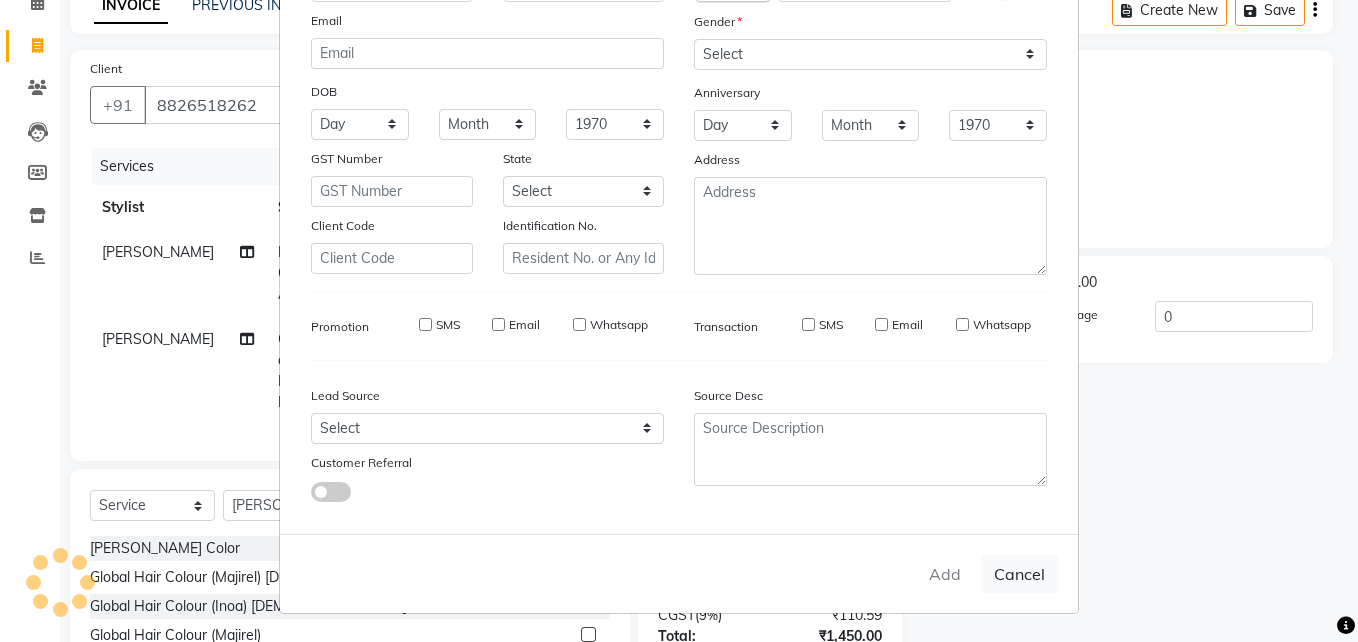 type 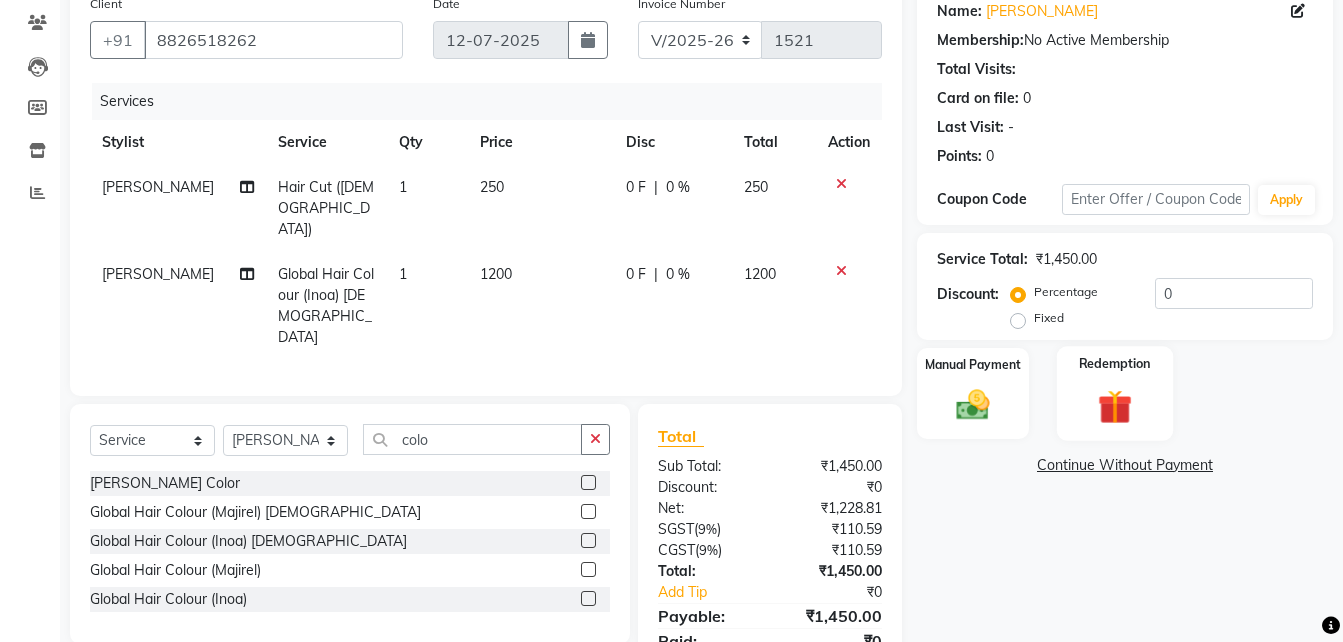 scroll, scrollTop: 200, scrollLeft: 0, axis: vertical 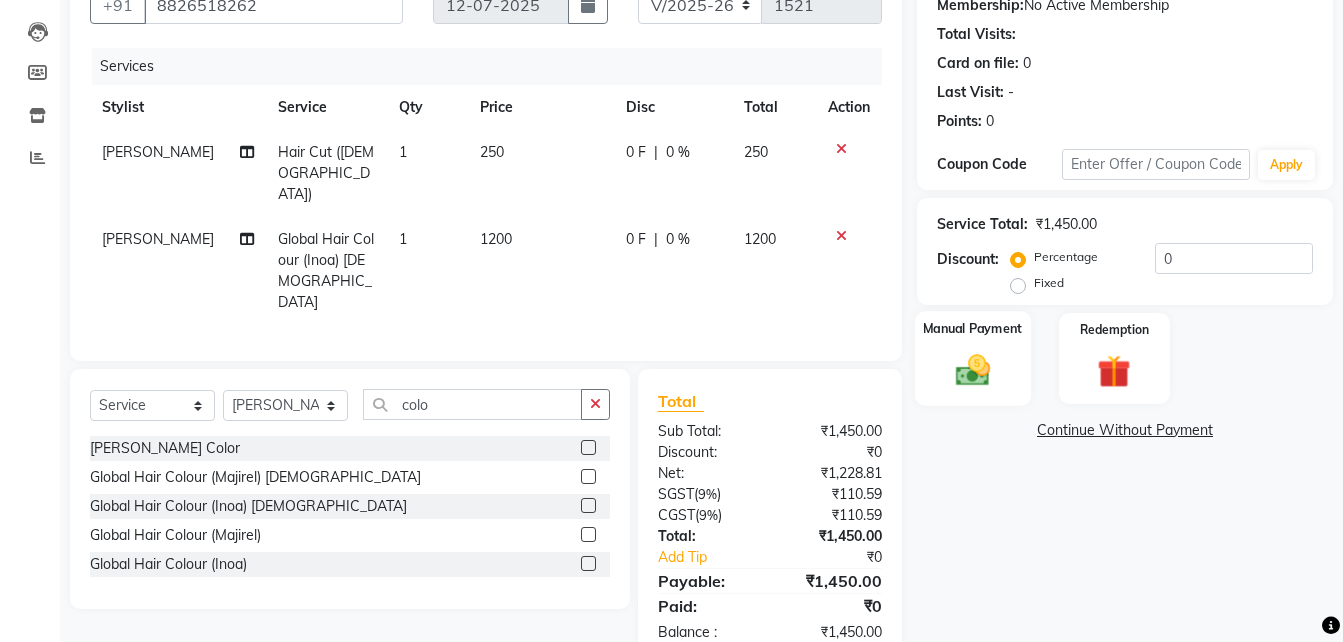 click 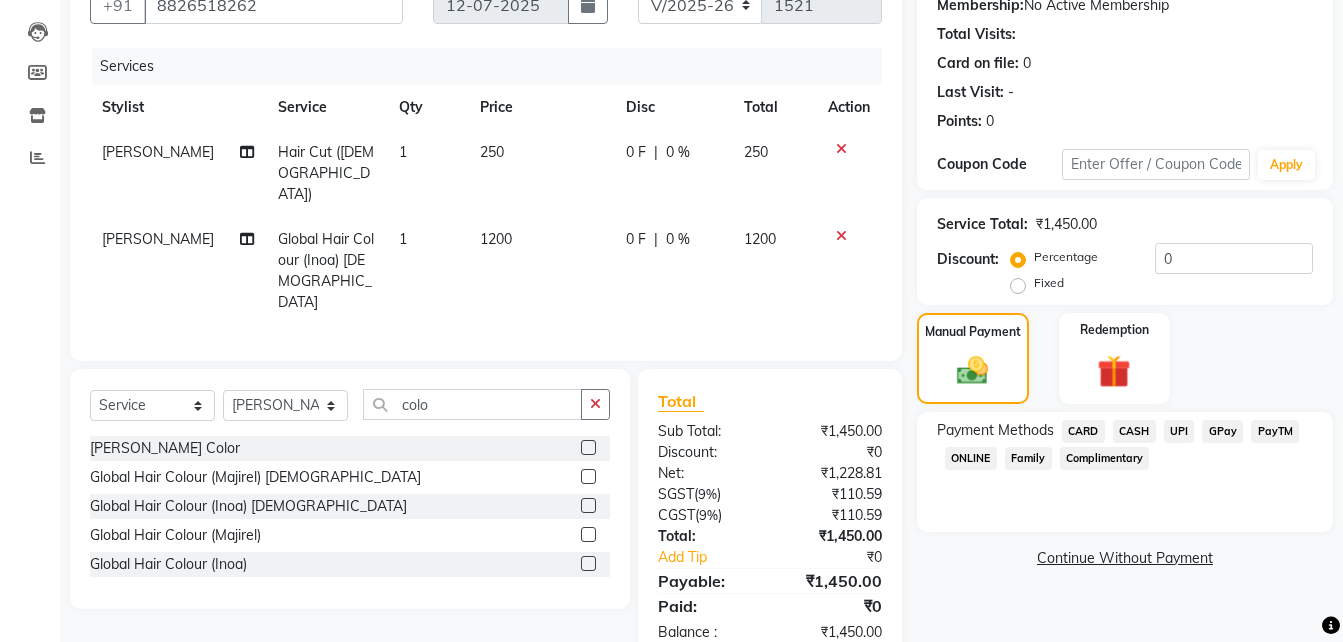 scroll, scrollTop: 224, scrollLeft: 0, axis: vertical 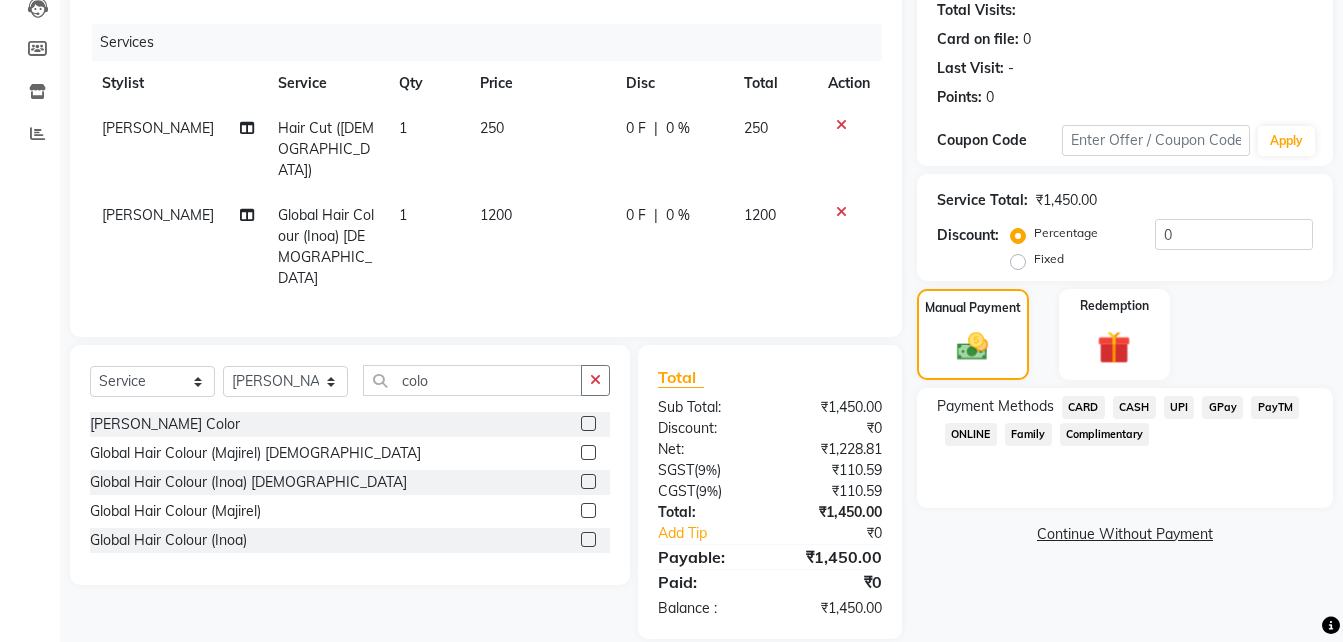 click on "UPI" 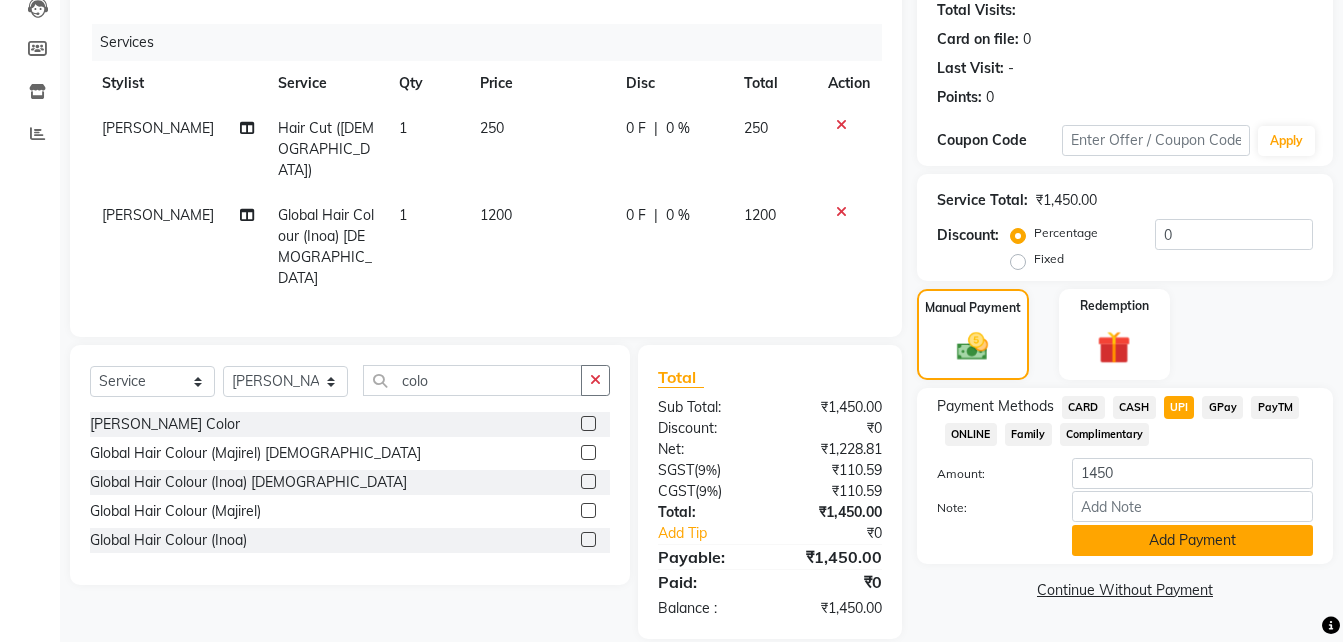 click on "Add Payment" 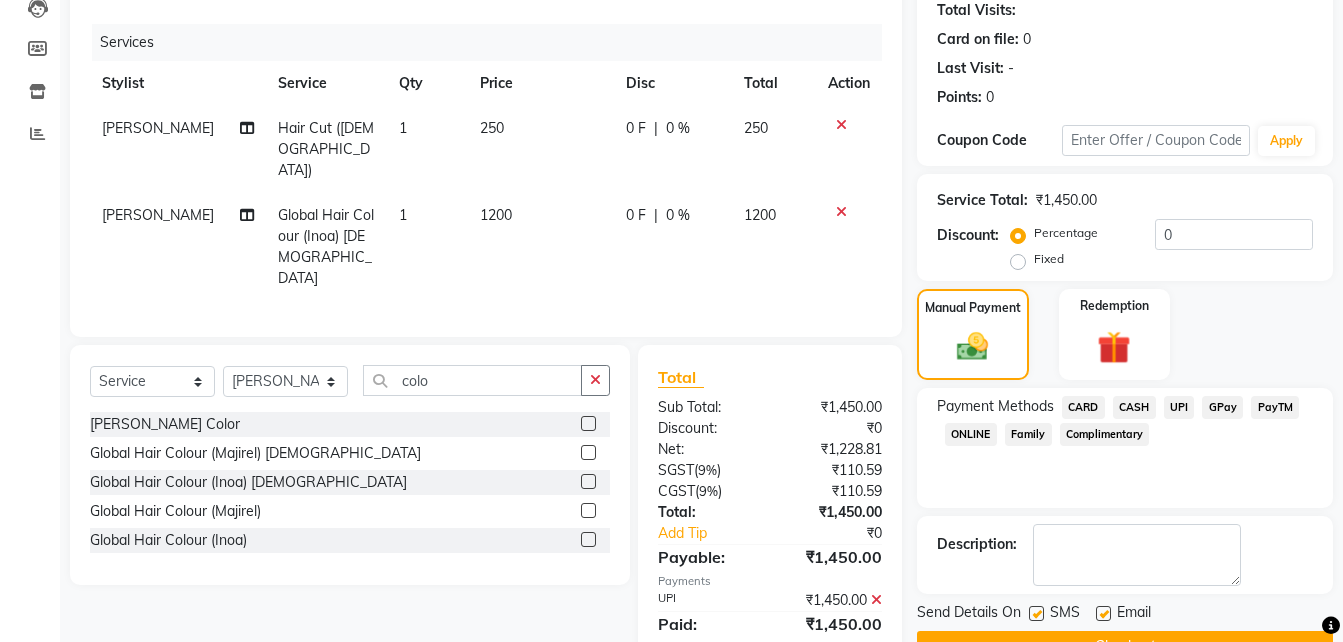 scroll, scrollTop: 274, scrollLeft: 0, axis: vertical 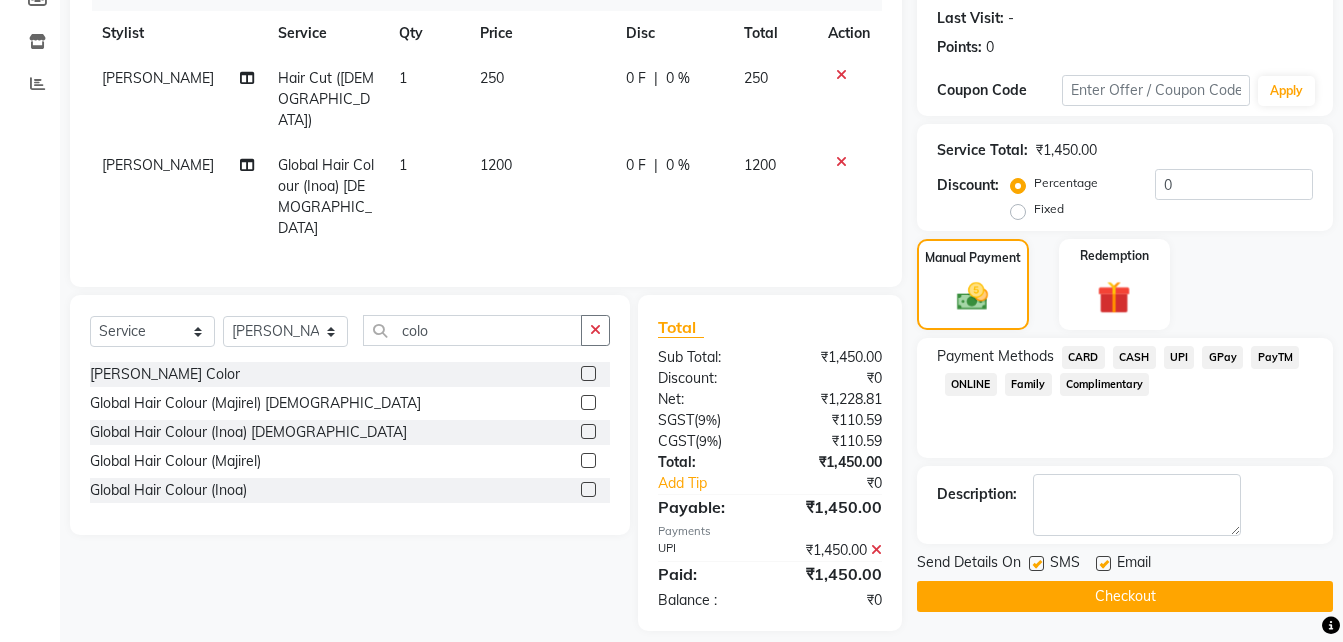 click on "Checkout" 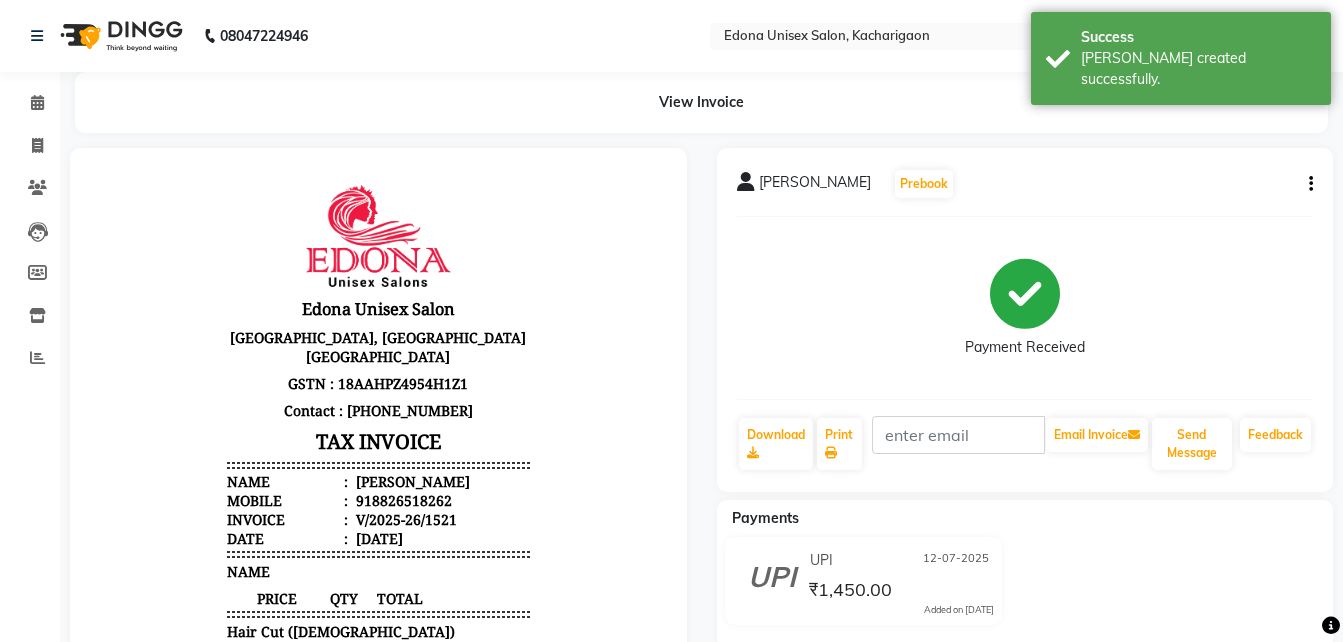 scroll, scrollTop: 0, scrollLeft: 0, axis: both 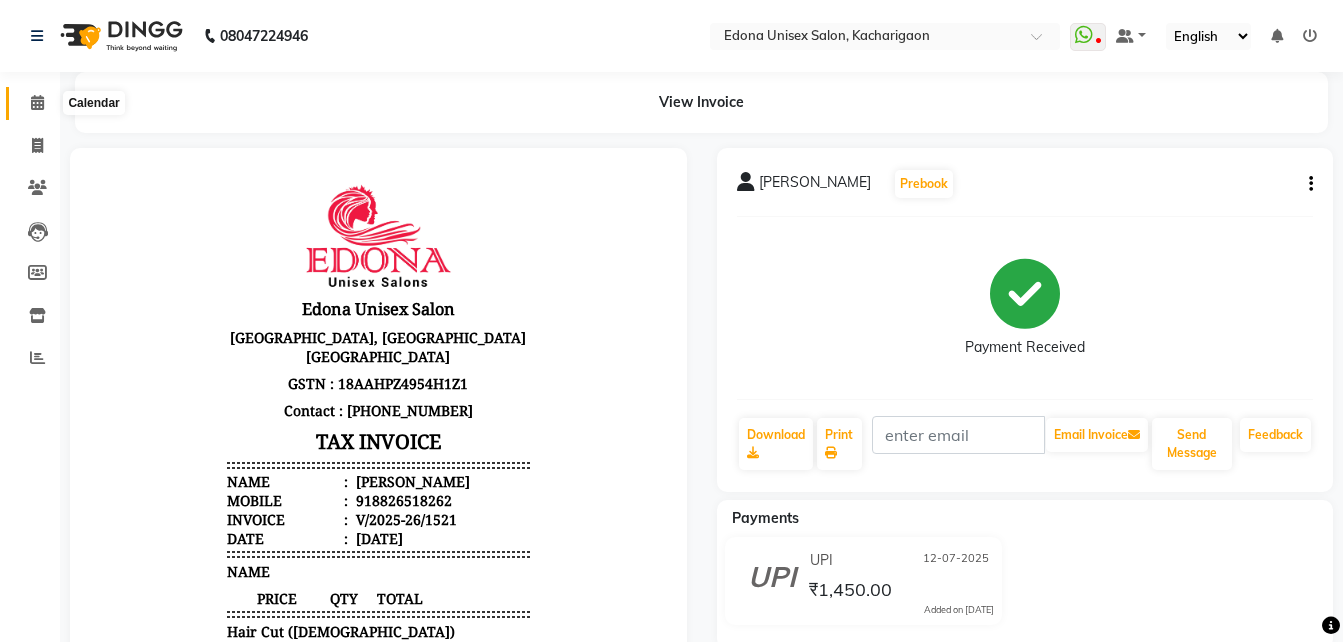 drag, startPoint x: 31, startPoint y: 99, endPoint x: 76, endPoint y: 116, distance: 48.104053 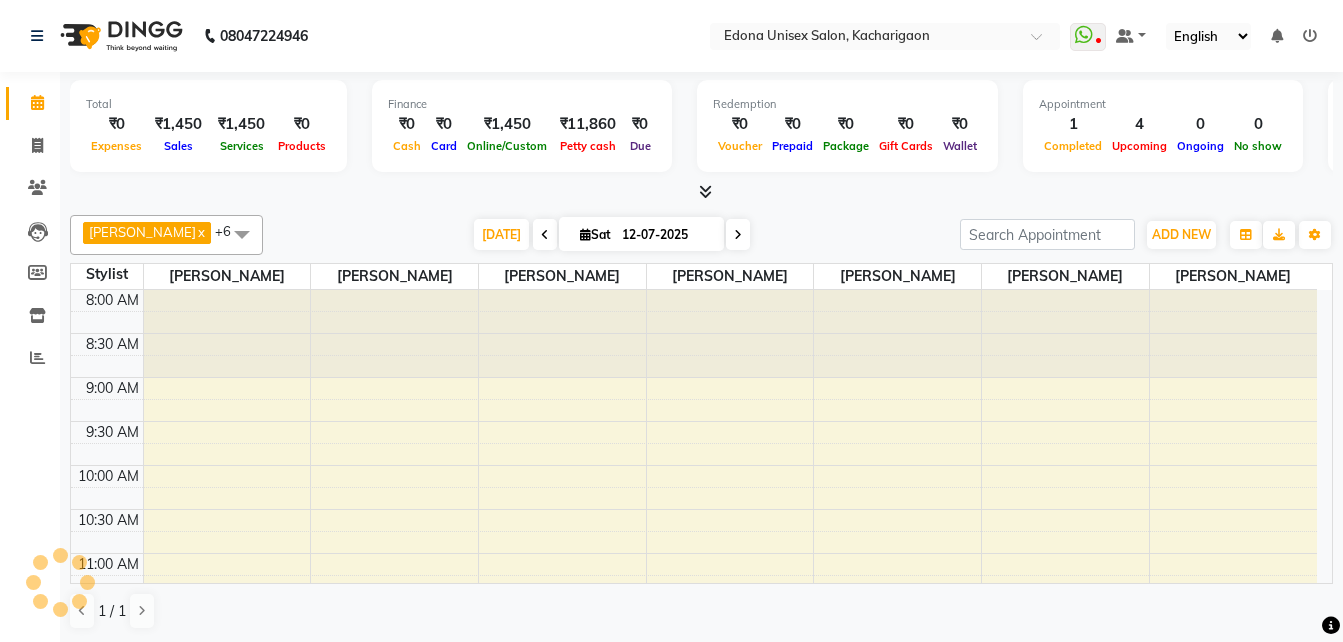 scroll, scrollTop: 0, scrollLeft: 0, axis: both 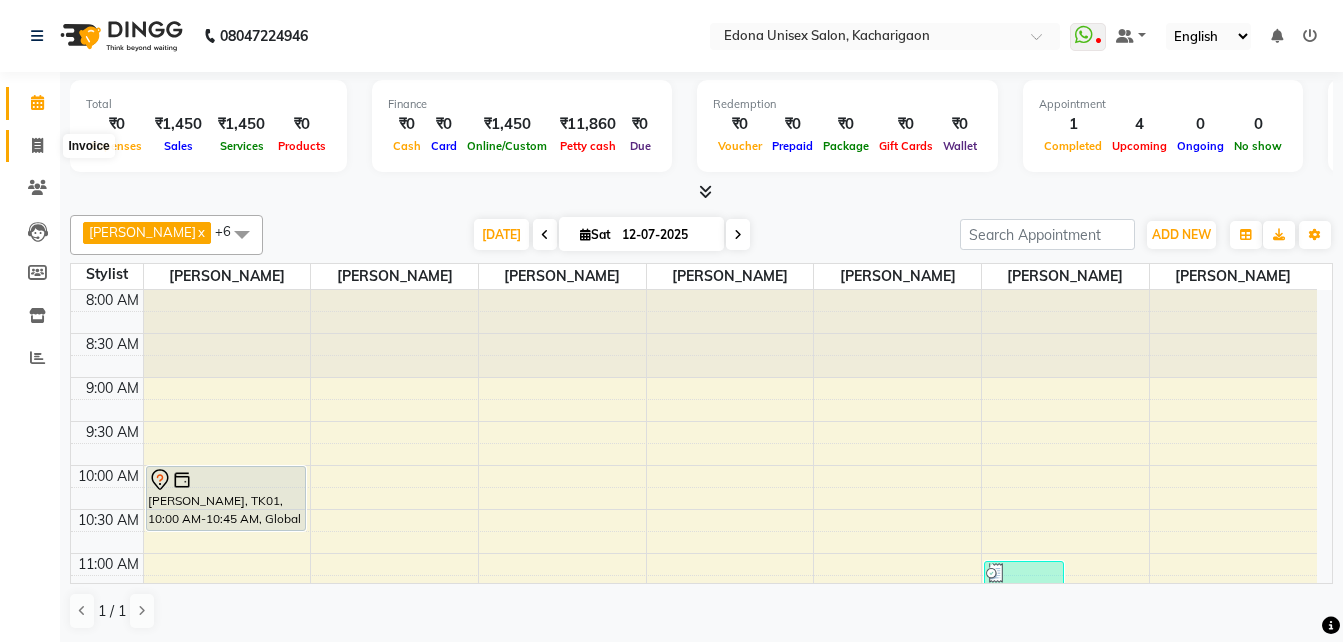 click 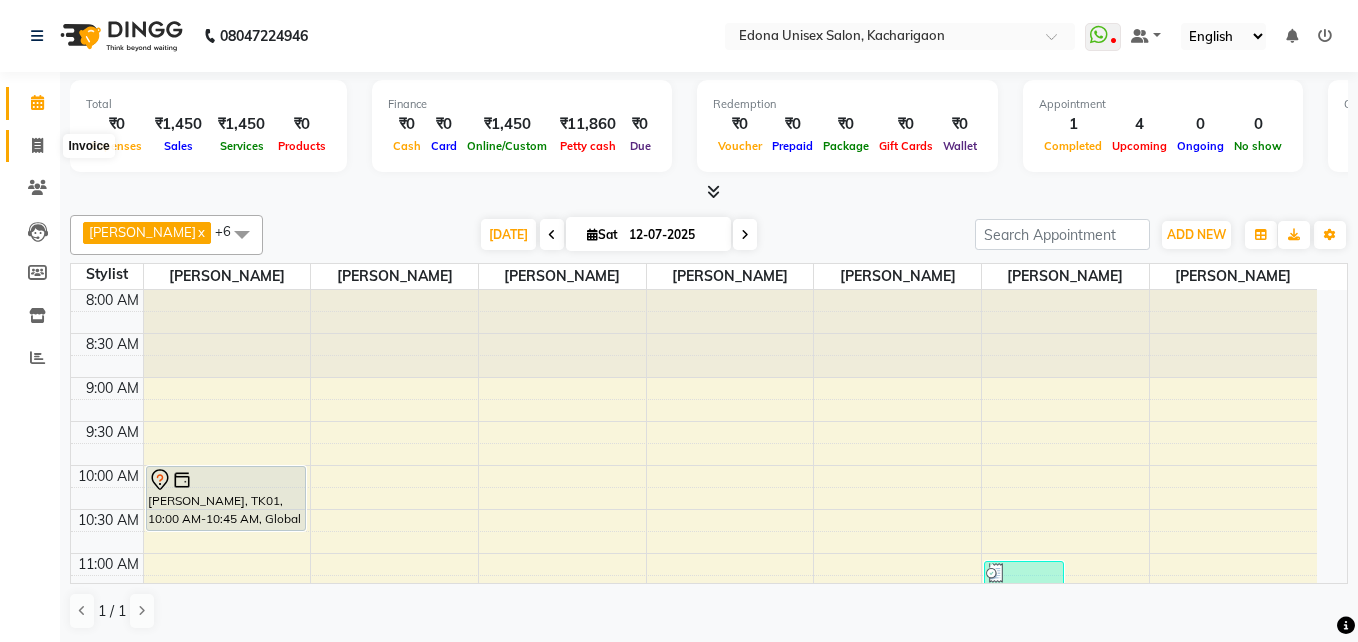 select on "service" 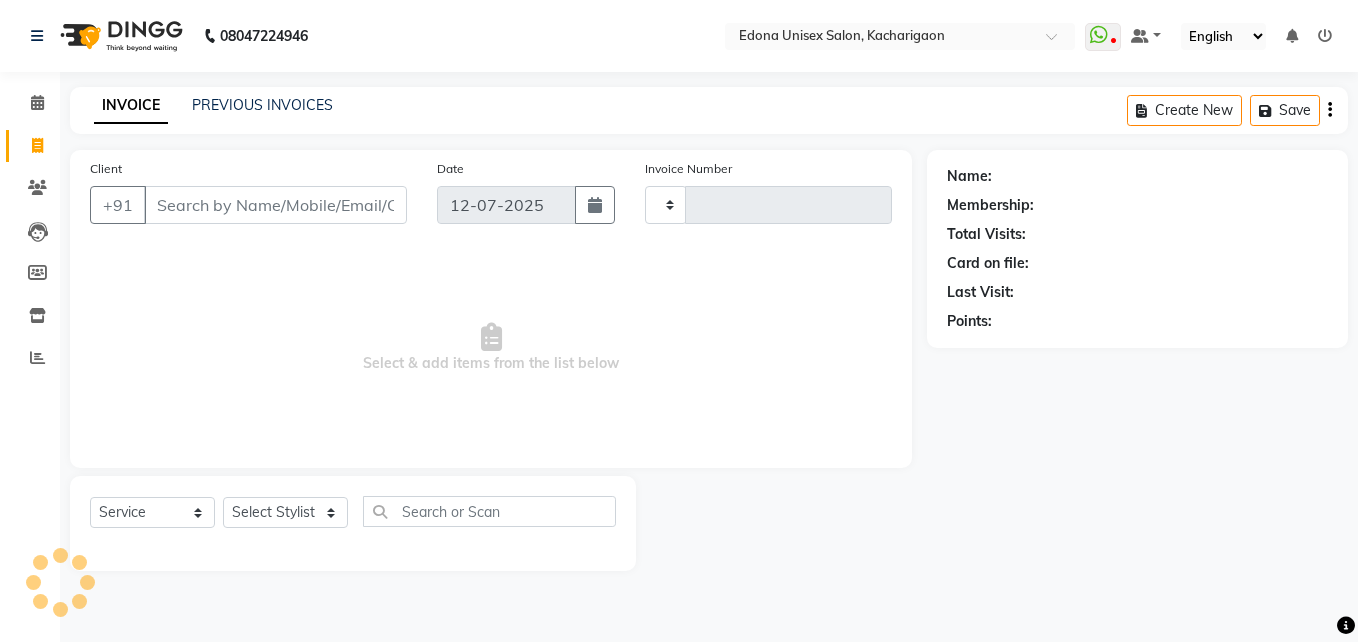type on "1522" 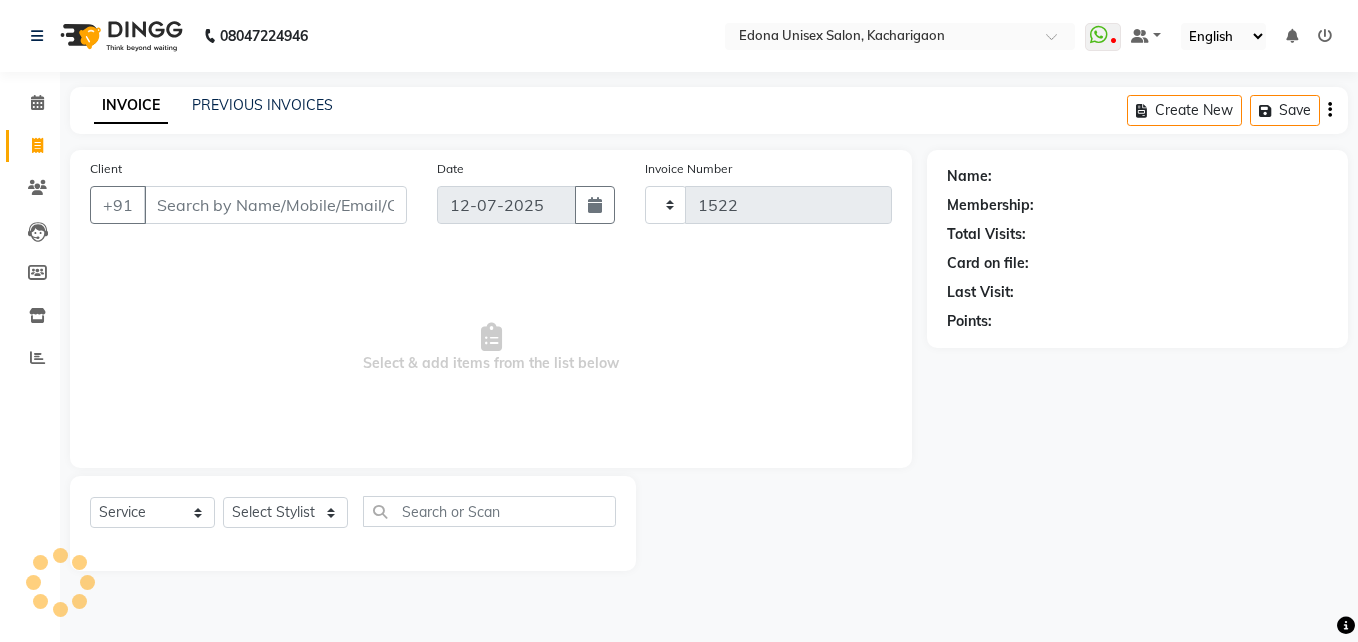 select on "5389" 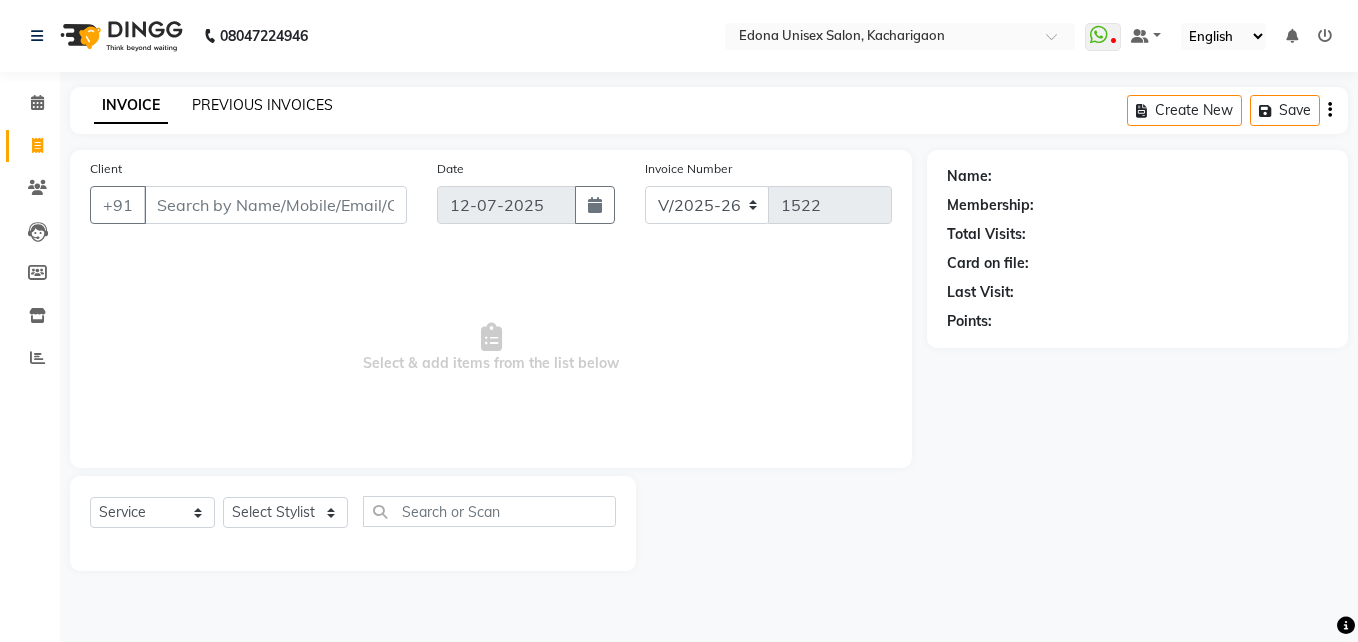 click on "PREVIOUS INVOICES" 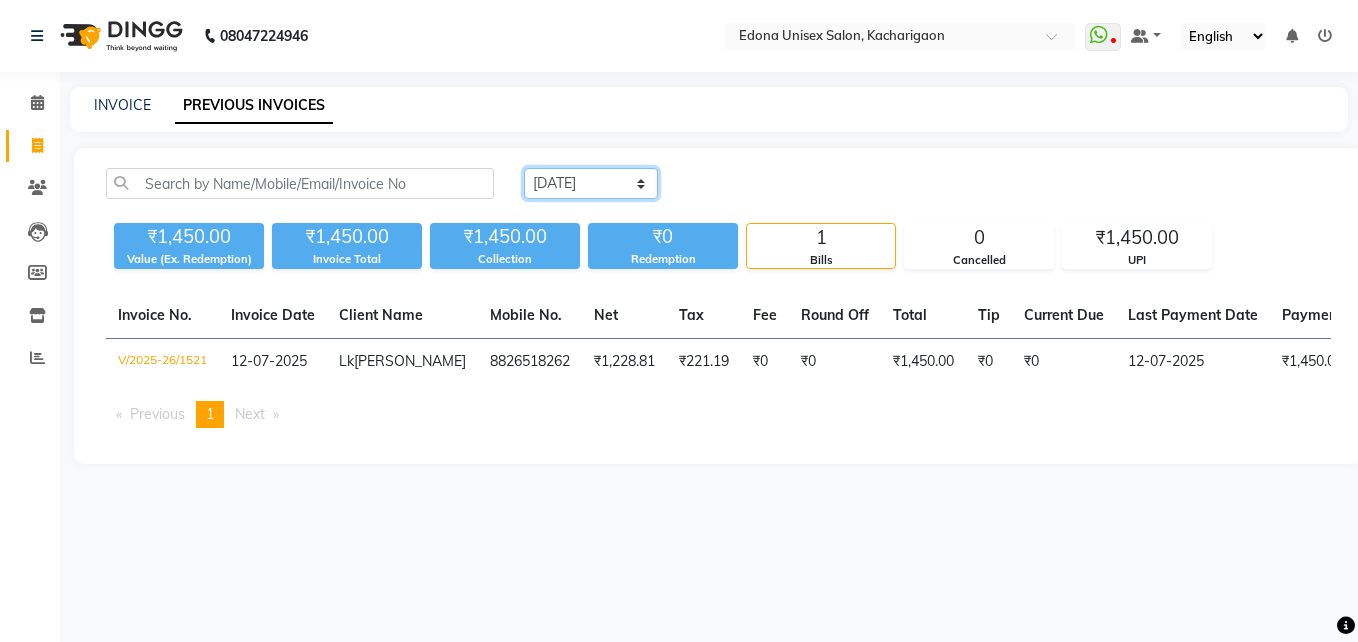click on "[DATE] [DATE] Custom Range" 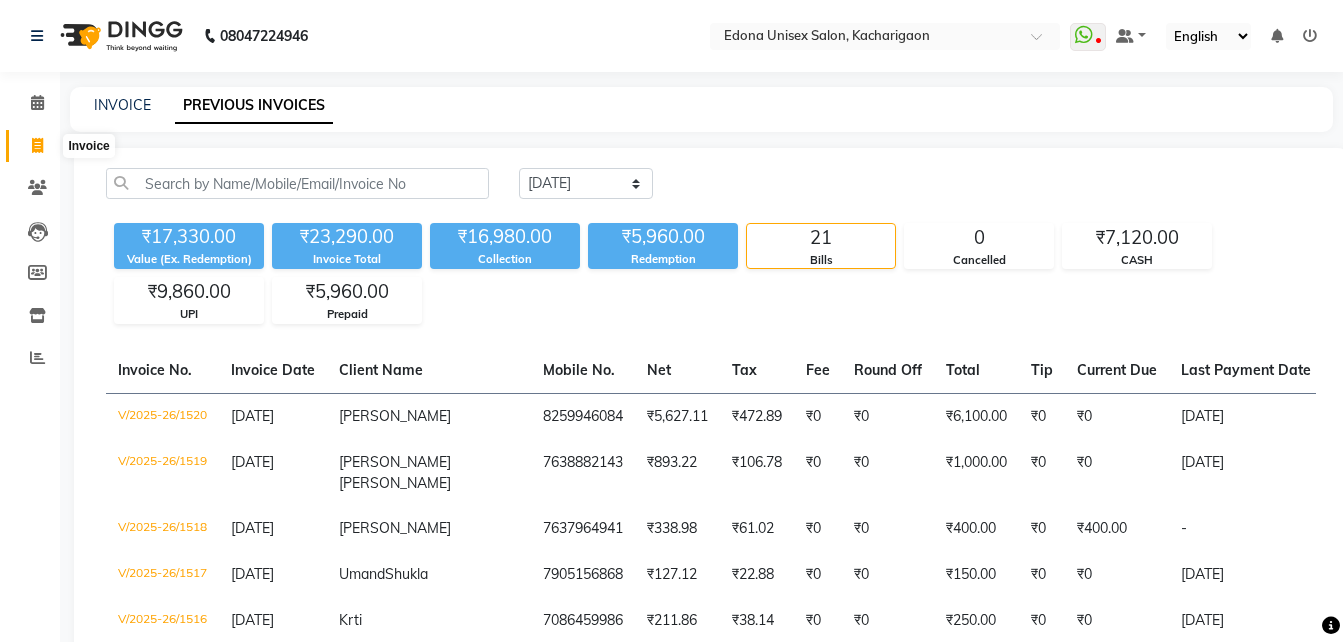 click 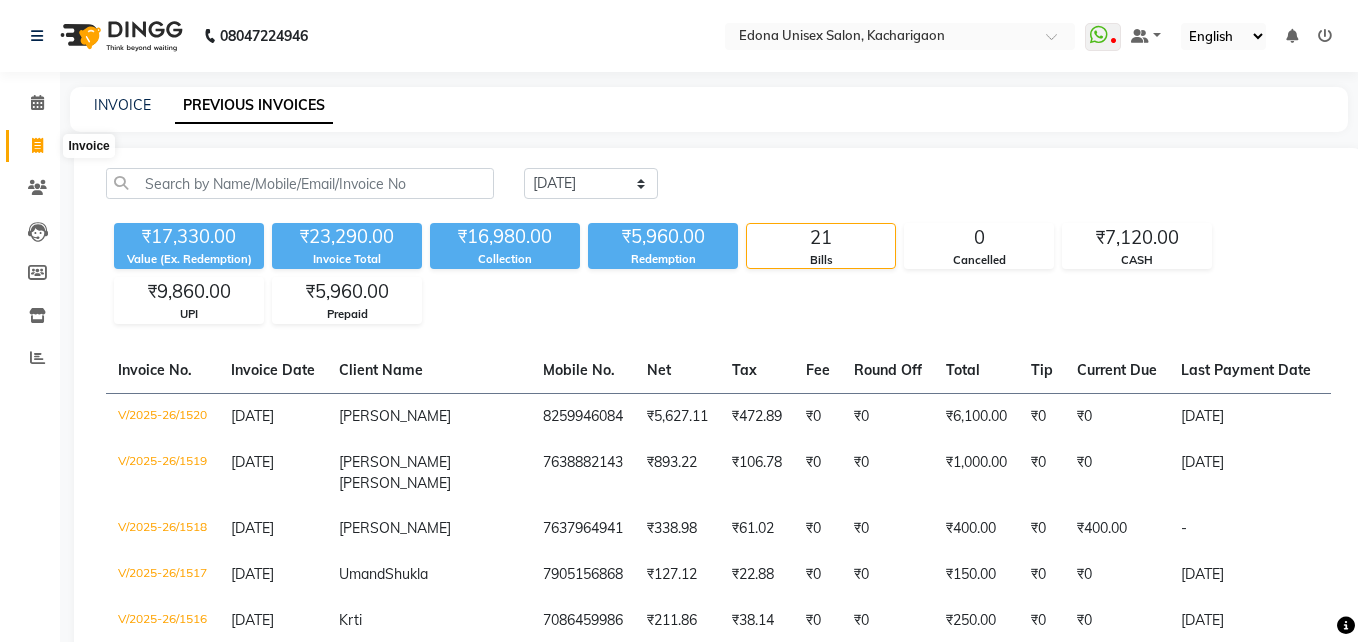 select on "service" 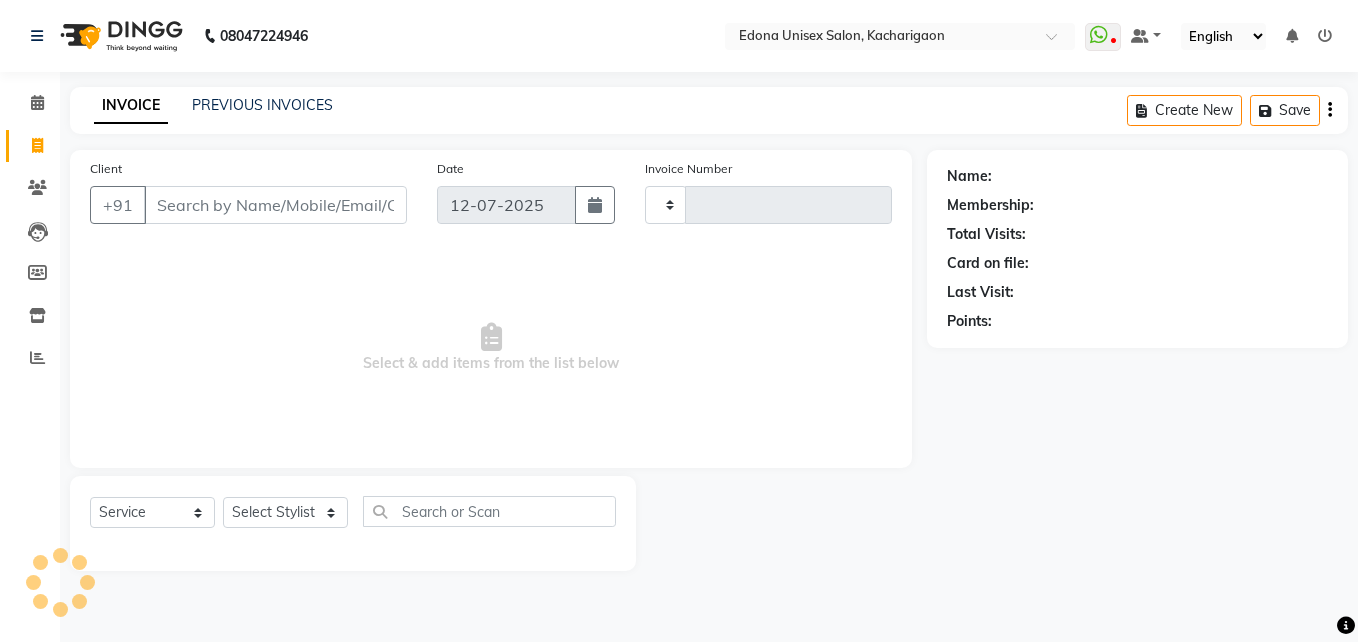 type on "1522" 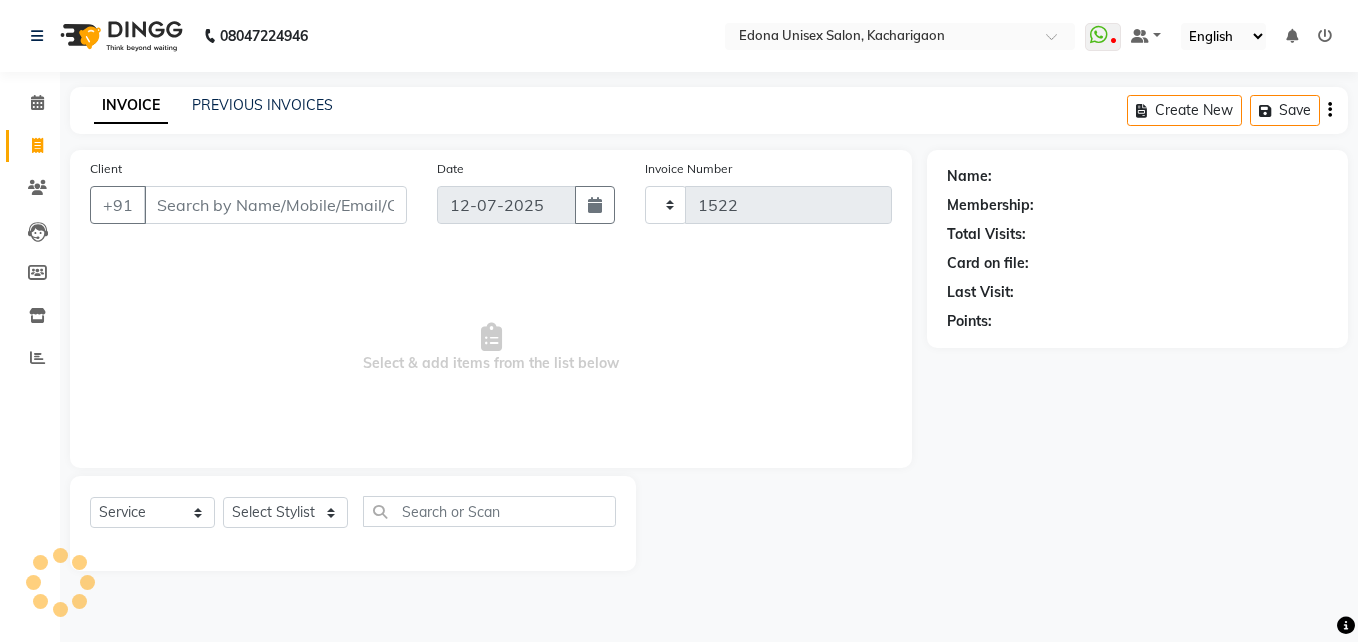 select on "5389" 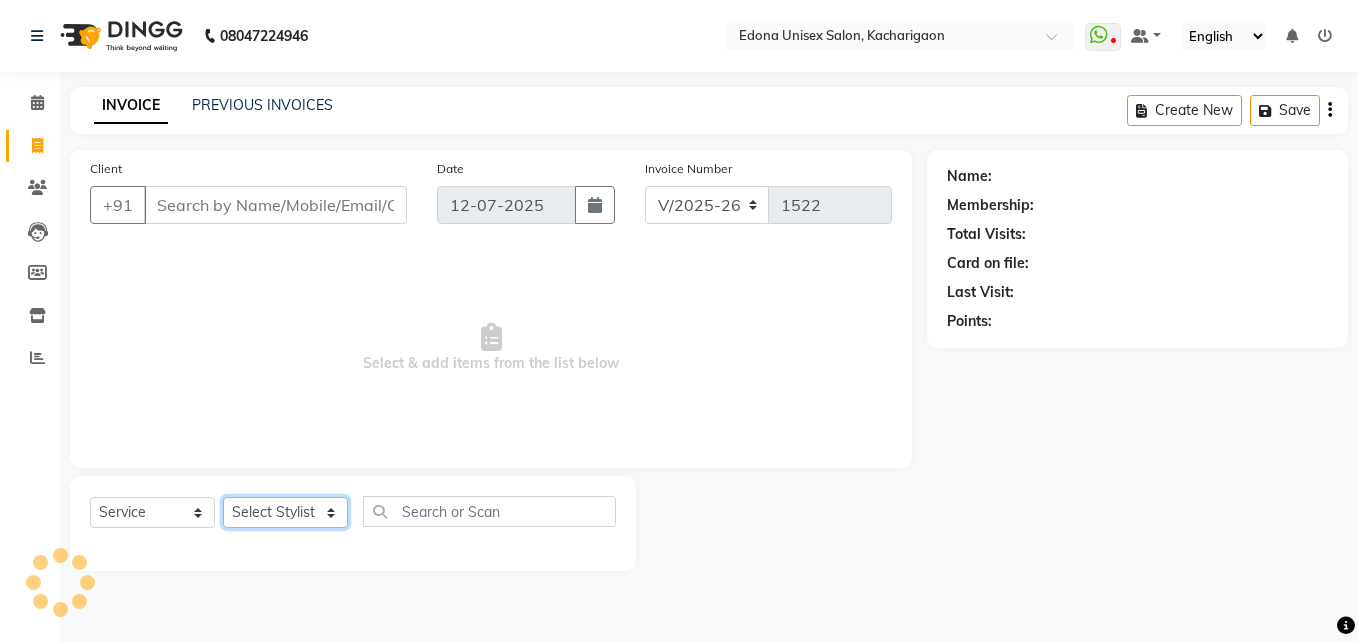 click on "Select Stylist" 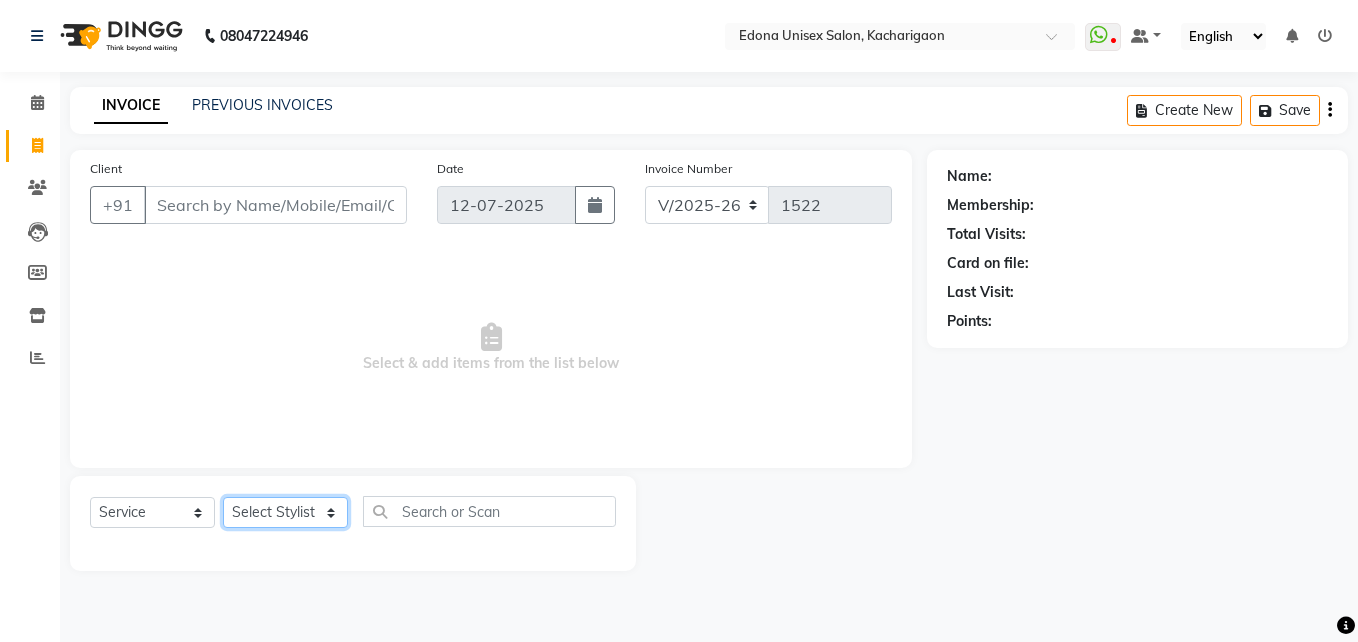 select on "35945" 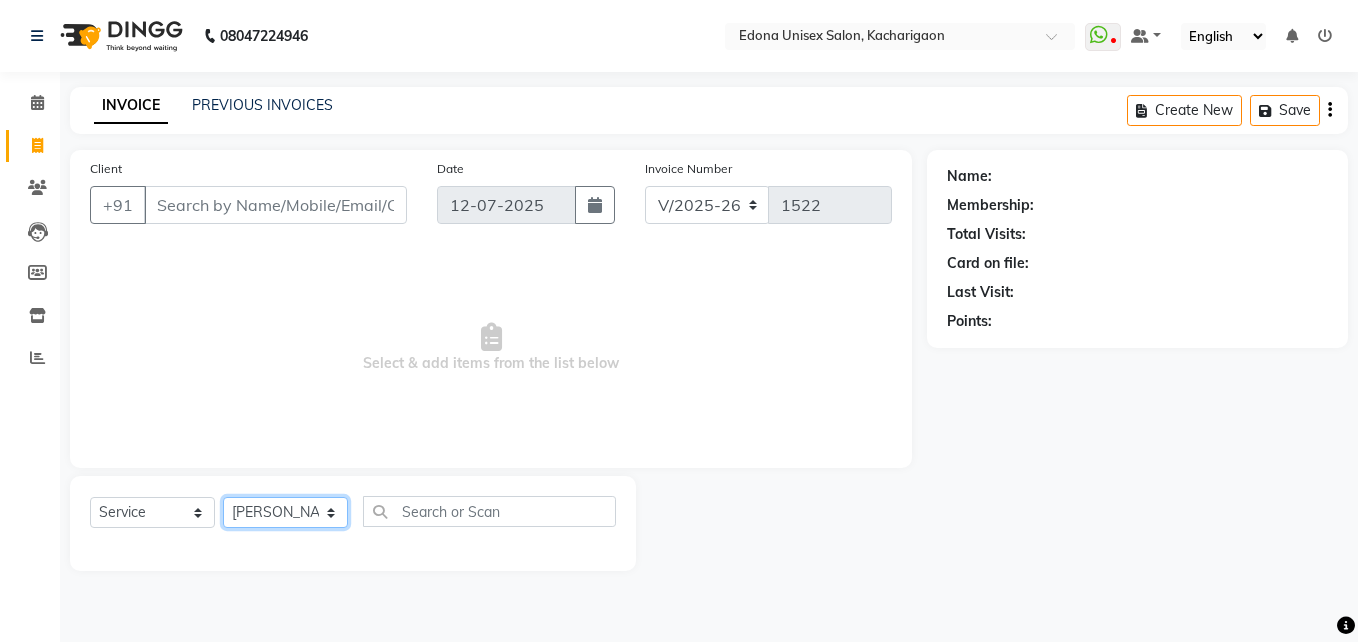 click on "Select Stylist Admin Anju Sonar Bir Basumtary [PERSON_NAME] [PERSON_NAME] Hombr [PERSON_NAME] [PERSON_NAME] [PERSON_NAME] Mithiser Bodo [PERSON_NAME] Neha Sonar Pahi [PERSON_NAME] Rashmi Basumtary Reshma [PERSON_NAME] Basumtary [PERSON_NAME]" 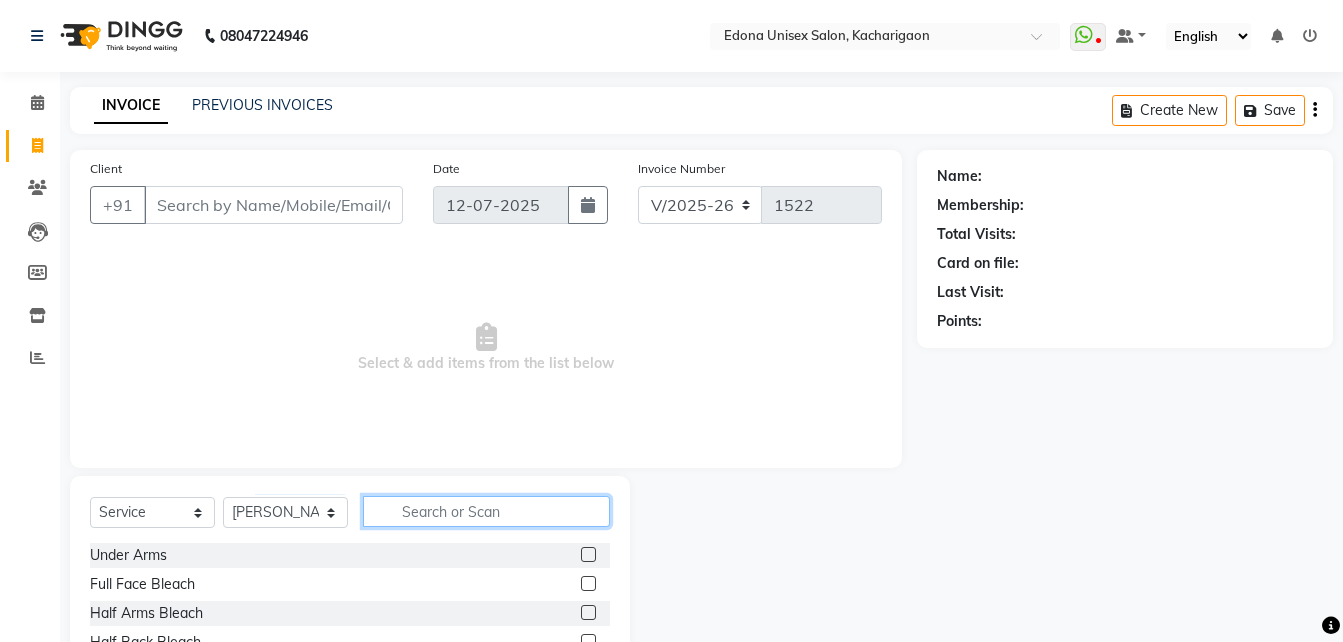 click 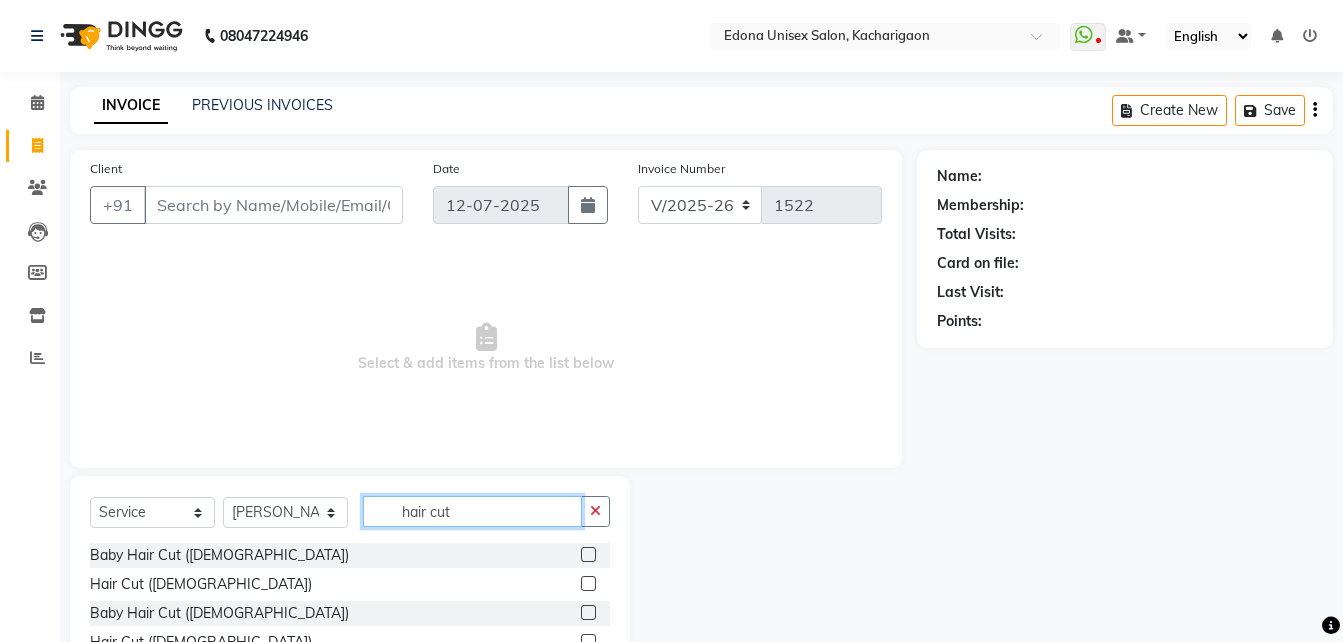 type on "hair cut" 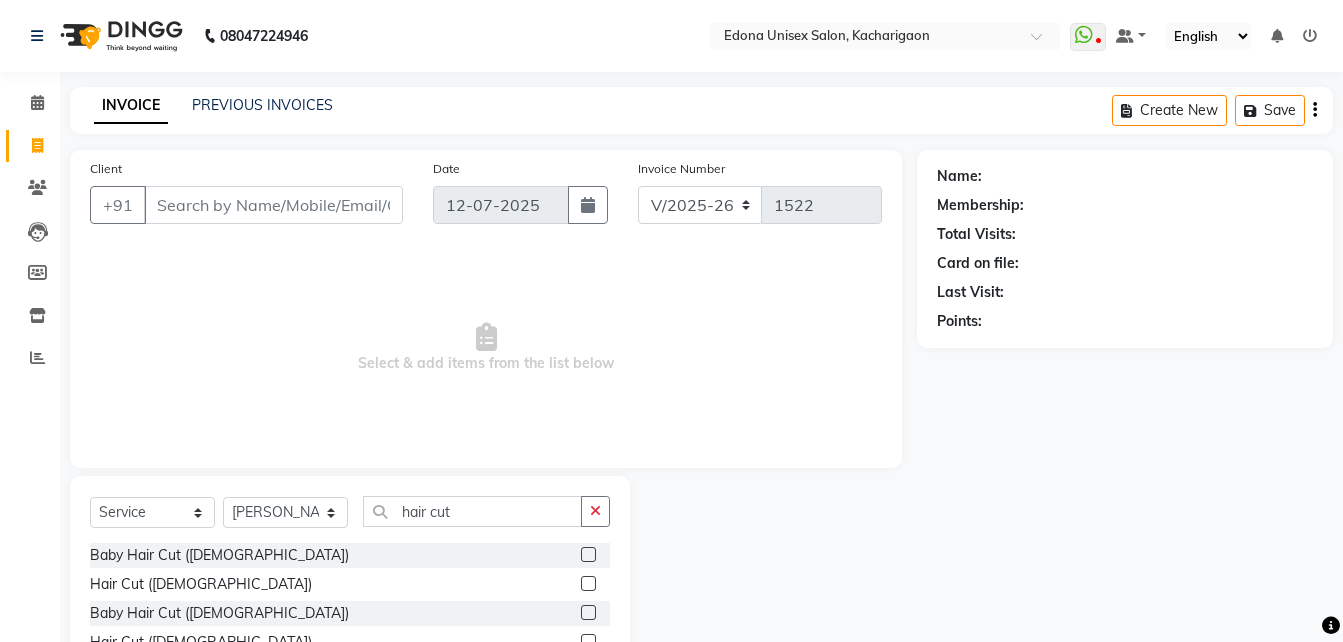click 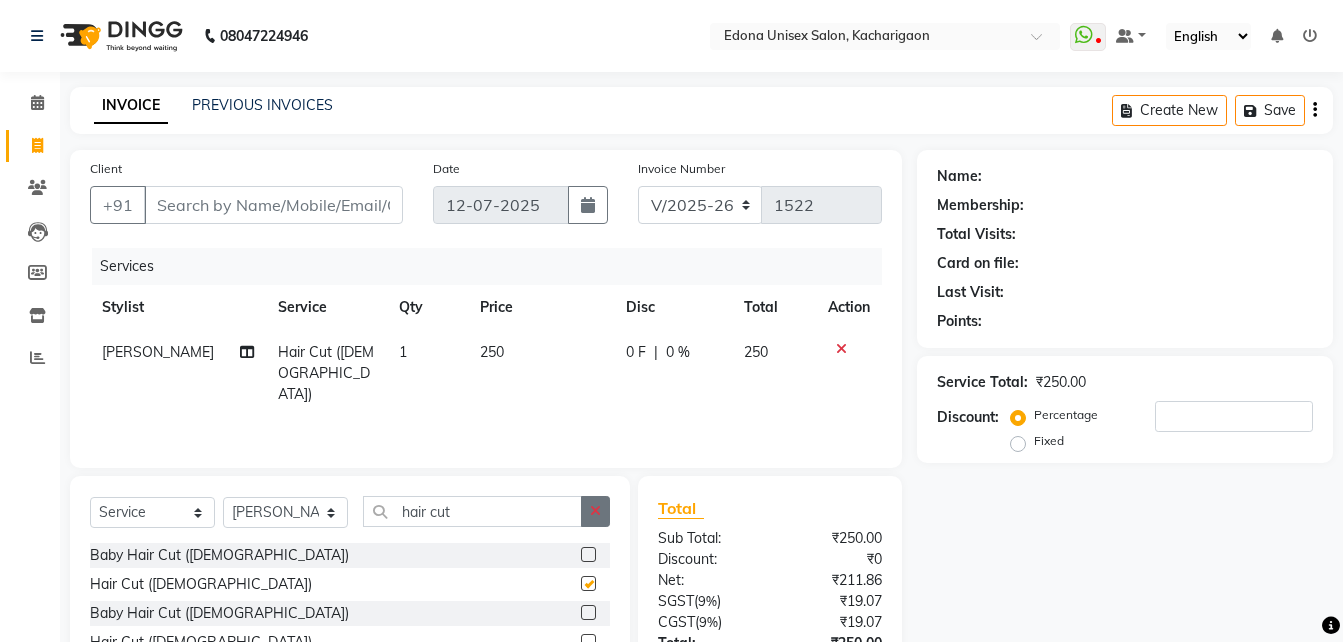 checkbox on "false" 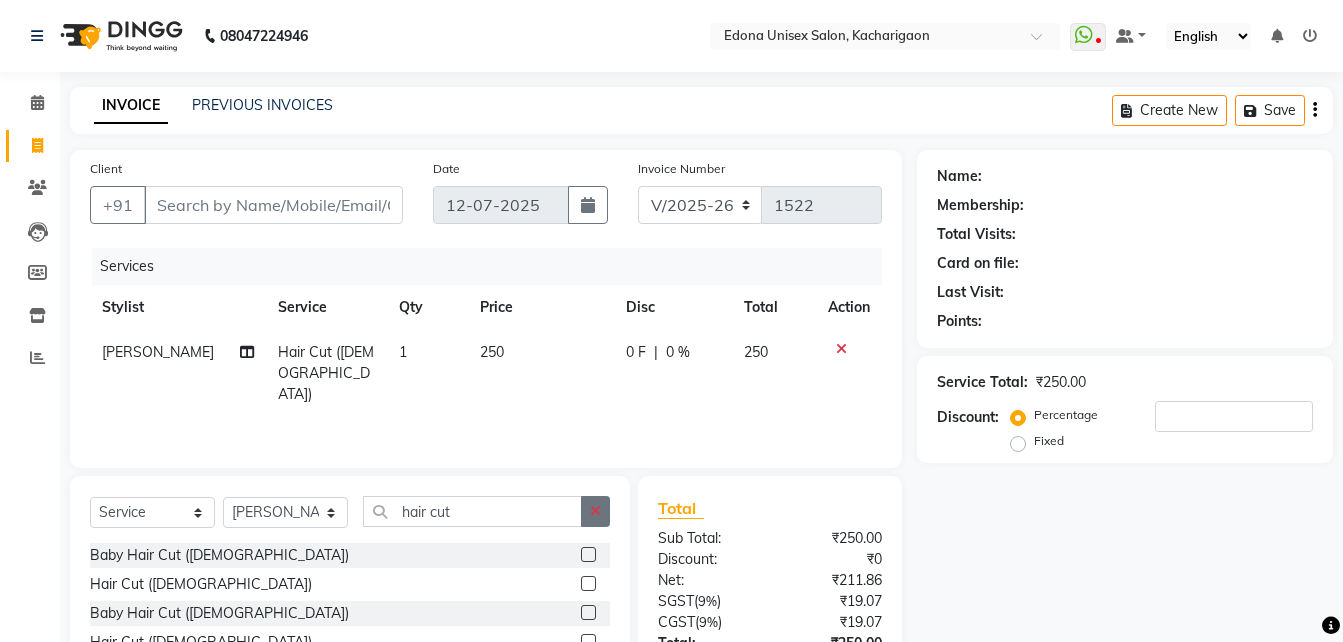 click 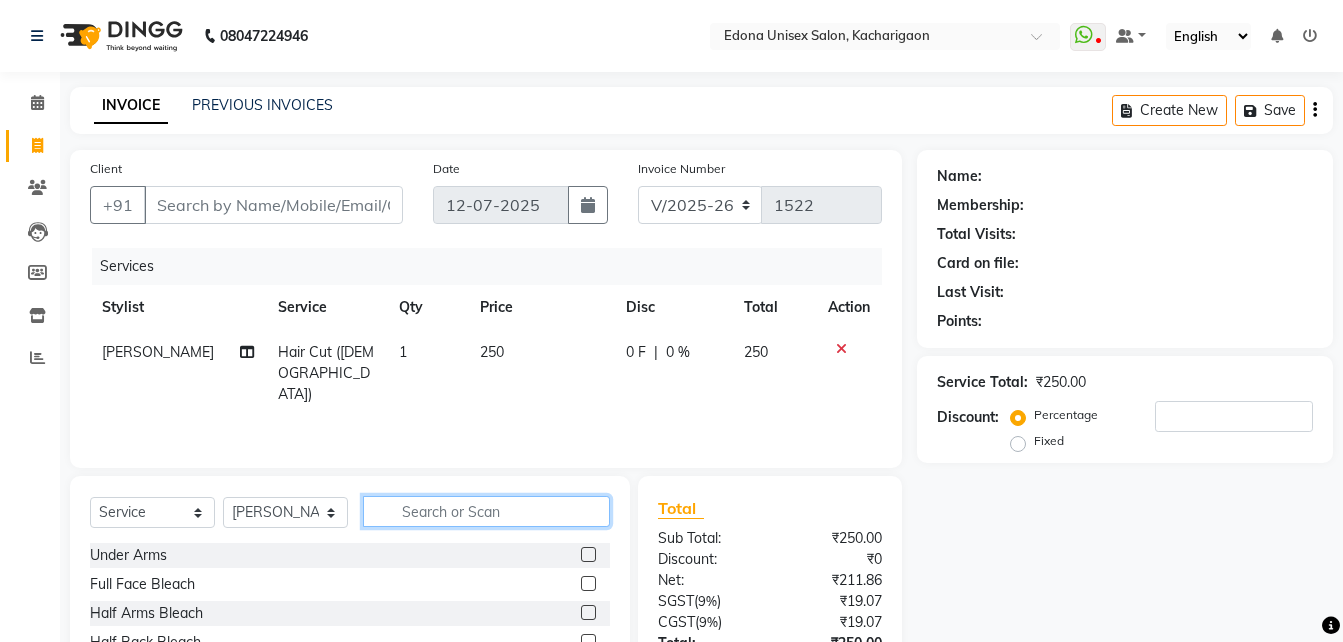 click 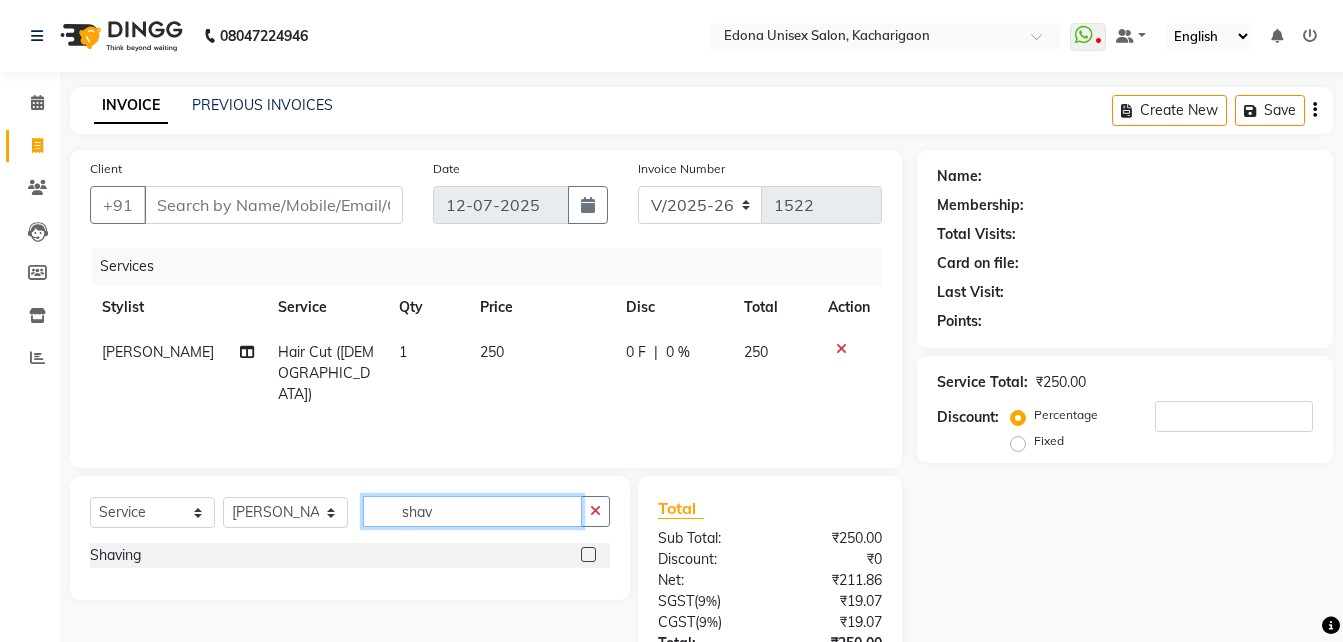 type on "shav" 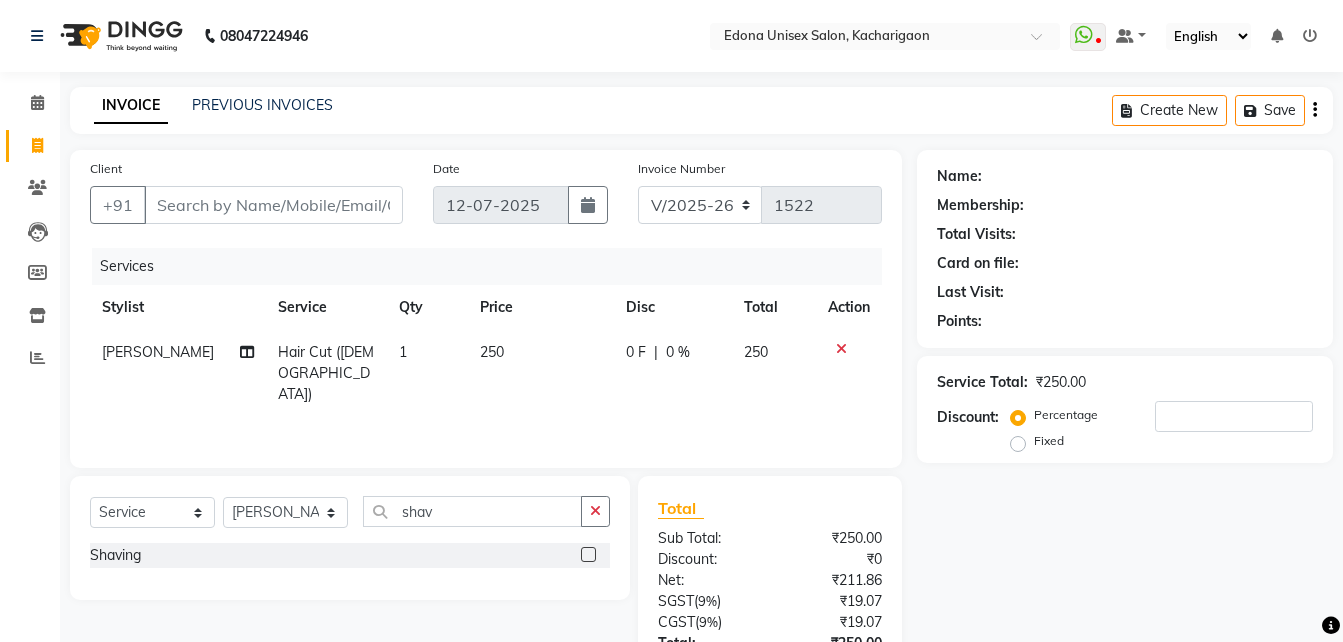 click 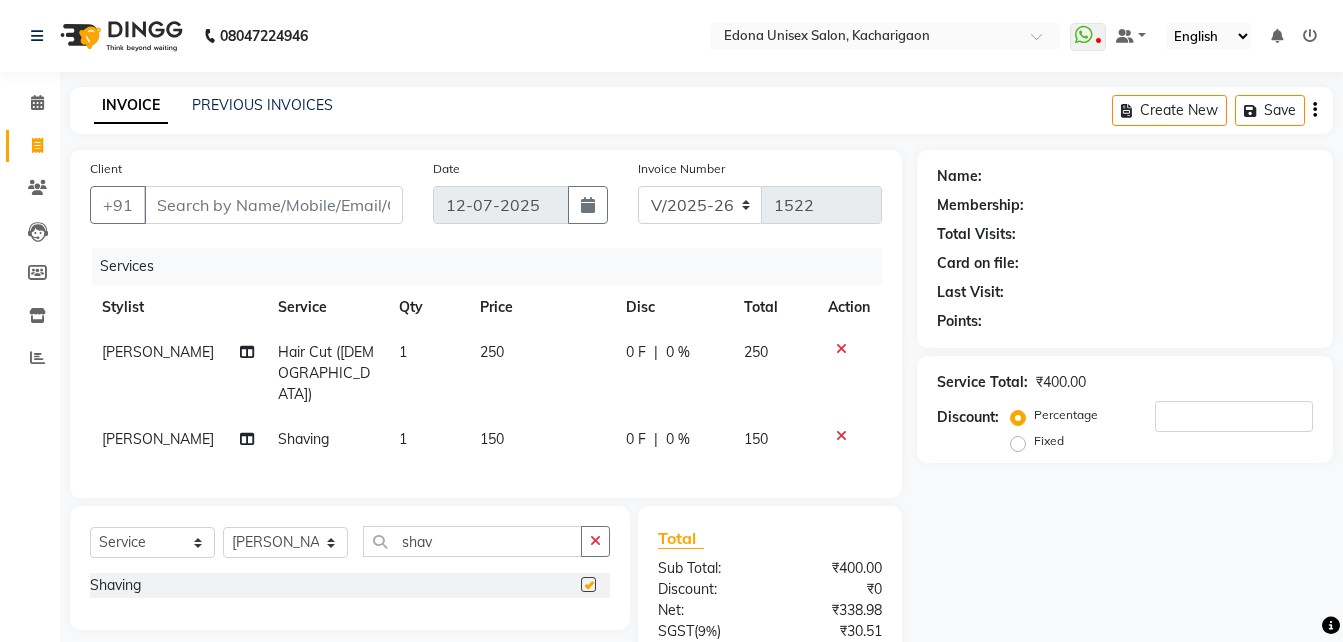 checkbox on "false" 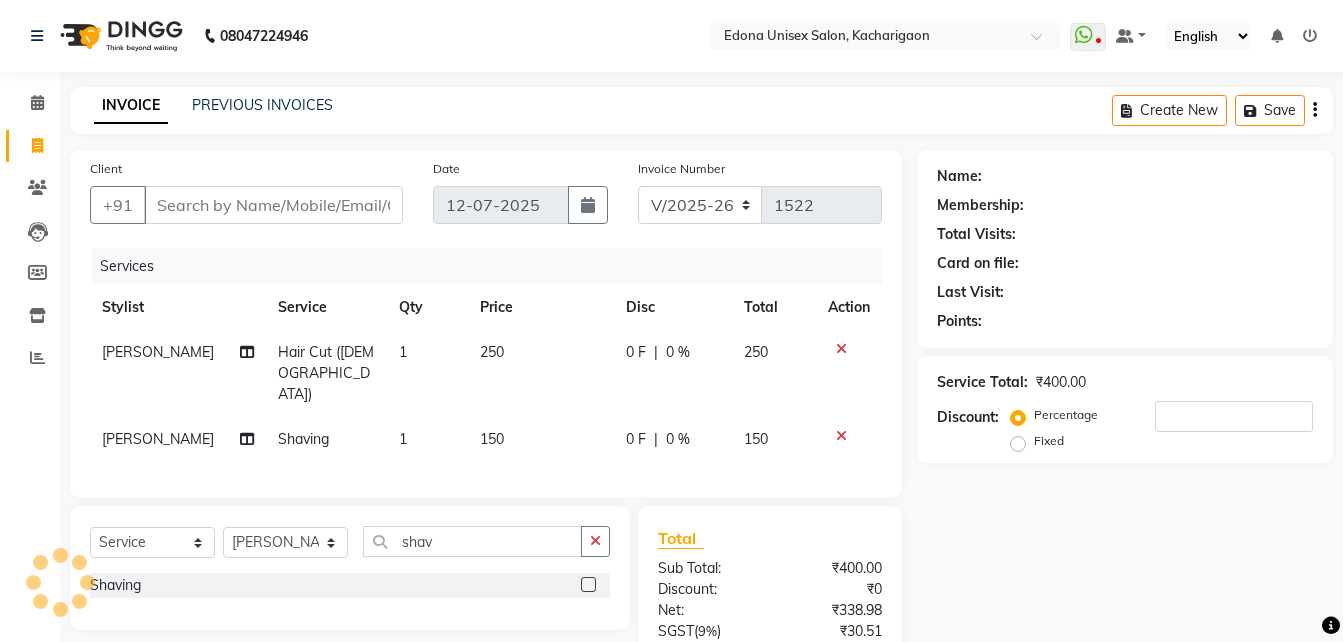 click on "150" 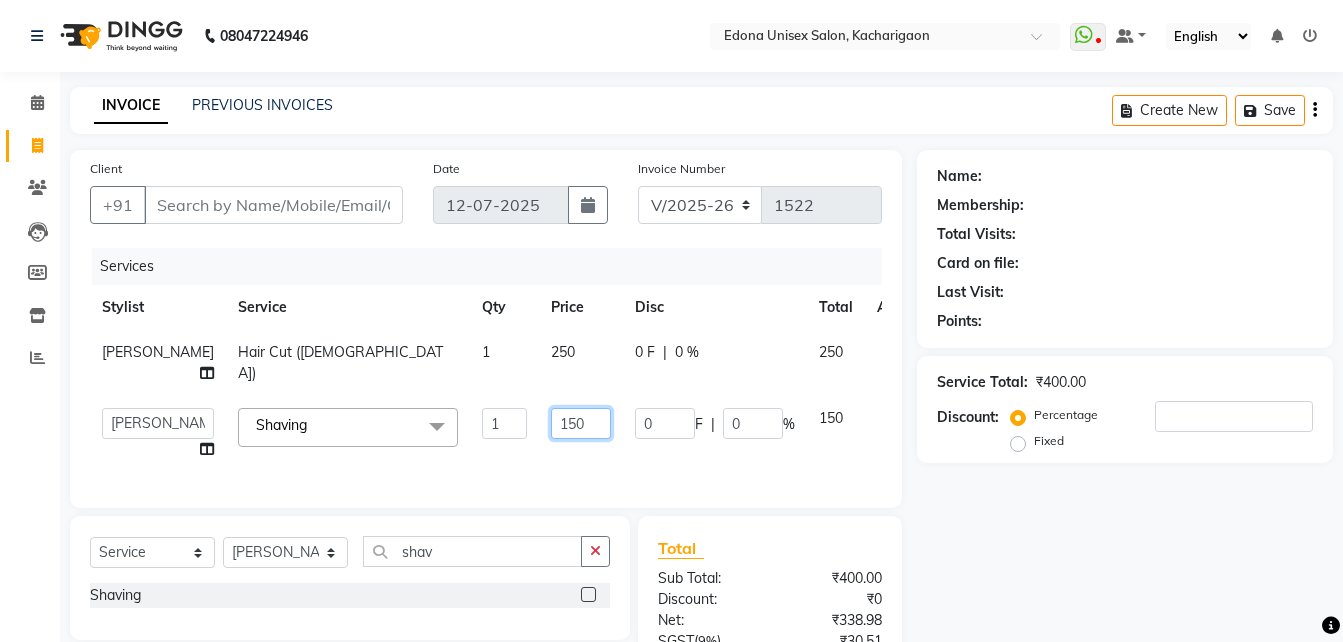 click on "150" 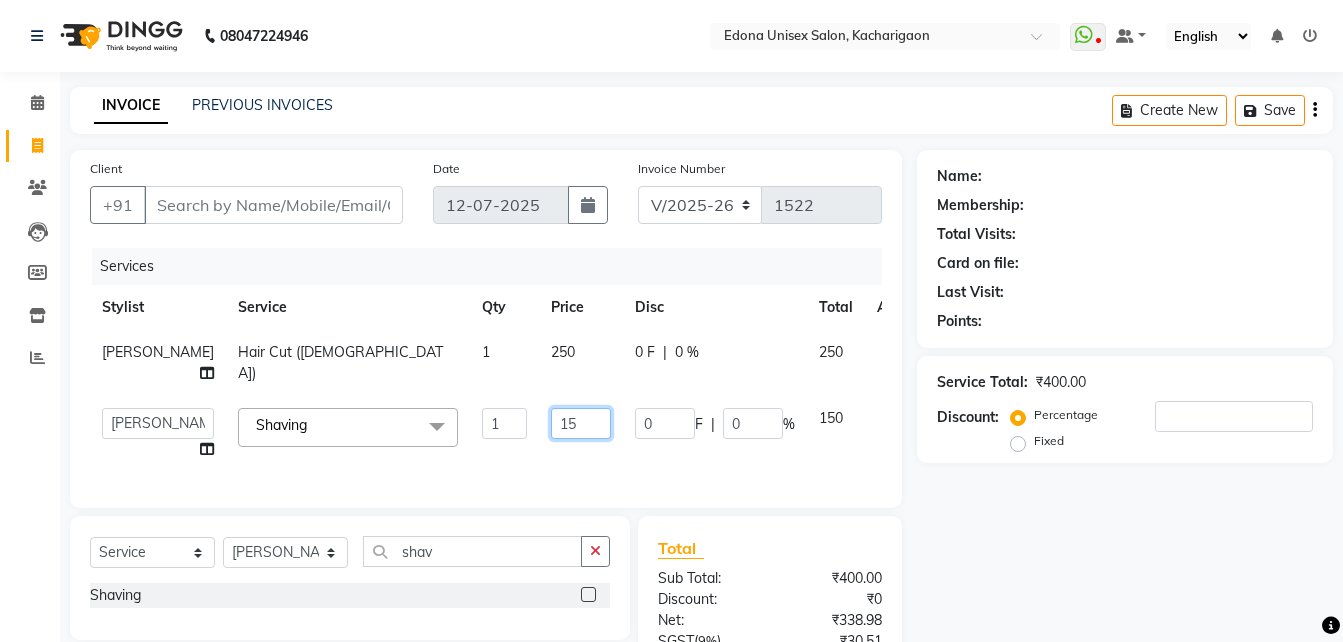 type on "1" 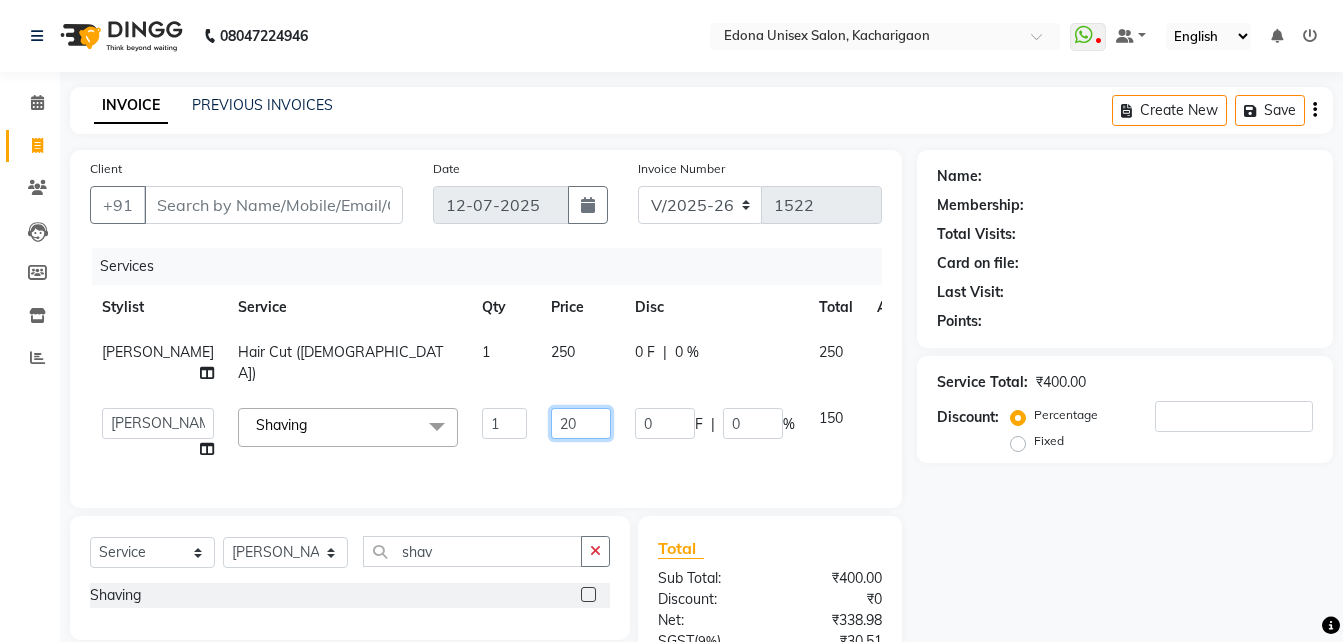 type on "200" 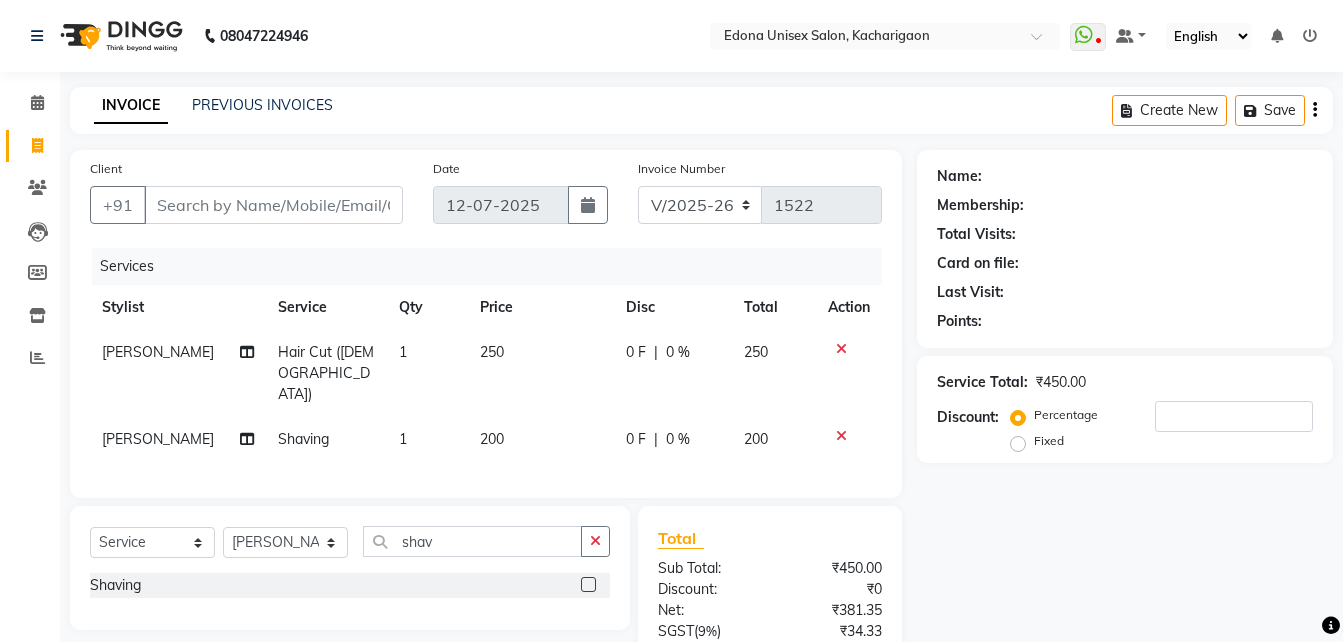 click on "200" 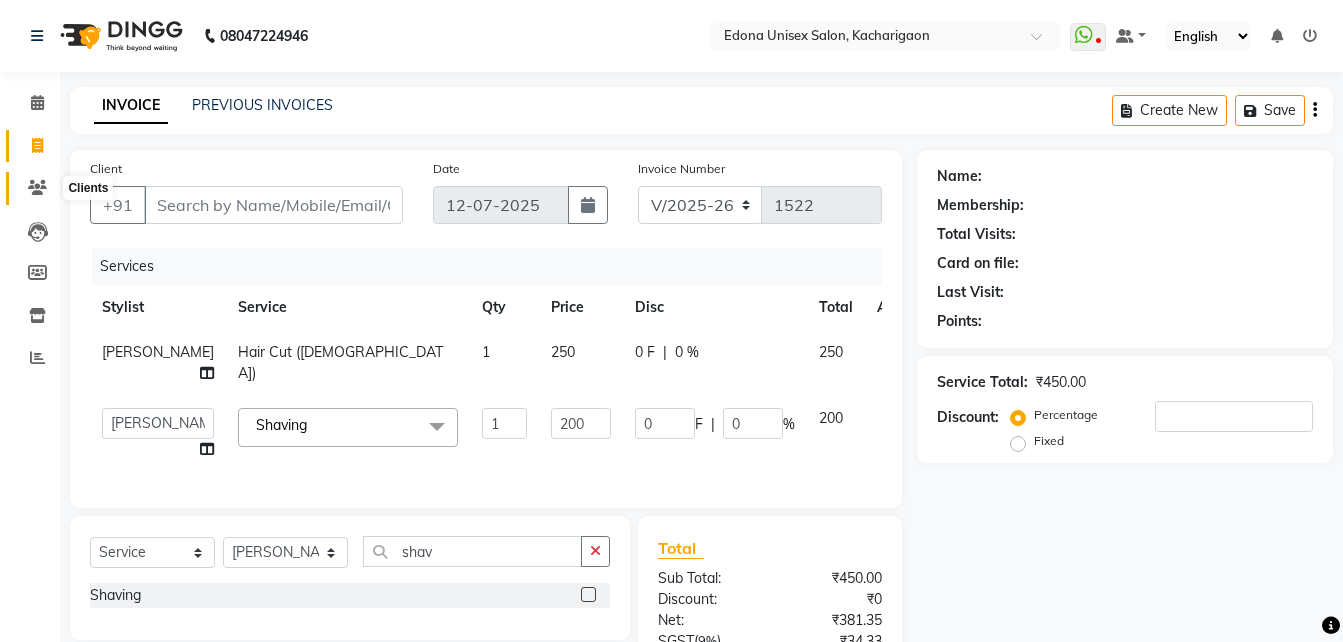 click 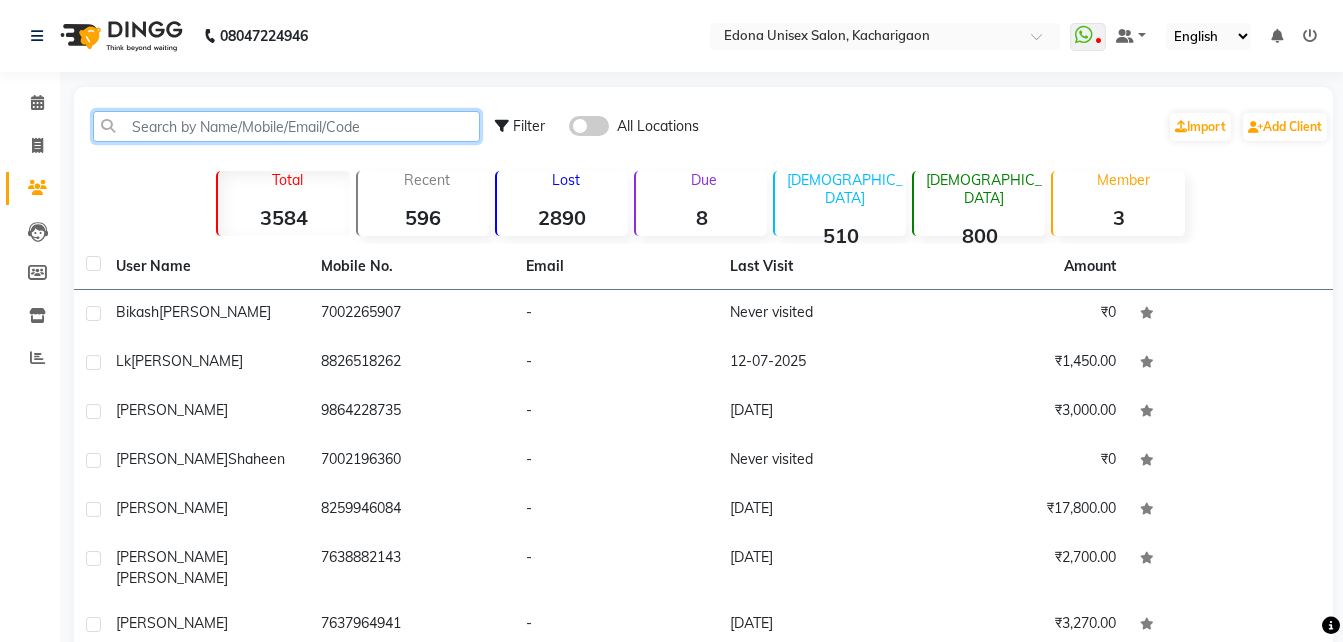 paste on "7002265907" 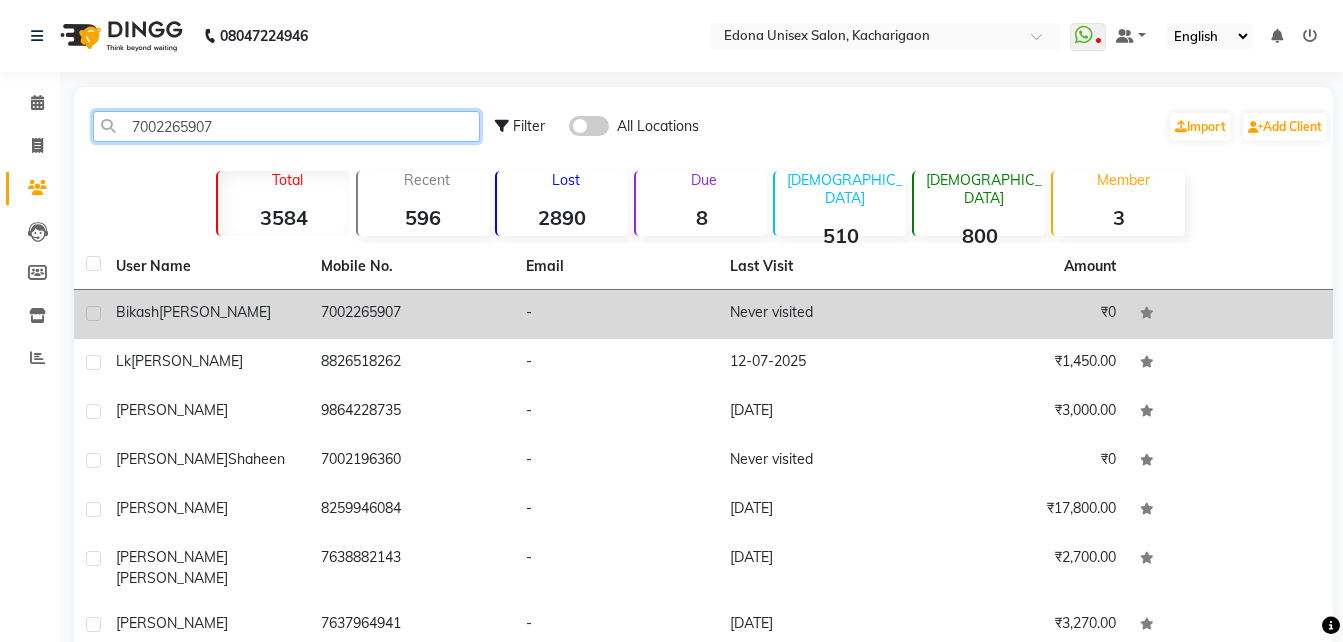 type on "7002265907" 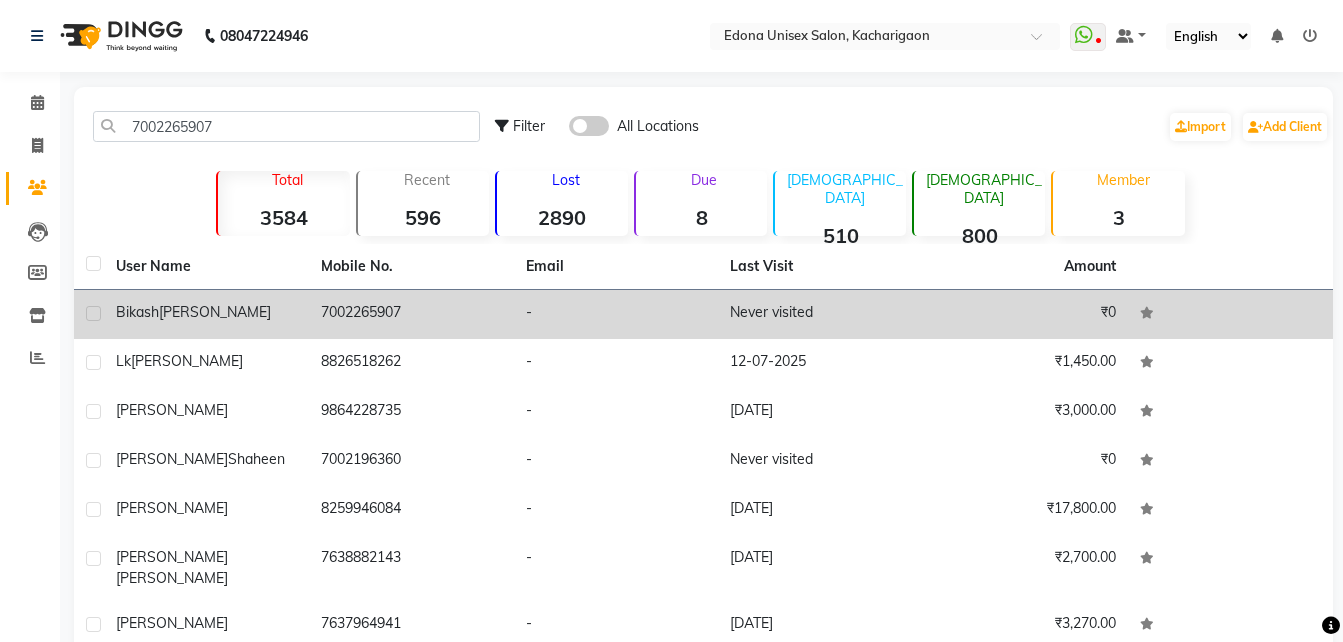 click on "7002265907" 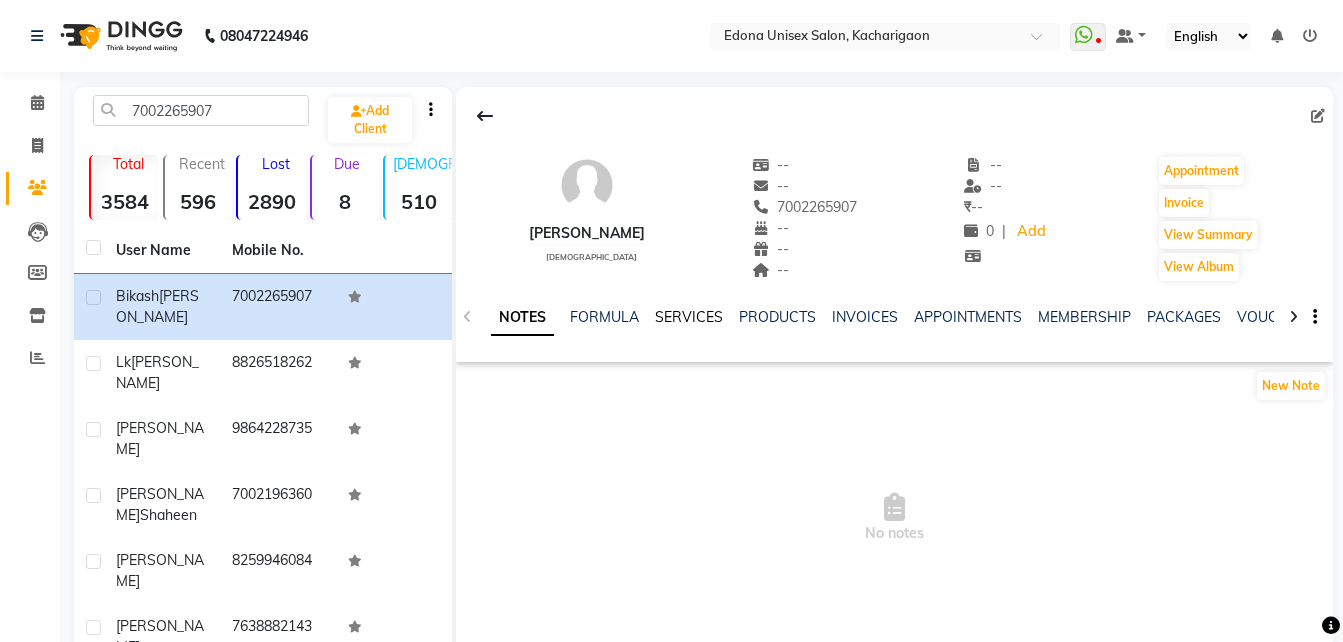 click on "SERVICES" 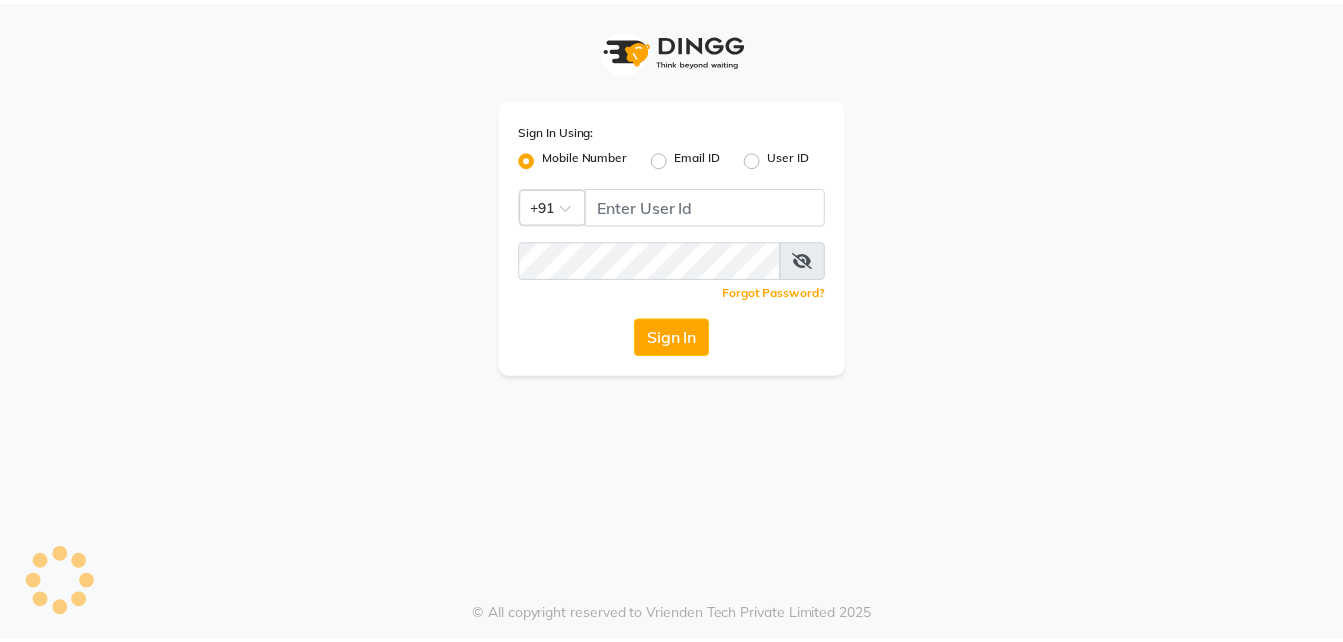 scroll, scrollTop: 0, scrollLeft: 0, axis: both 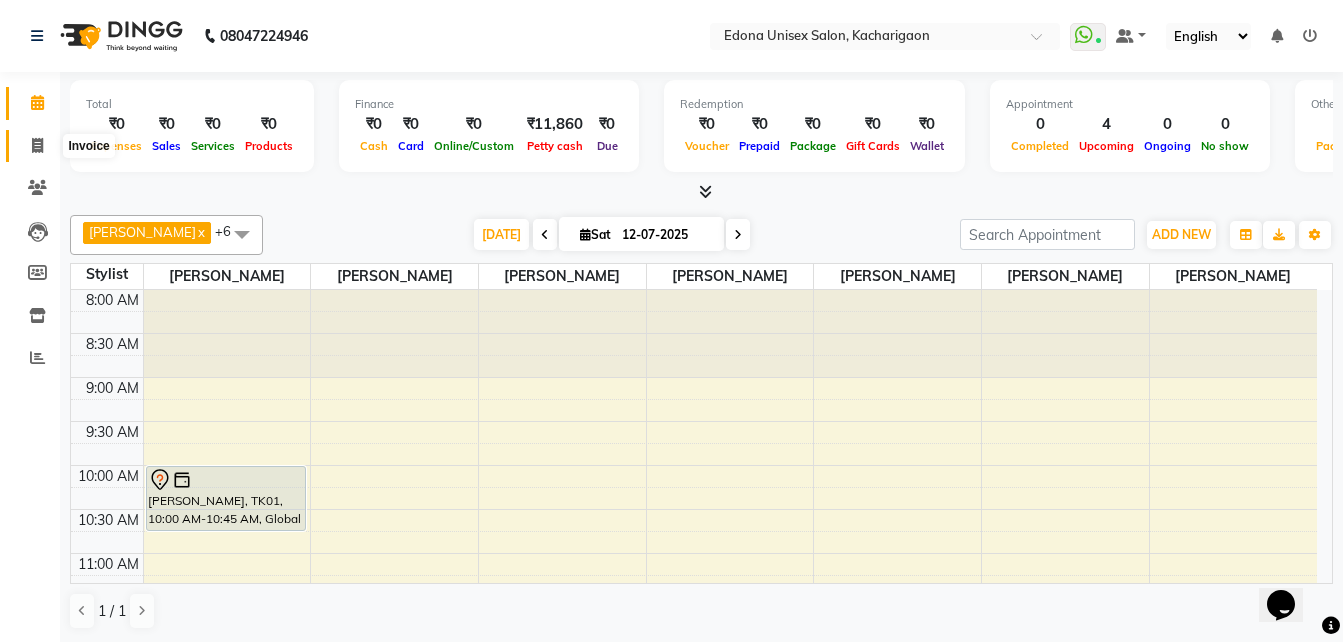 click 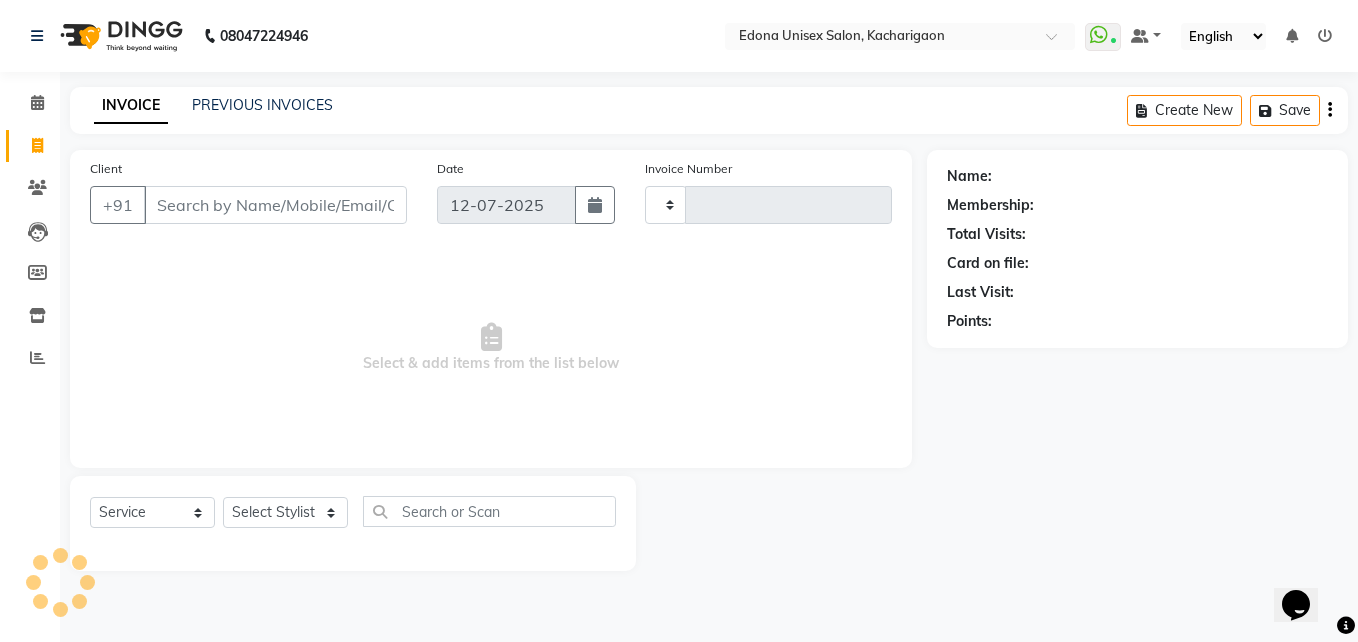 type on "1521" 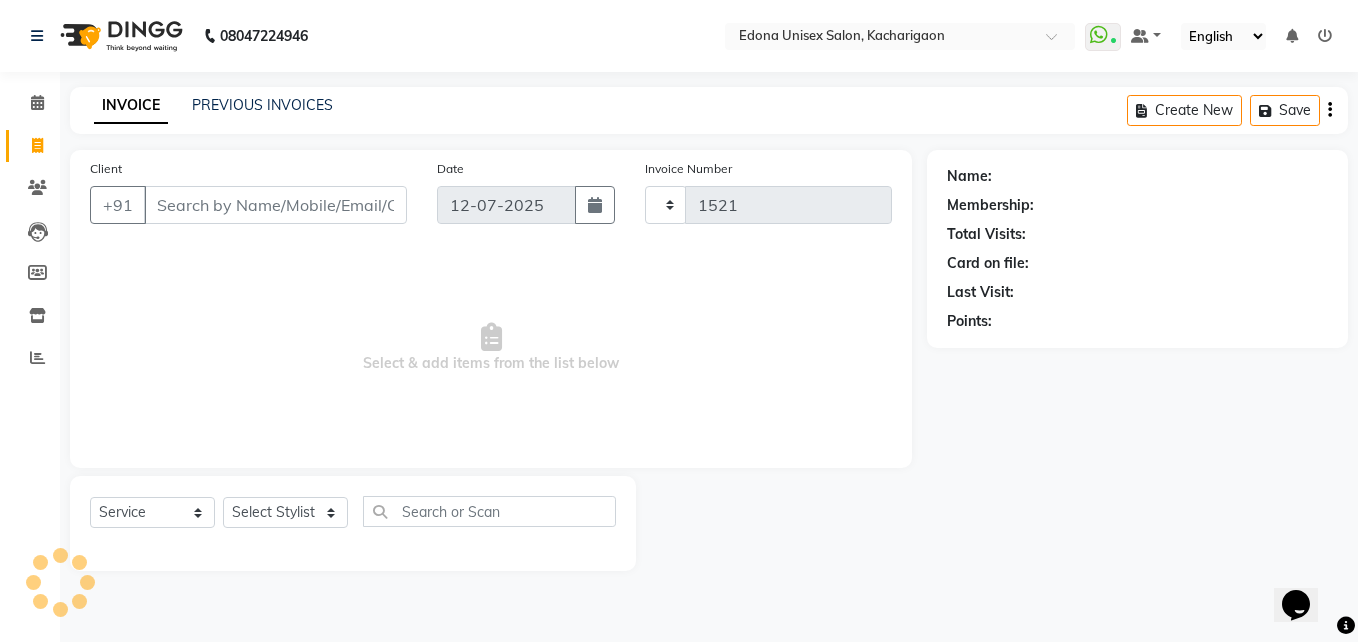 select on "5389" 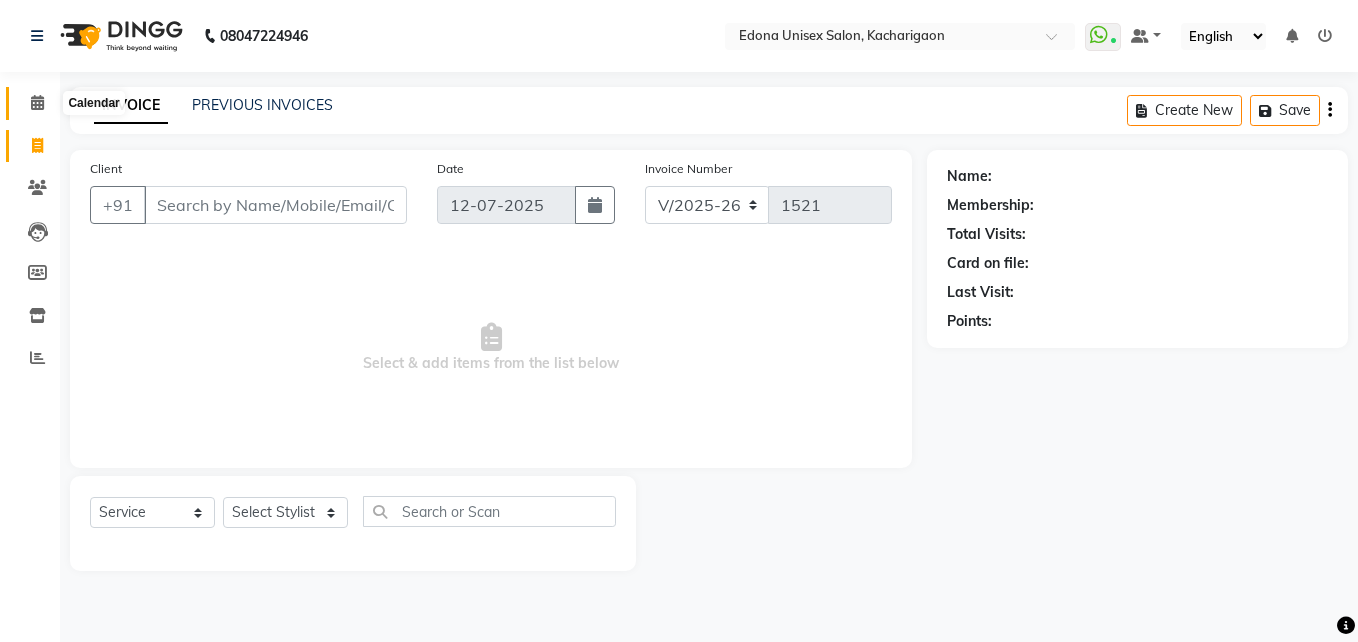 click 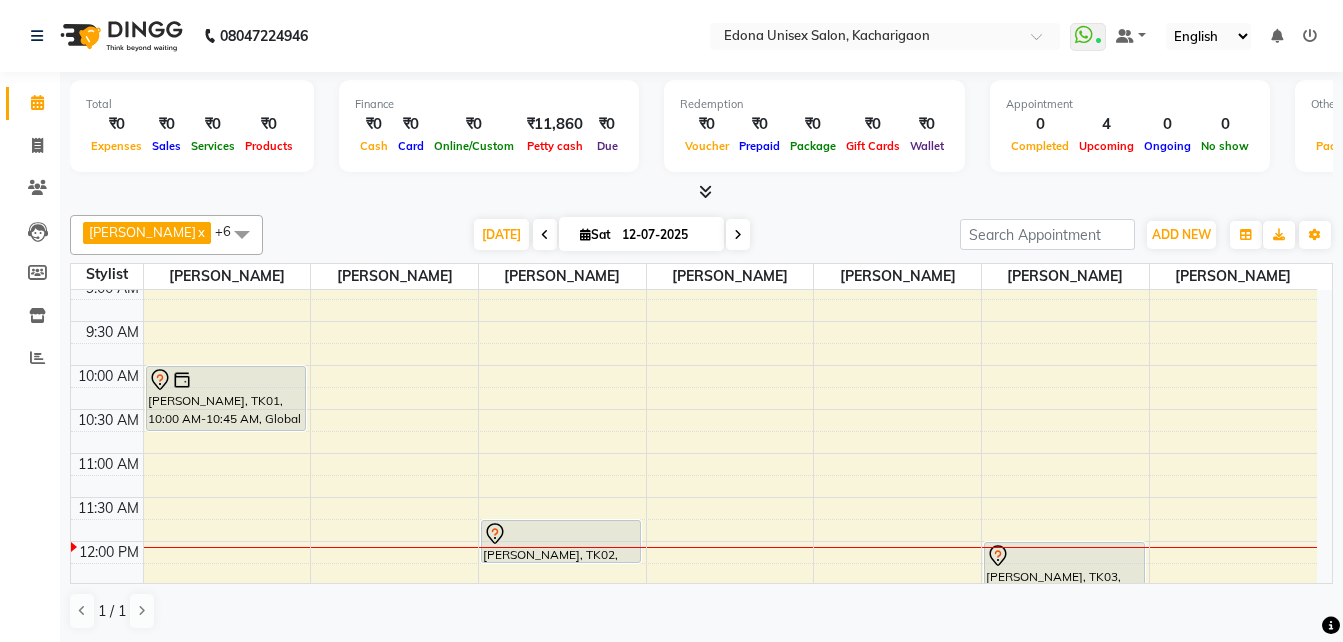 scroll, scrollTop: 200, scrollLeft: 0, axis: vertical 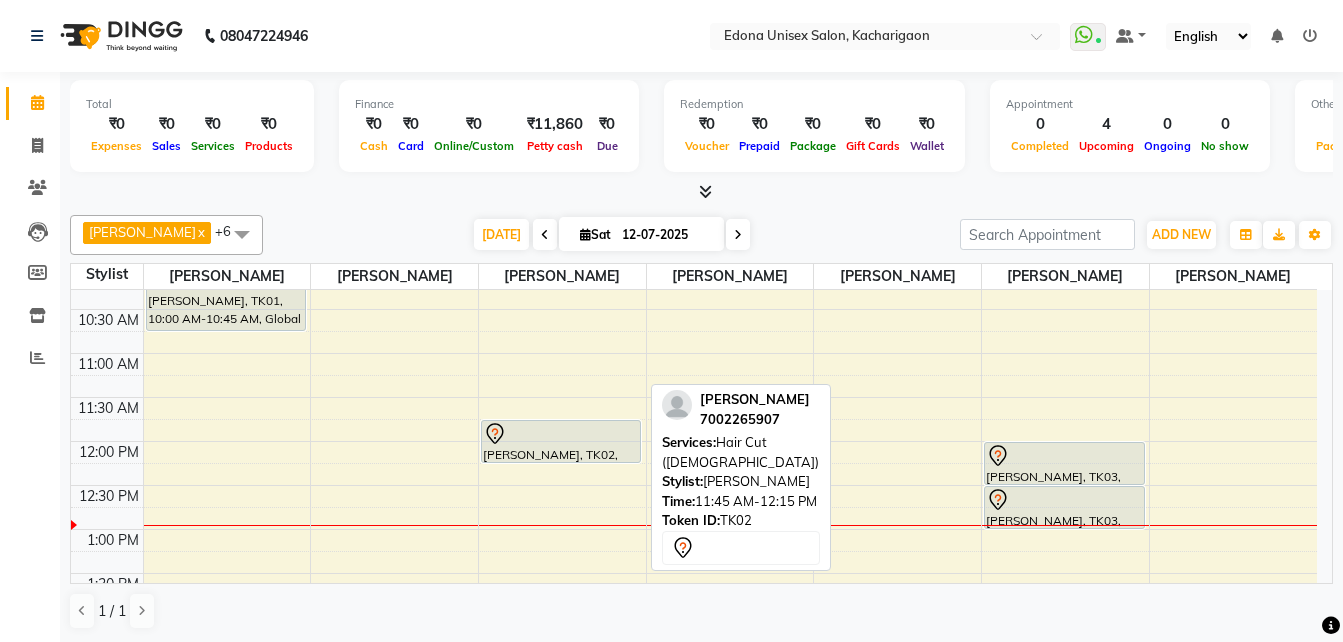 click on "[PERSON_NAME], TK02, 11:45 AM-12:15 PM, Hair Cut ([DEMOGRAPHIC_DATA])" at bounding box center [561, 441] 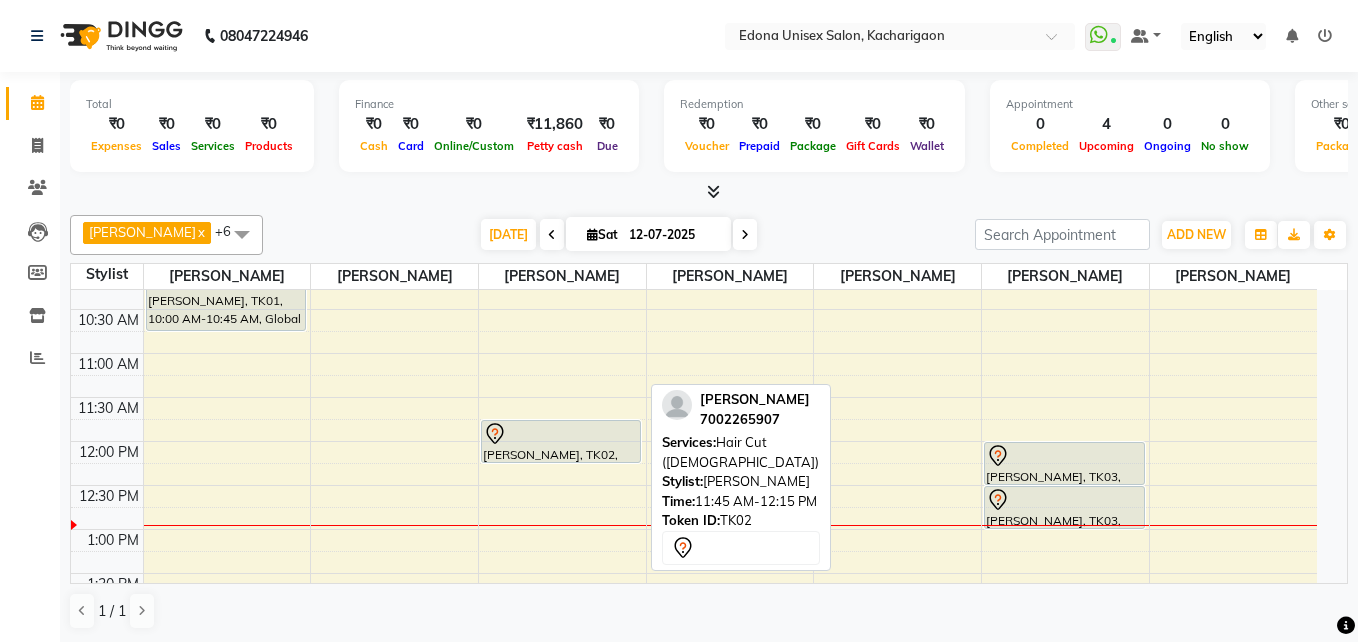 select on "7" 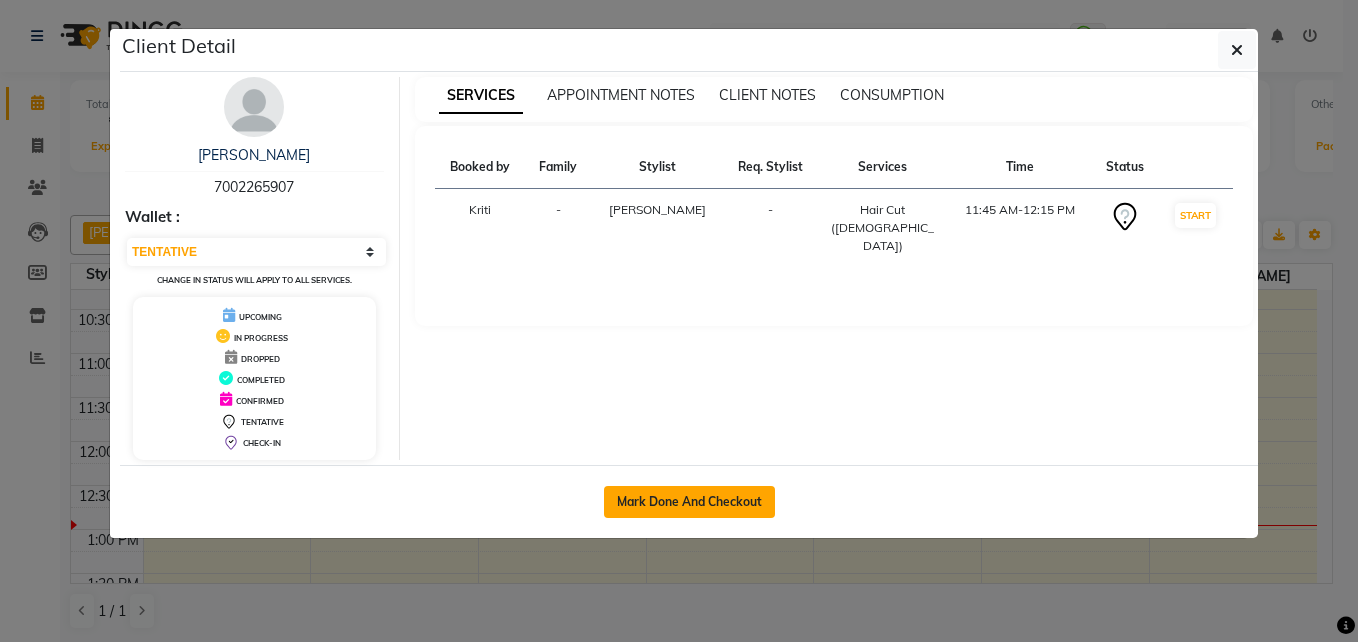 click on "Mark Done And Checkout" 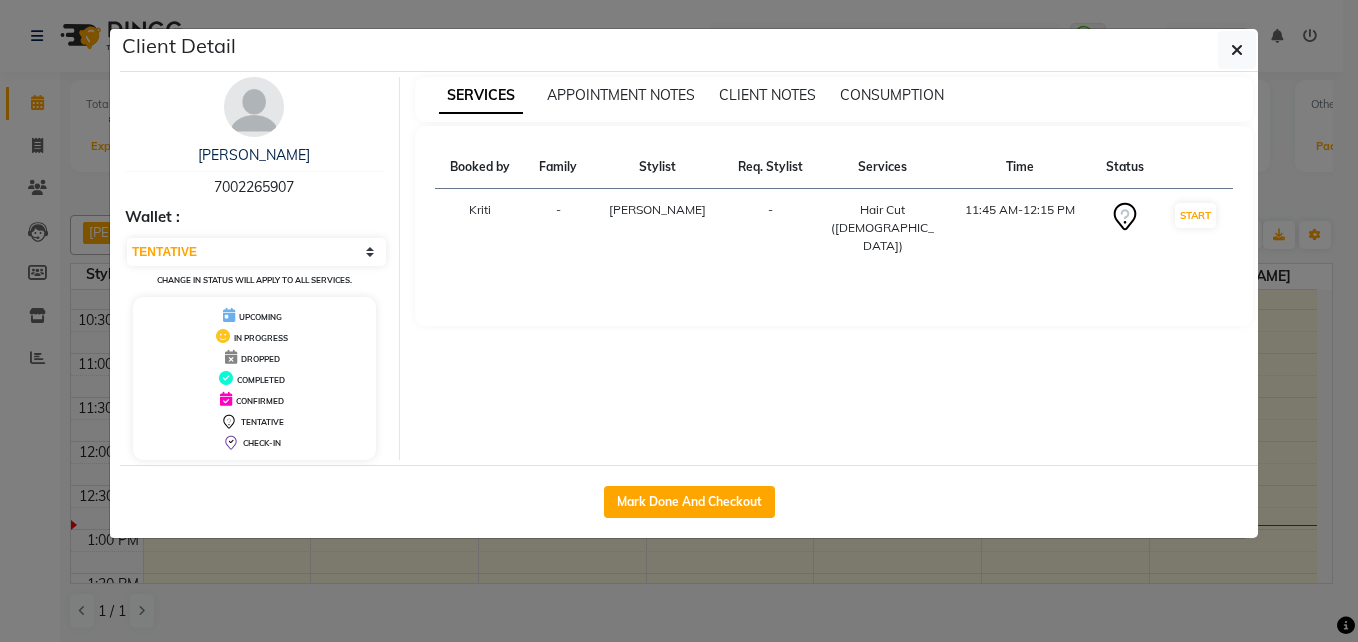 select on "service" 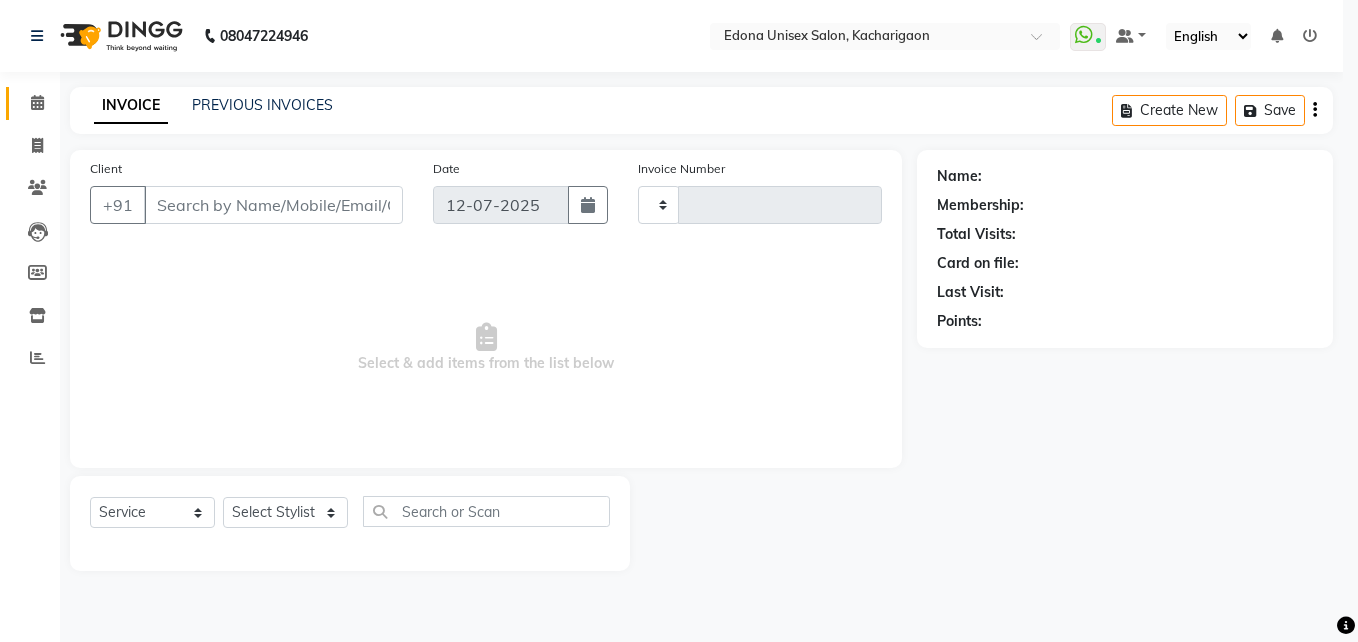 type on "1522" 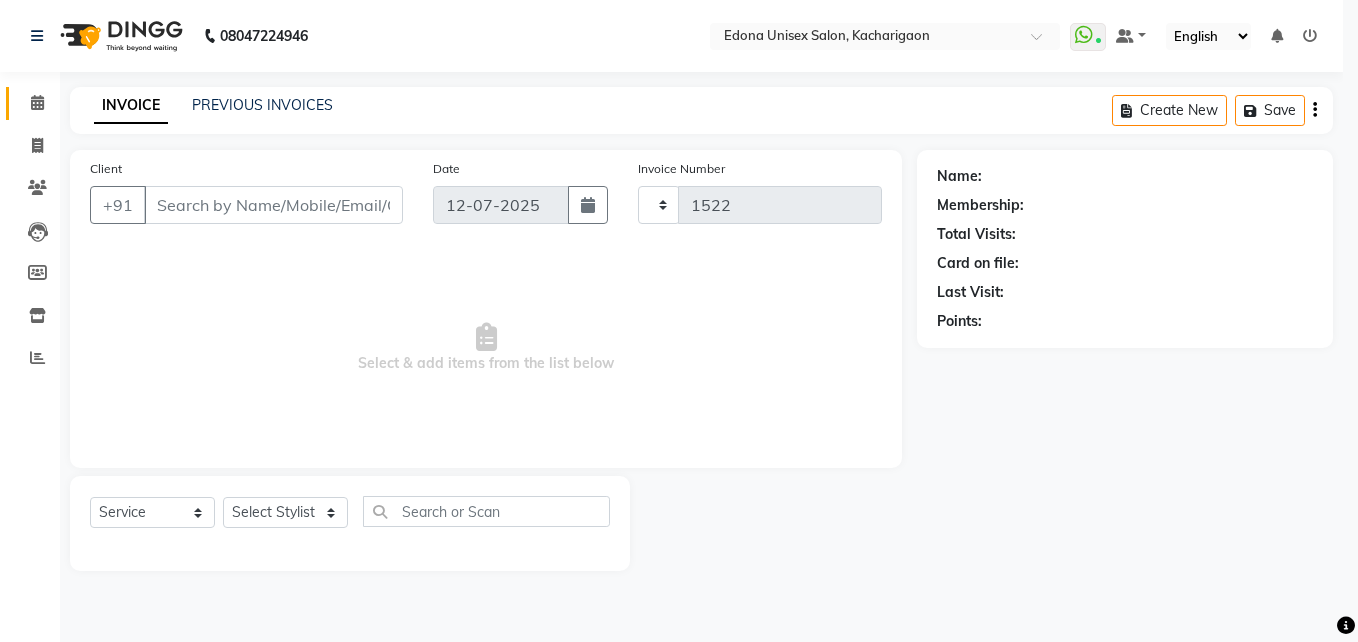 select on "5389" 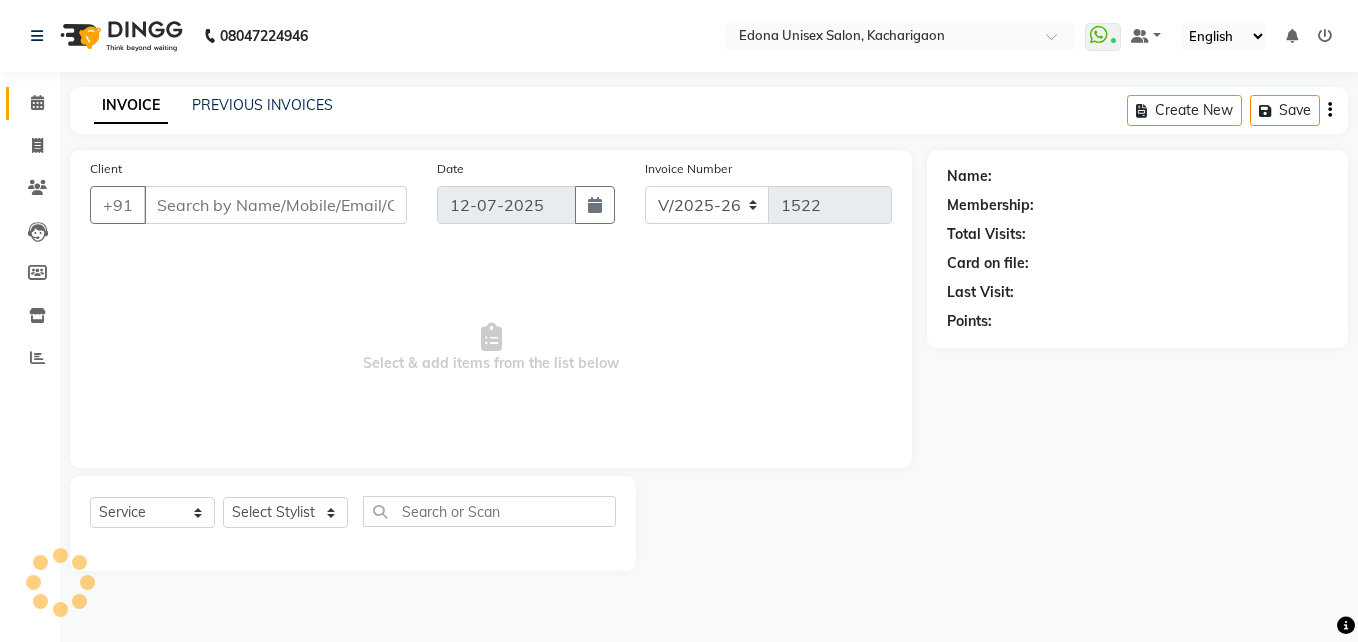 type on "7002265907" 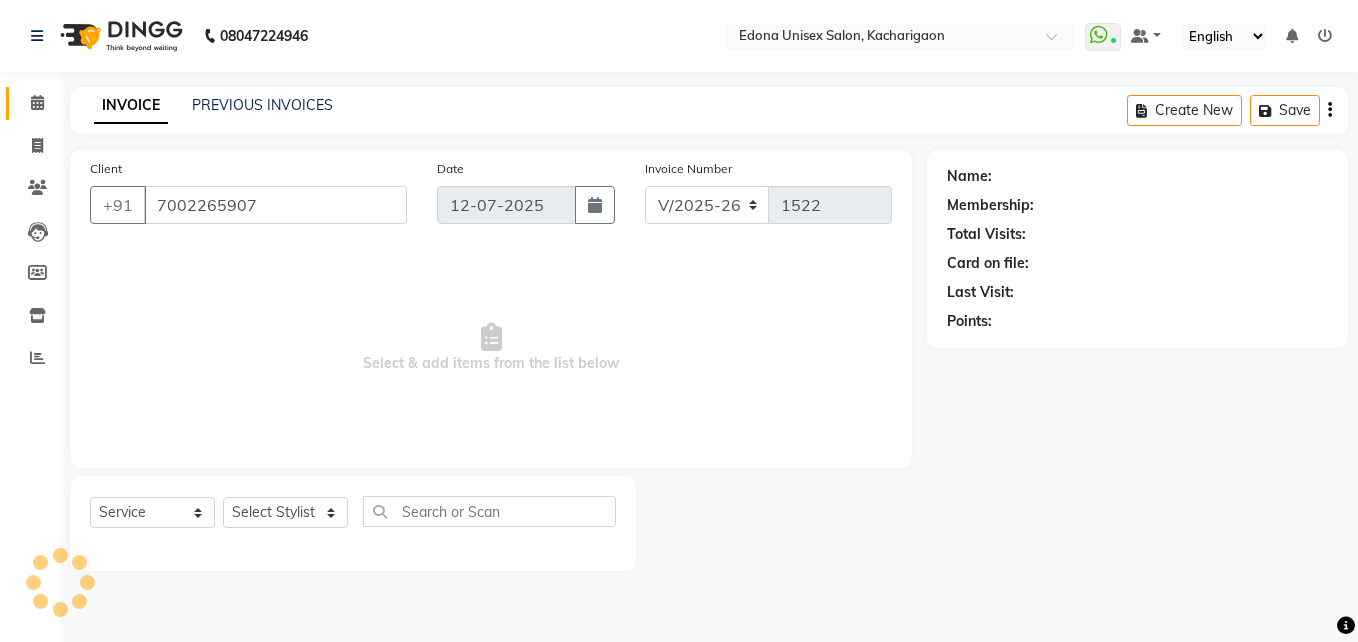 select on "35945" 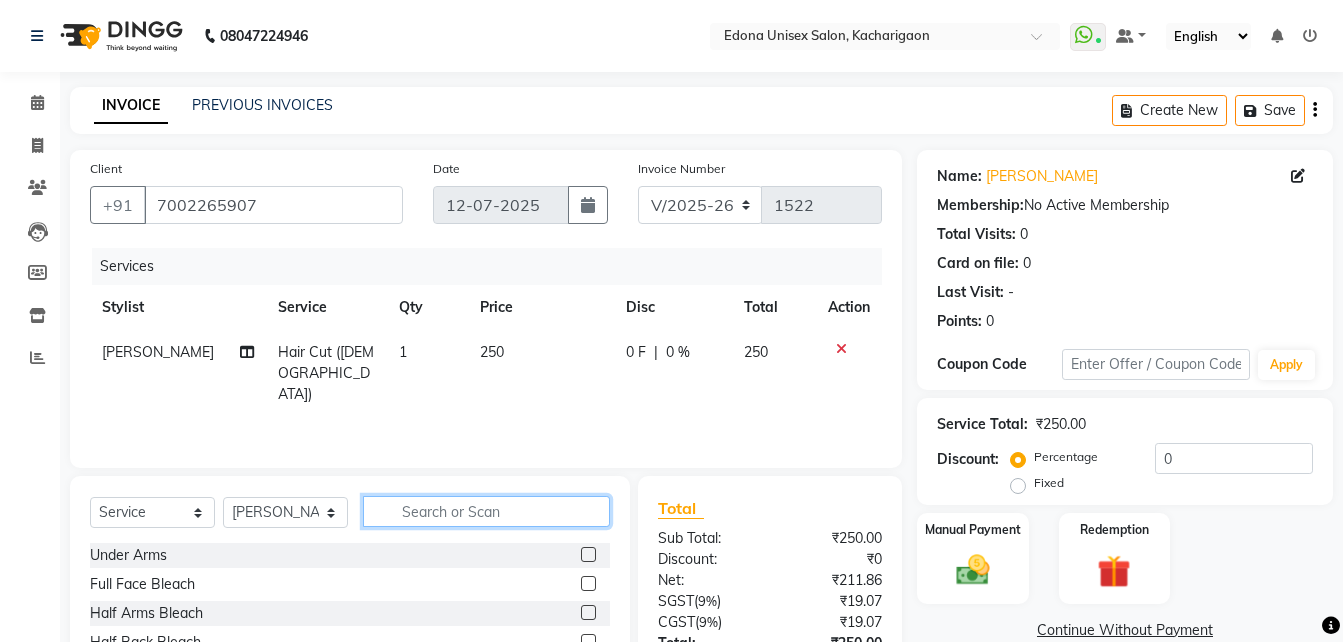 click 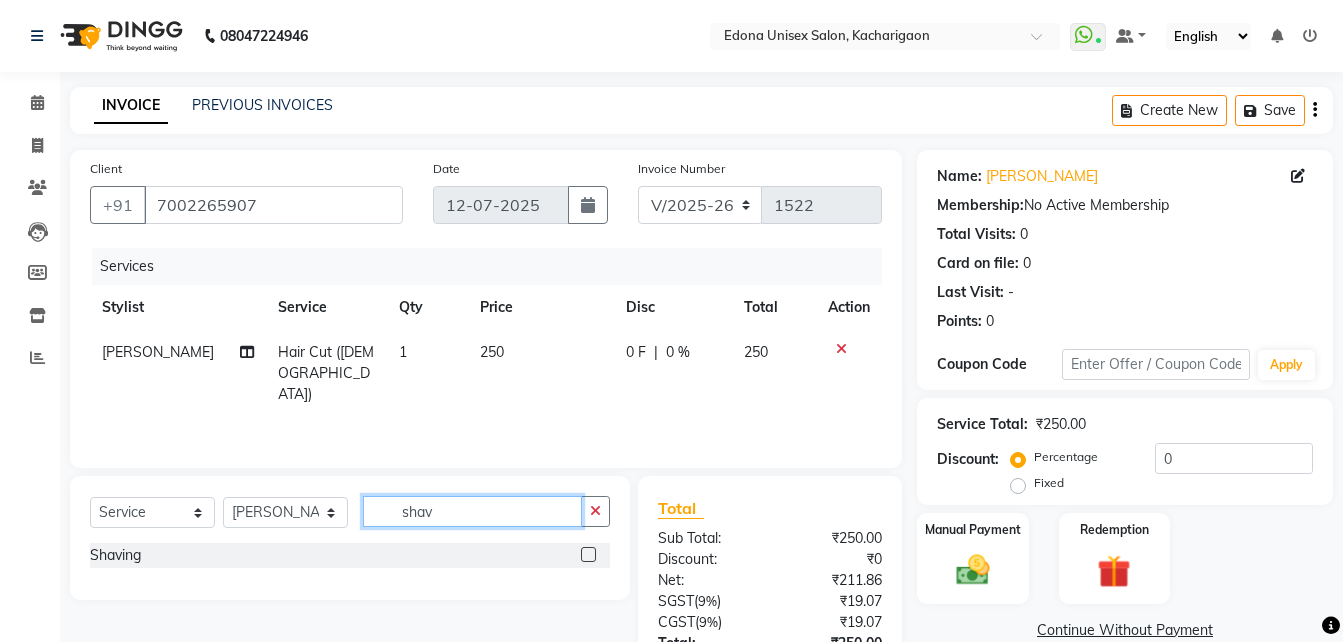 type on "shav" 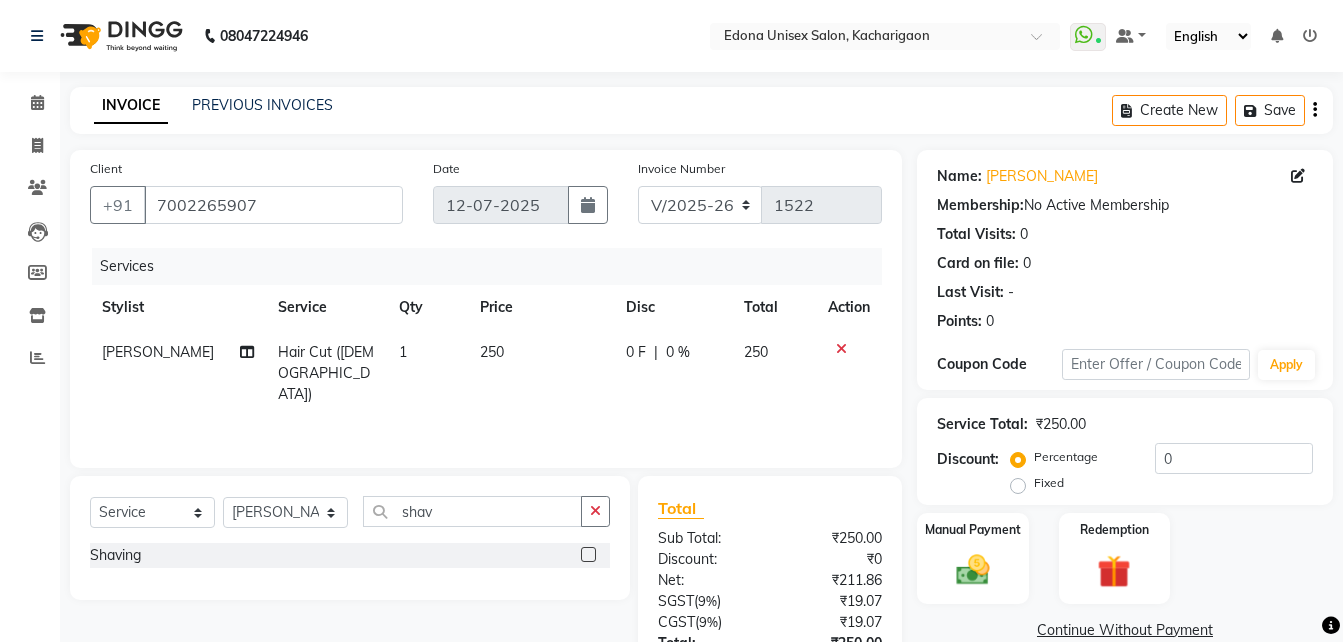 click 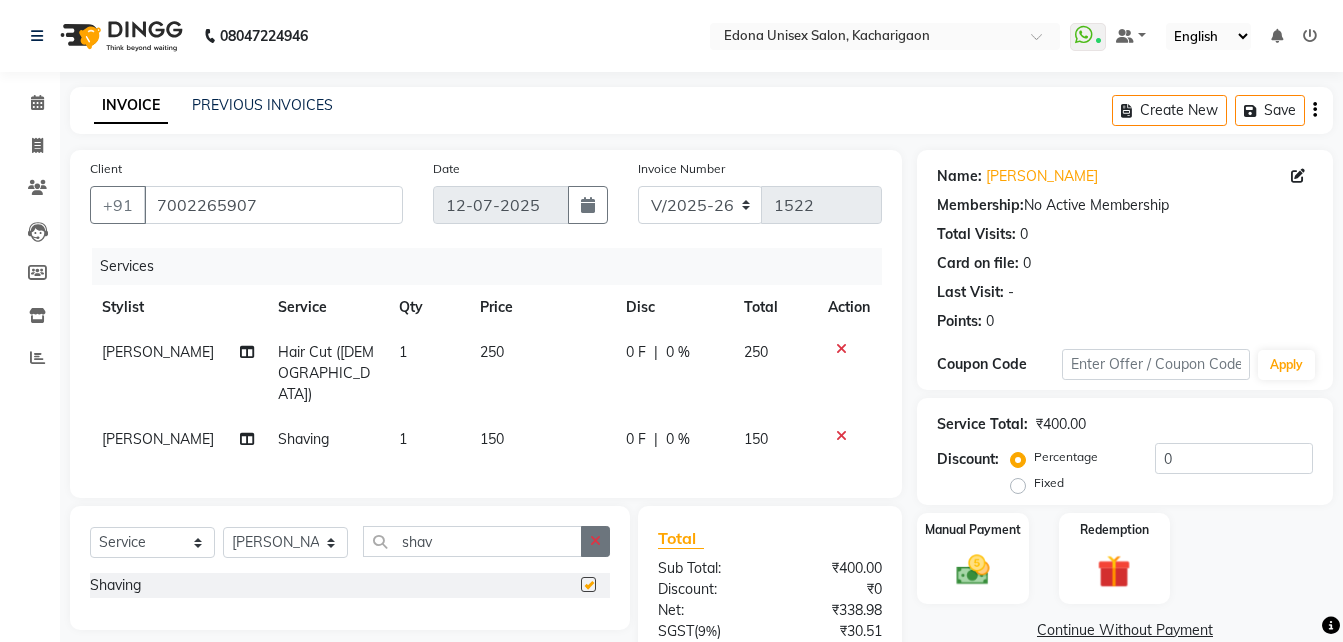 checkbox on "false" 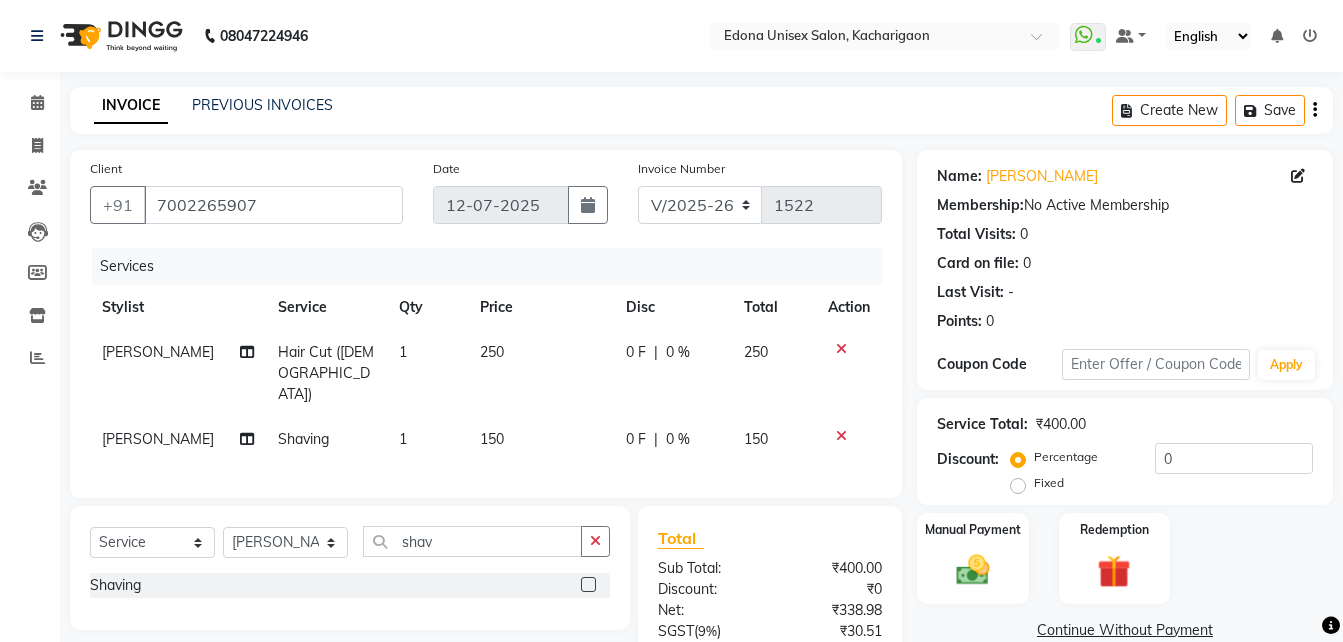 drag, startPoint x: 454, startPoint y: 431, endPoint x: 488, endPoint y: 428, distance: 34.132095 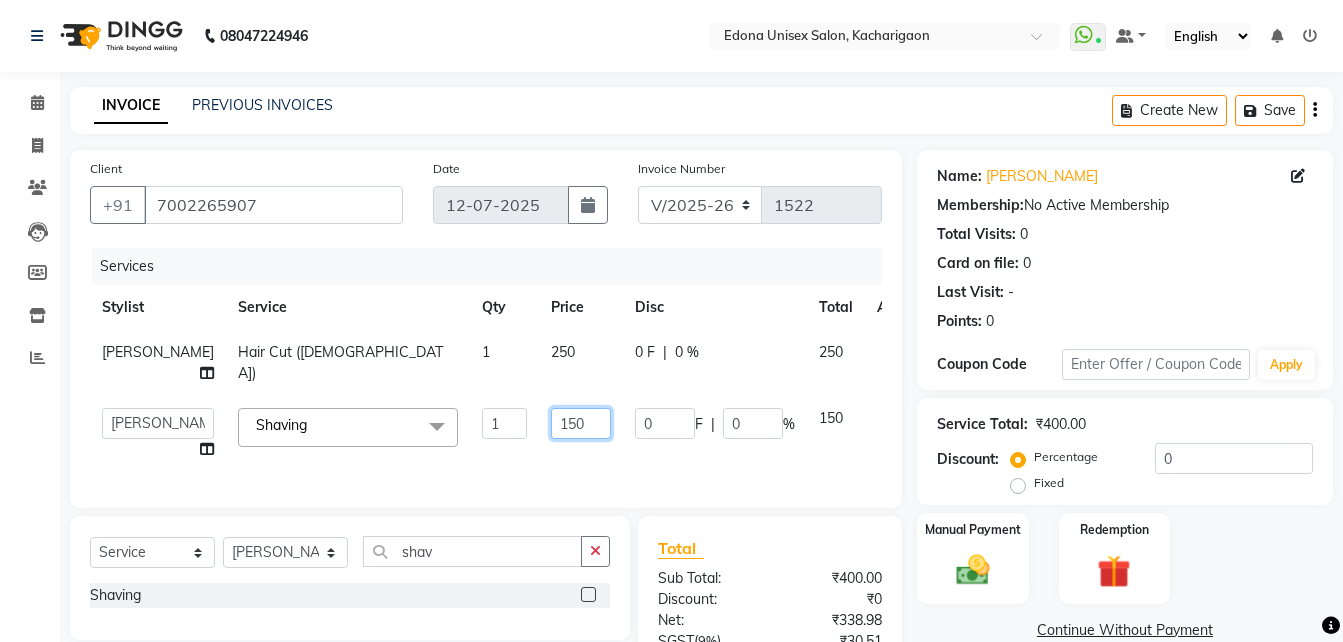 click on "150" 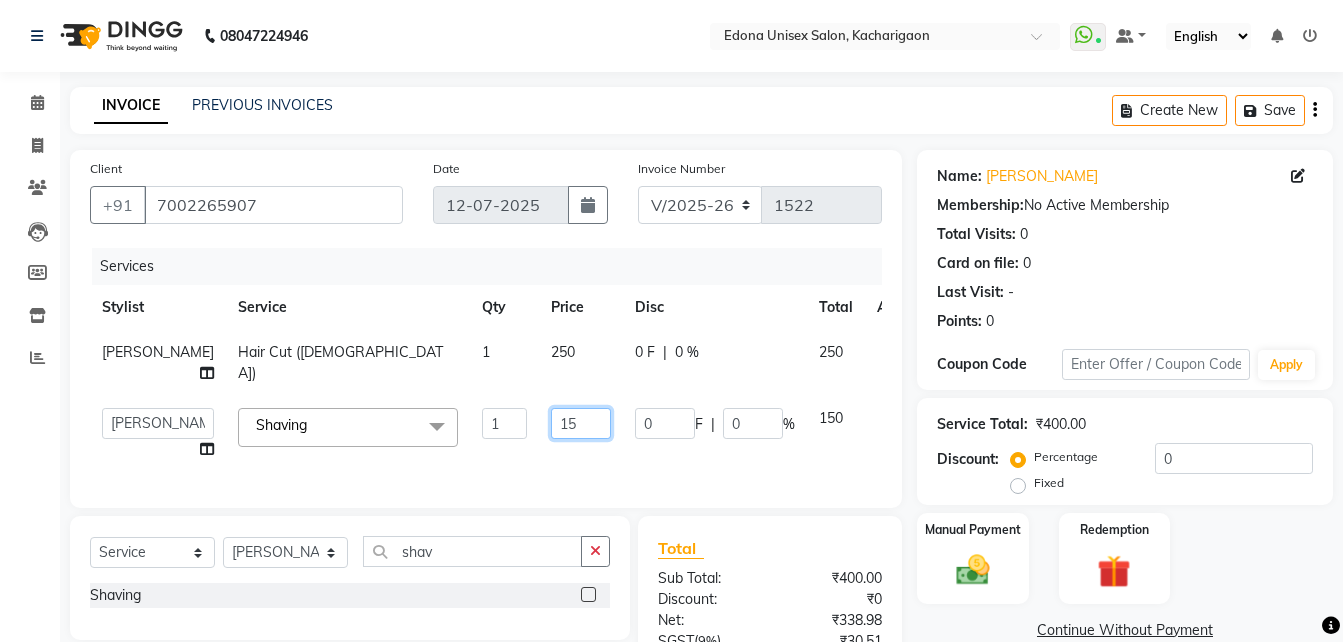 type on "1" 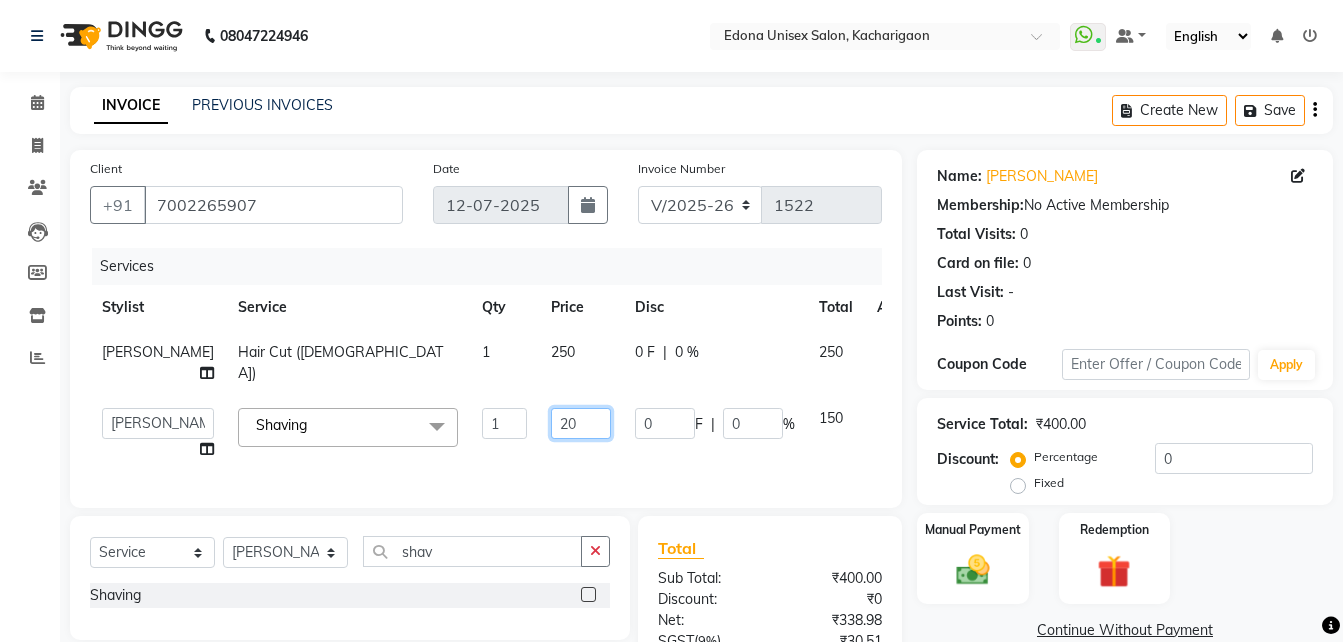 type on "200" 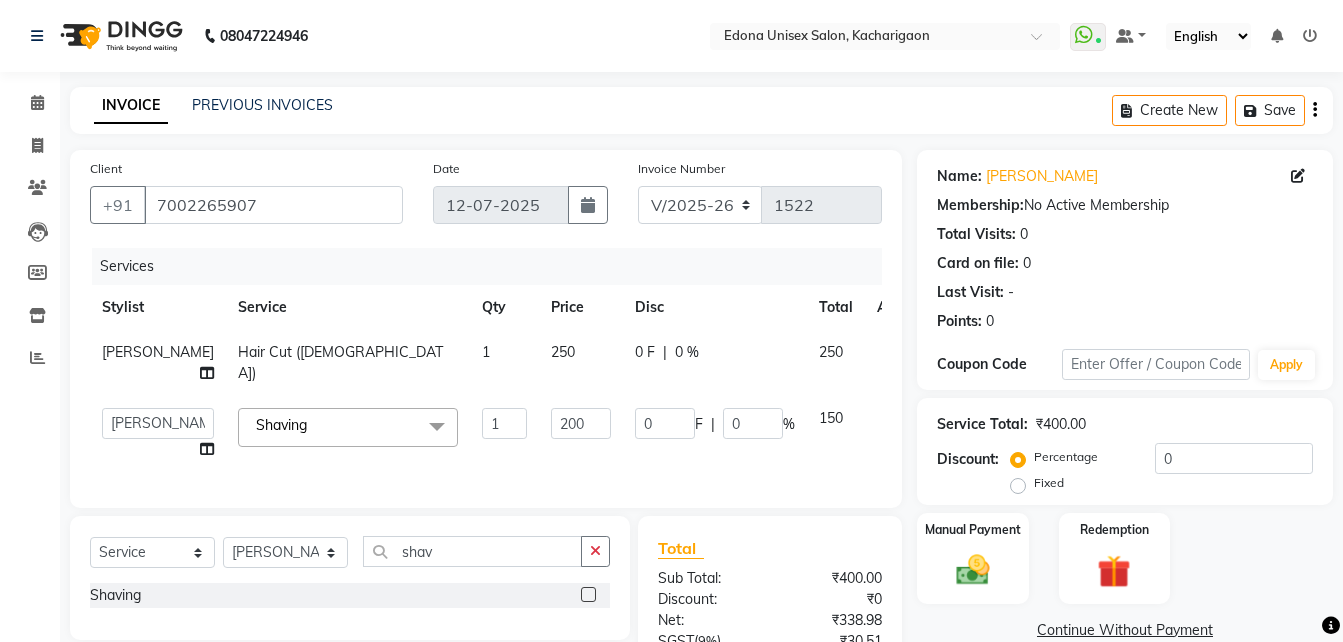 click on "250" 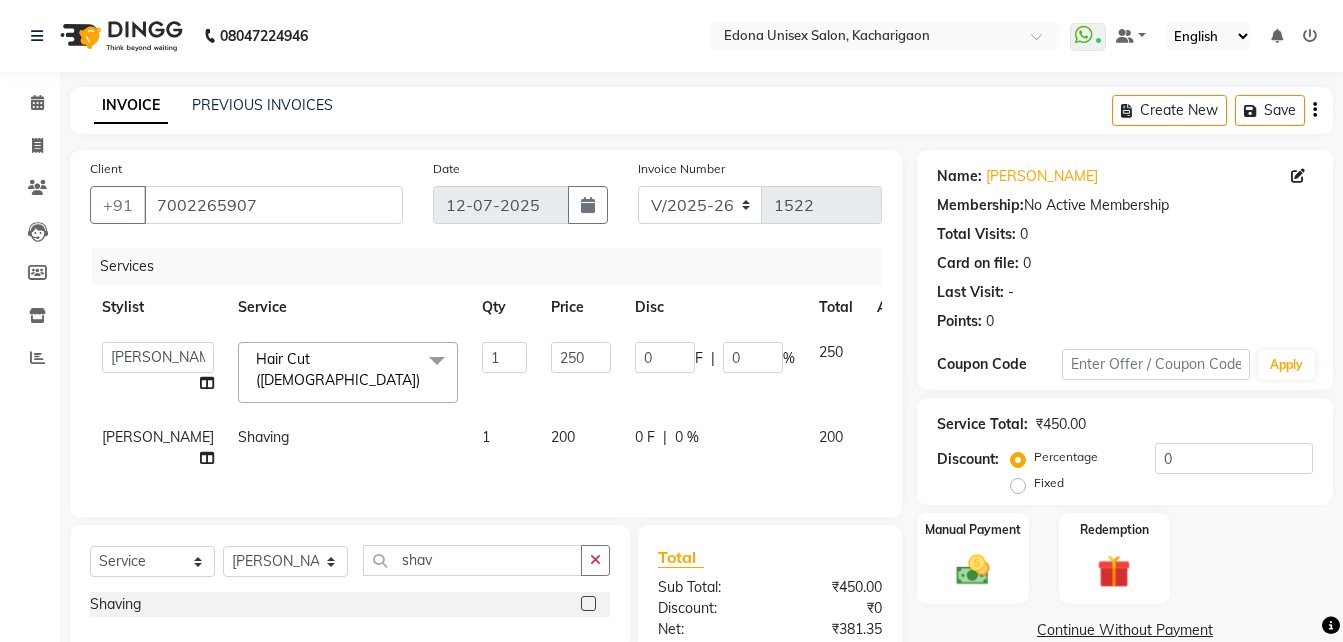 drag, startPoint x: 781, startPoint y: 274, endPoint x: 826, endPoint y: 276, distance: 45.044422 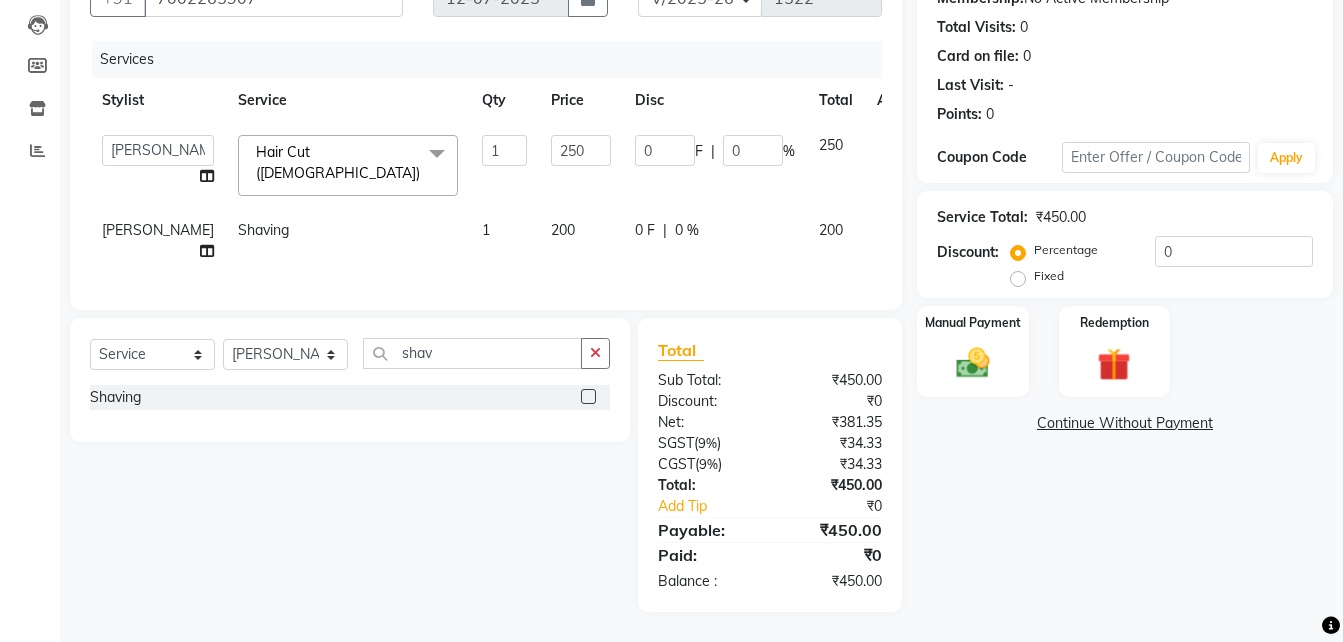 scroll, scrollTop: 0, scrollLeft: 0, axis: both 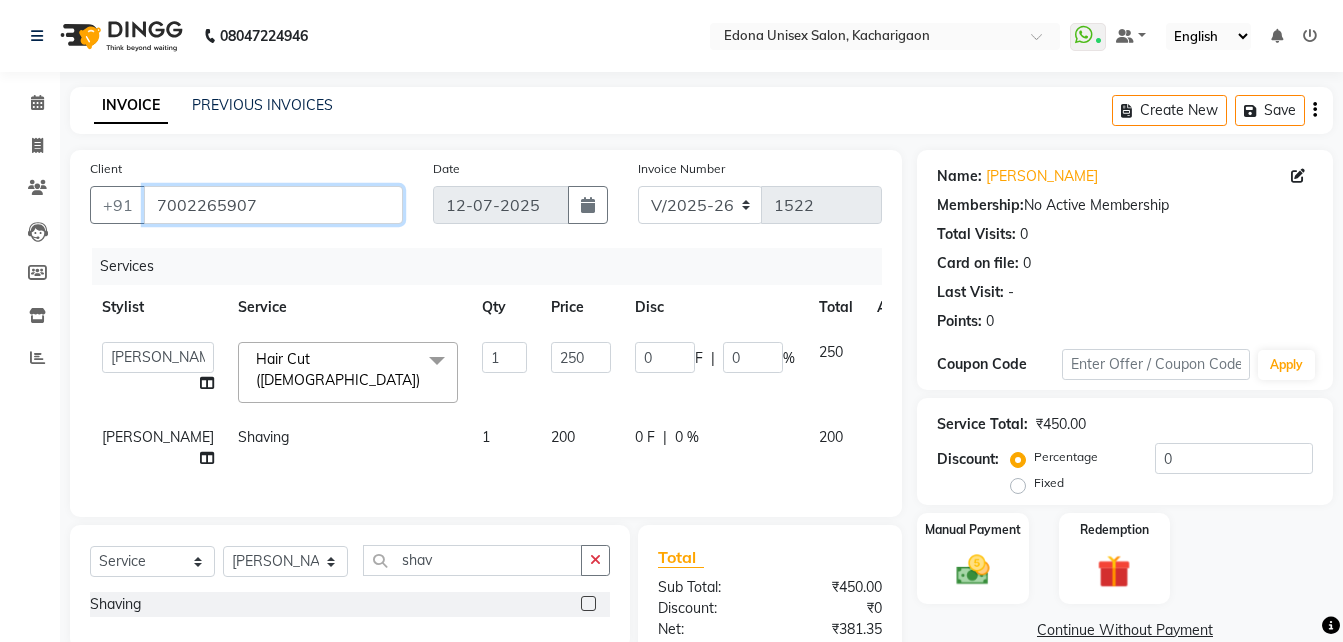 drag, startPoint x: 156, startPoint y: 208, endPoint x: 313, endPoint y: 223, distance: 157.71494 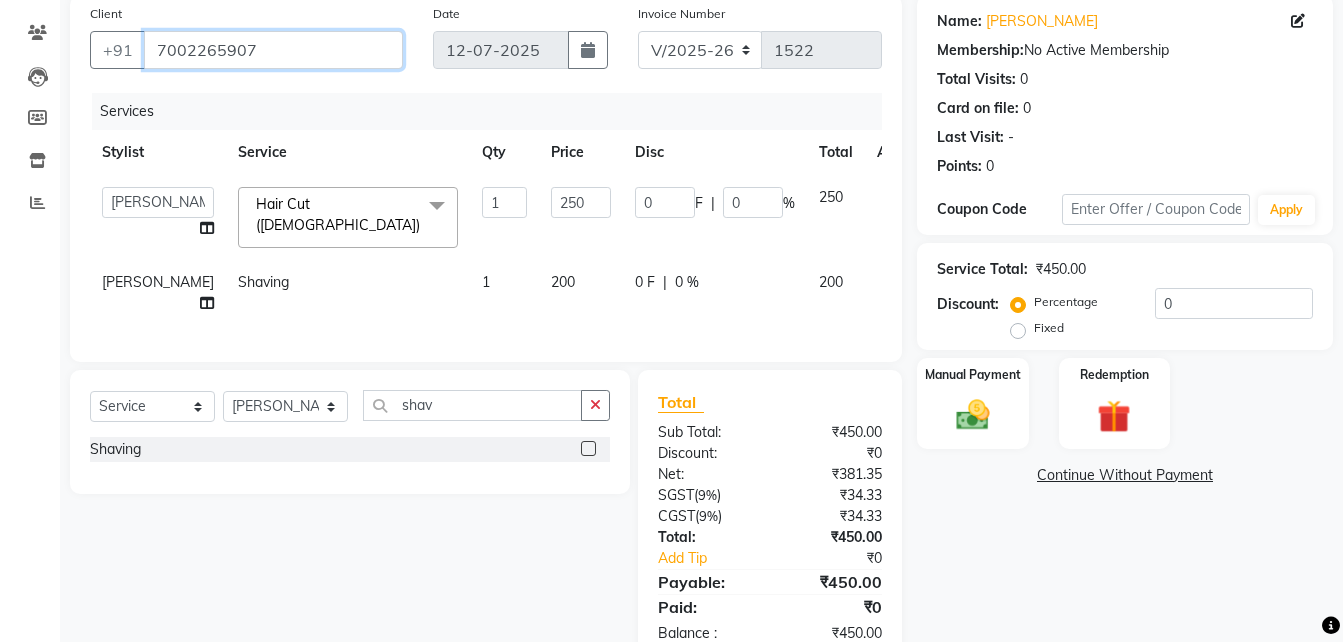 scroll, scrollTop: 200, scrollLeft: 0, axis: vertical 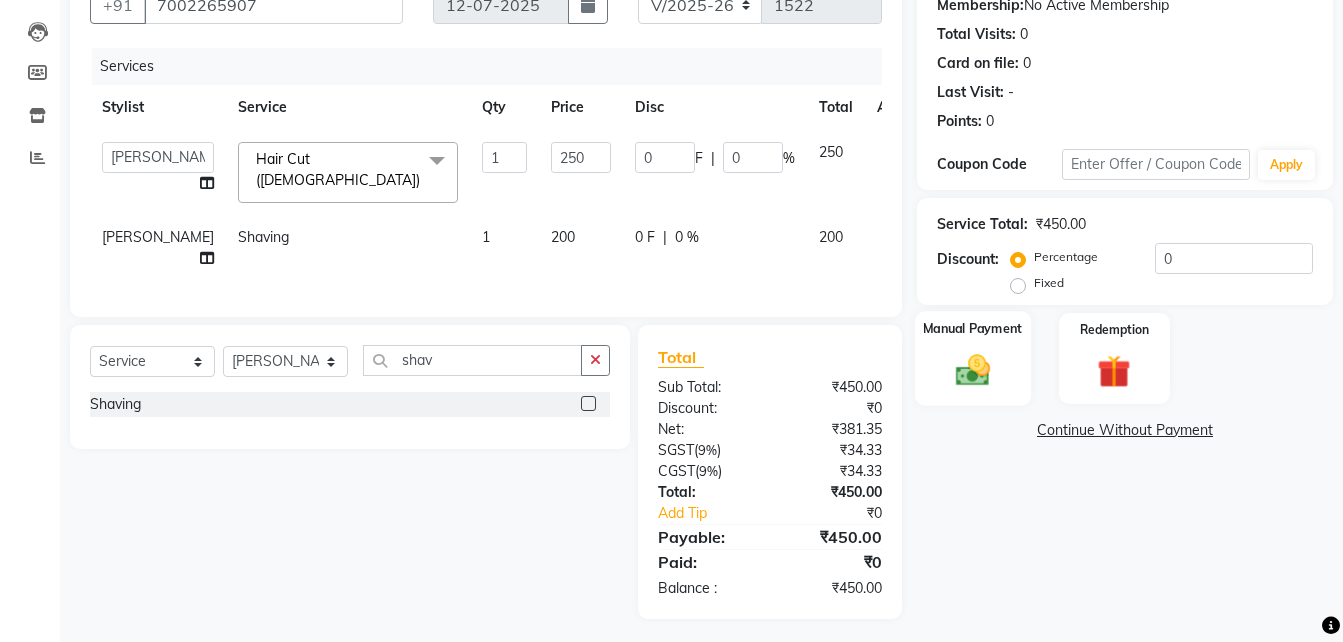 click 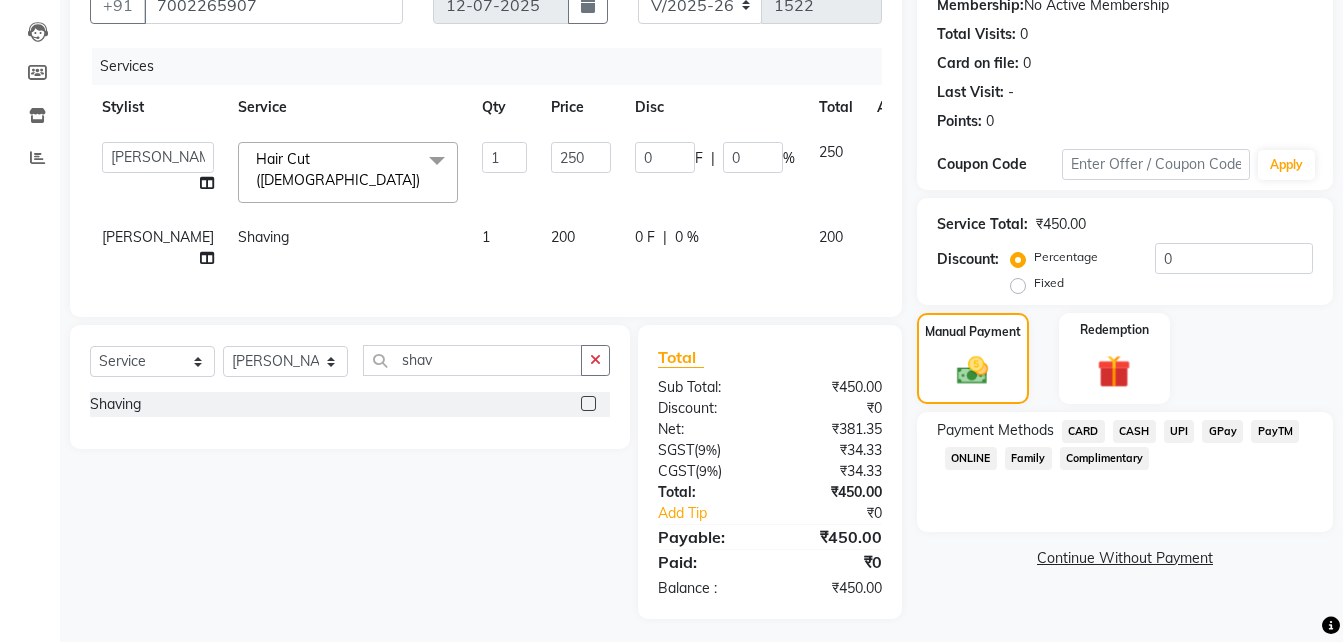 scroll, scrollTop: 234, scrollLeft: 0, axis: vertical 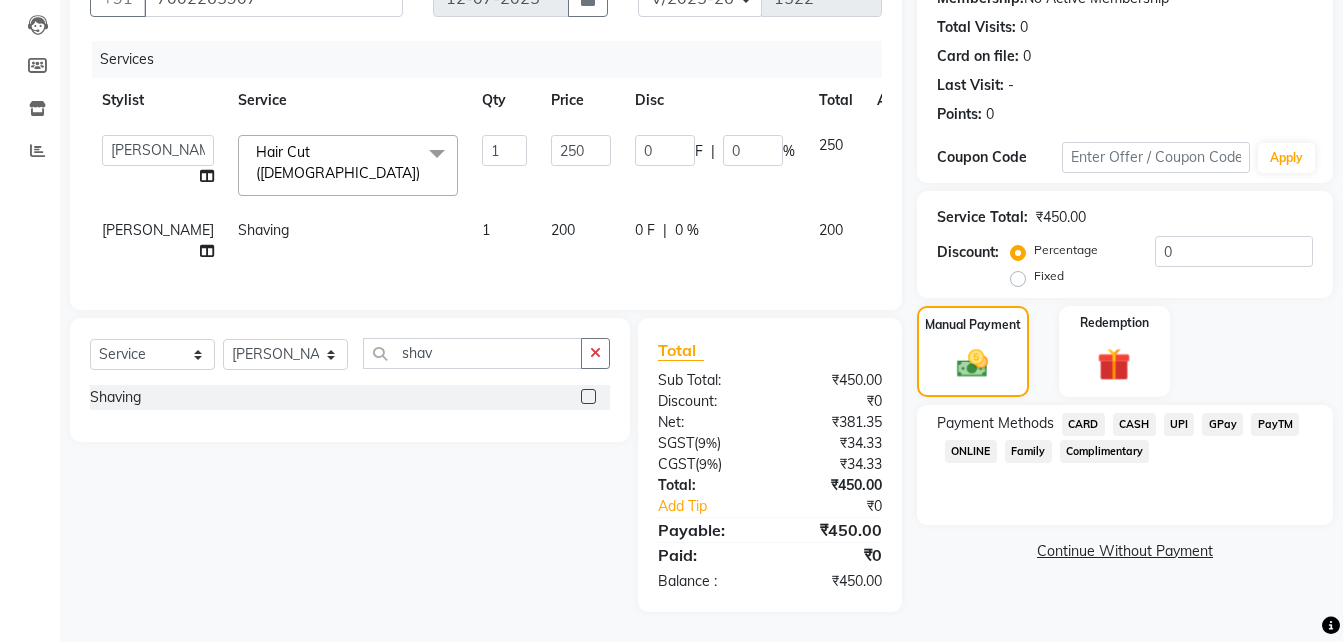 click on "UPI" 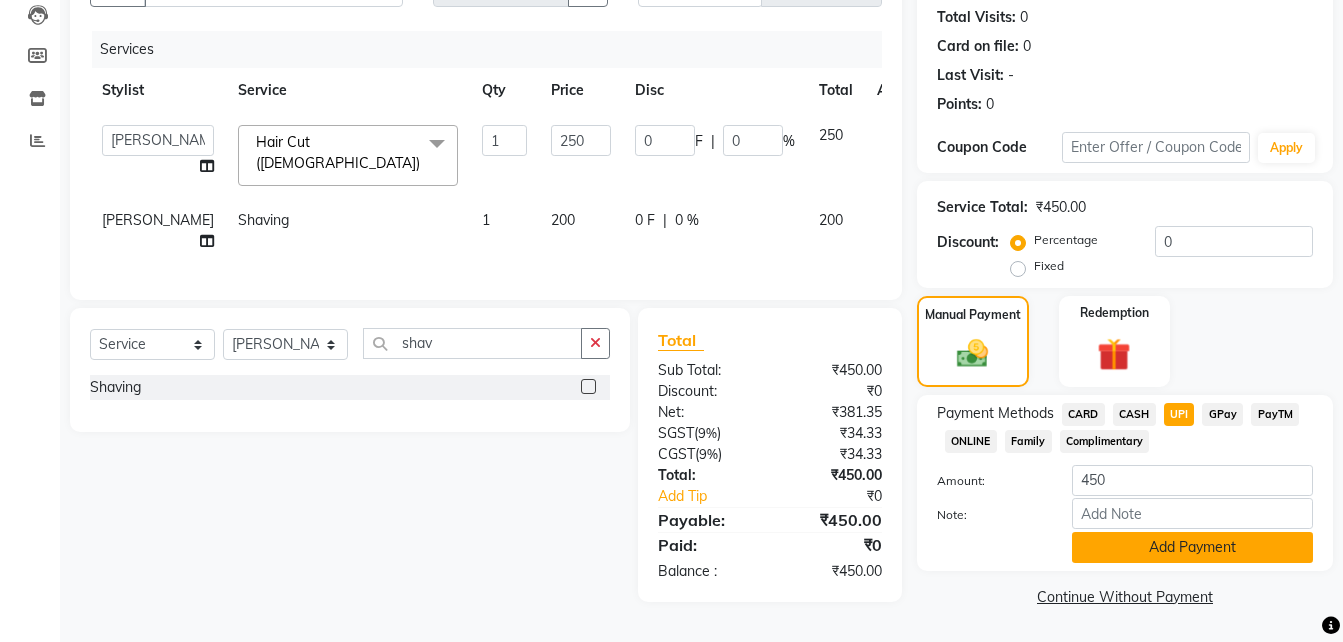 click on "Add Payment" 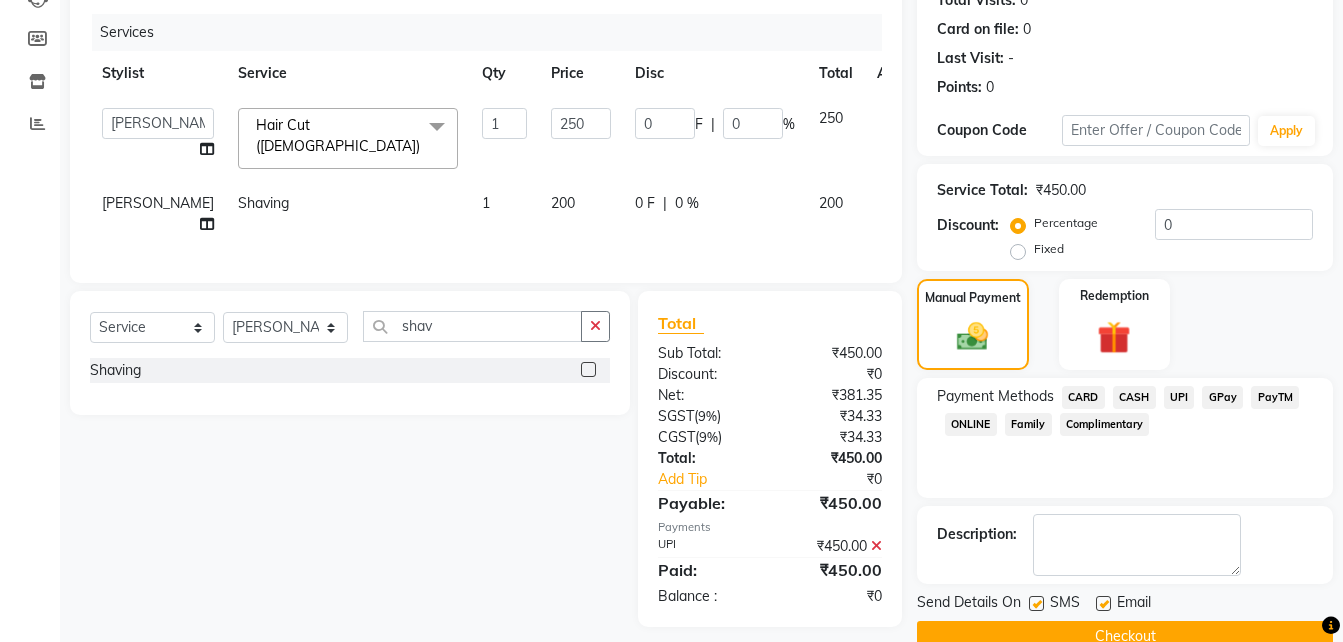 scroll, scrollTop: 276, scrollLeft: 0, axis: vertical 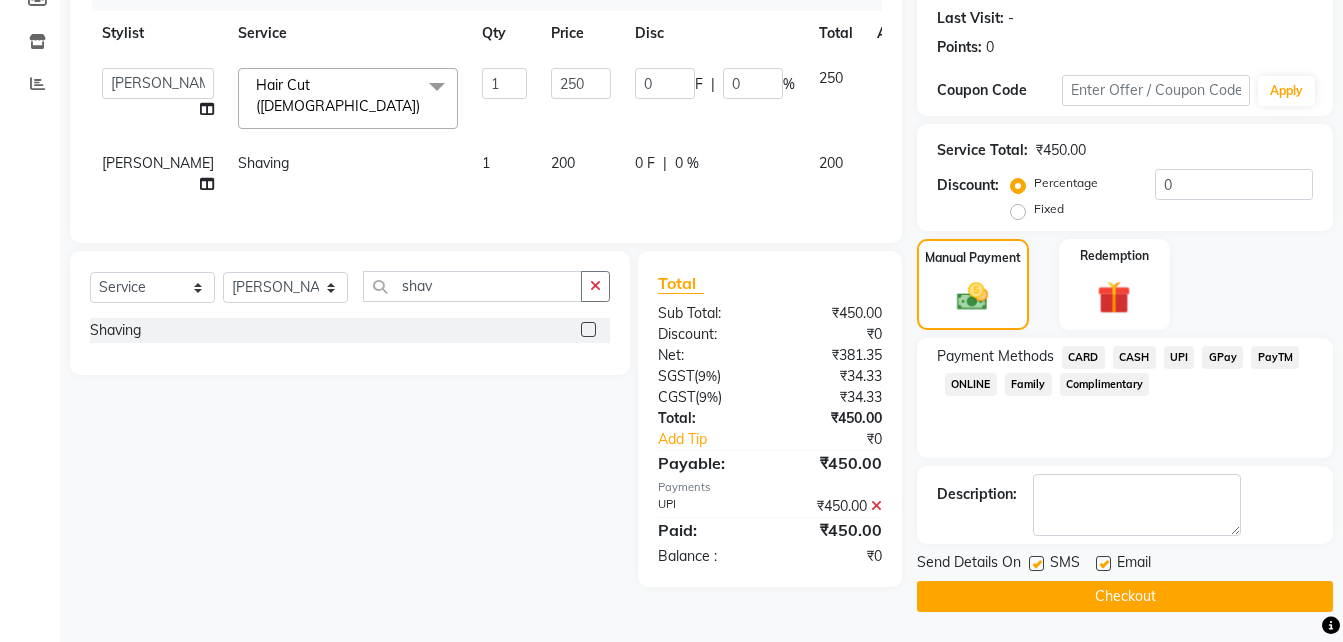 click on "Checkout" 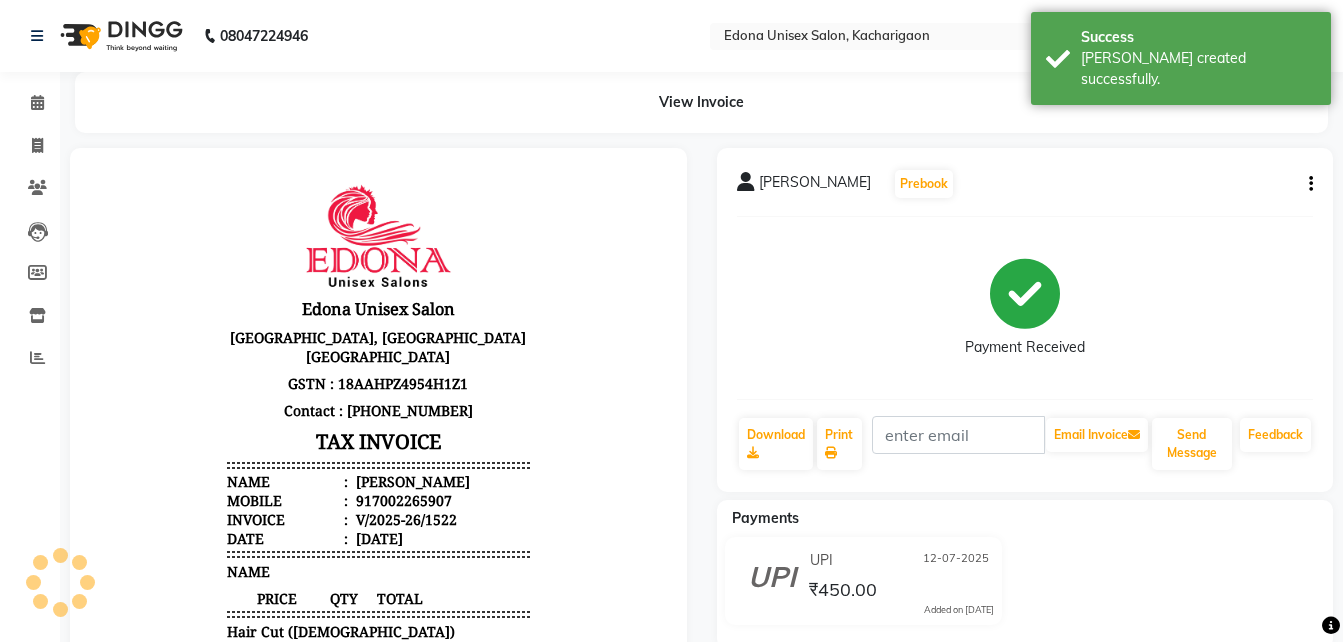 scroll, scrollTop: 0, scrollLeft: 0, axis: both 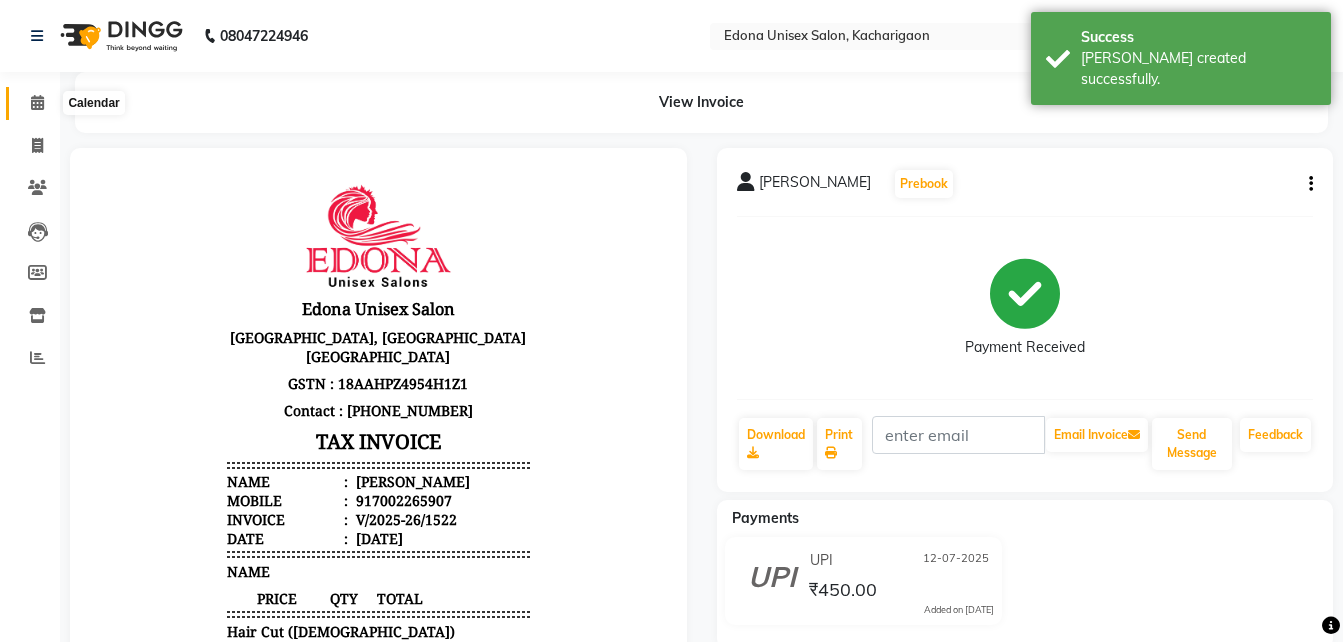 click 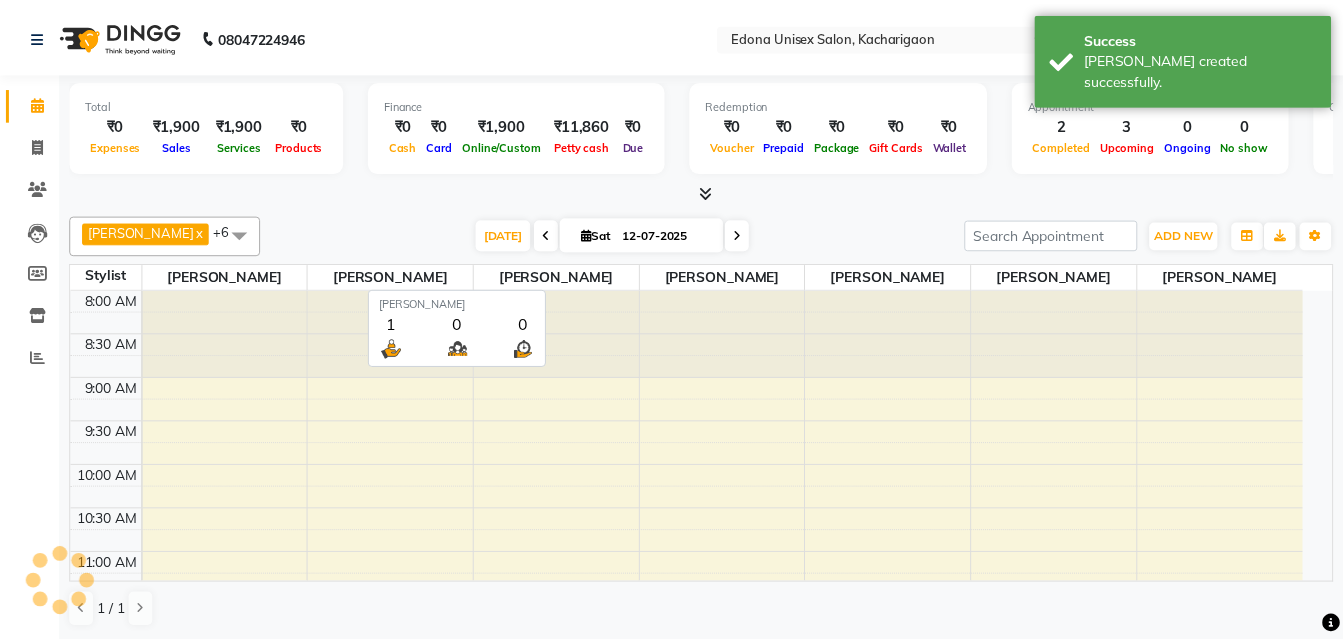 scroll, scrollTop: 0, scrollLeft: 0, axis: both 